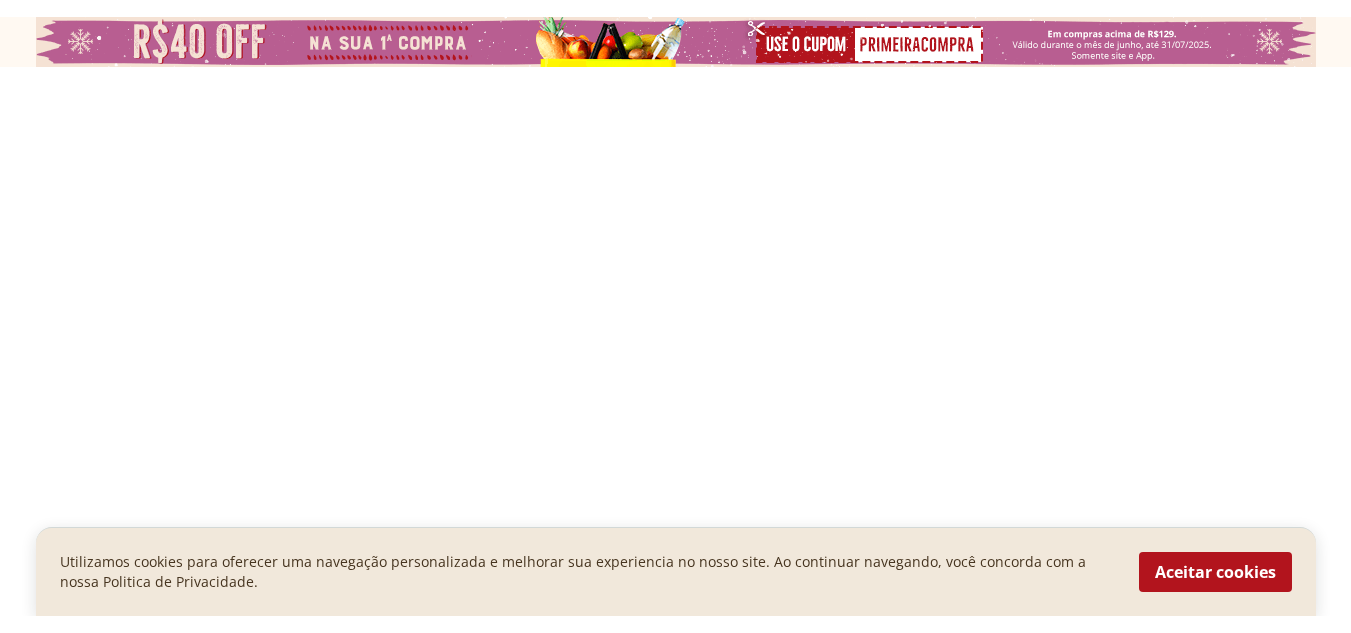 scroll, scrollTop: 0, scrollLeft: 0, axis: both 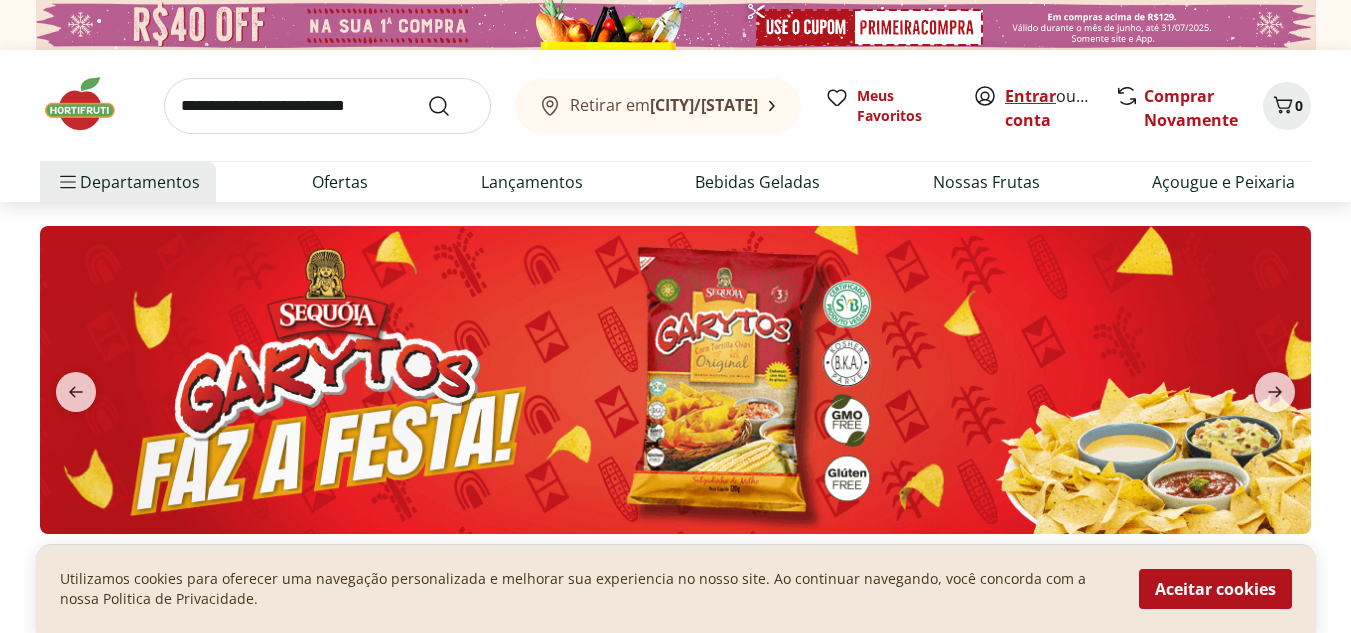 click on "Entrar" at bounding box center (1030, 96) 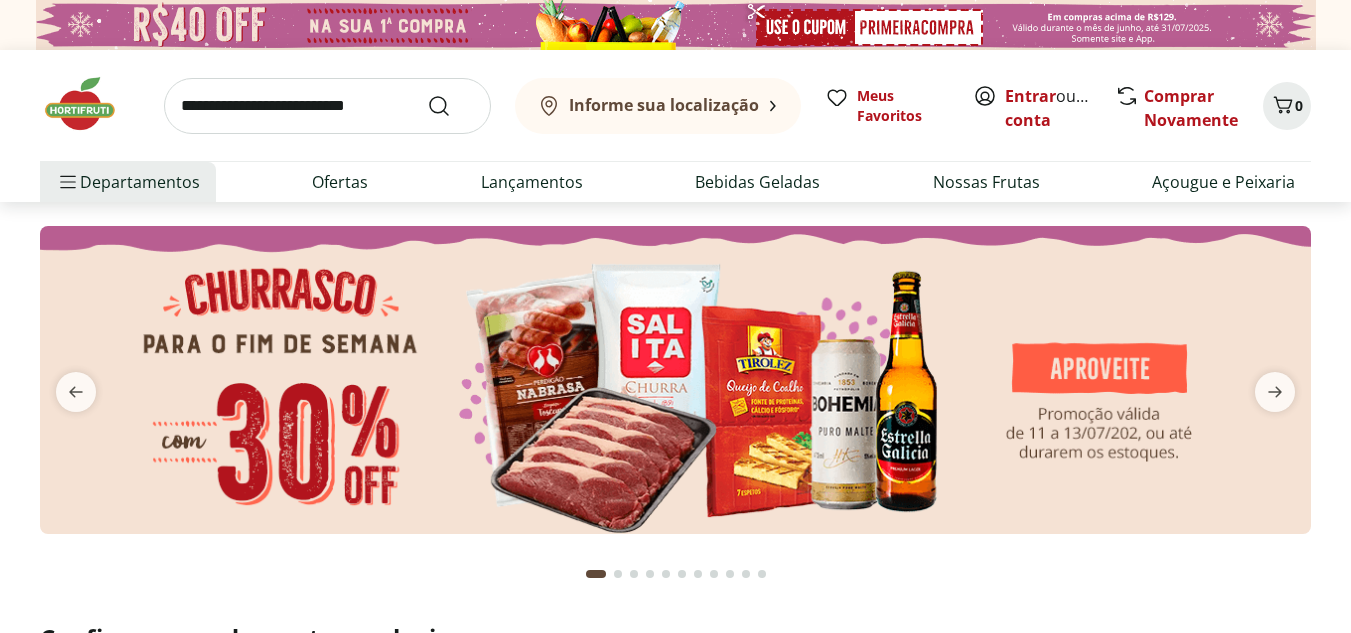 scroll, scrollTop: 0, scrollLeft: 0, axis: both 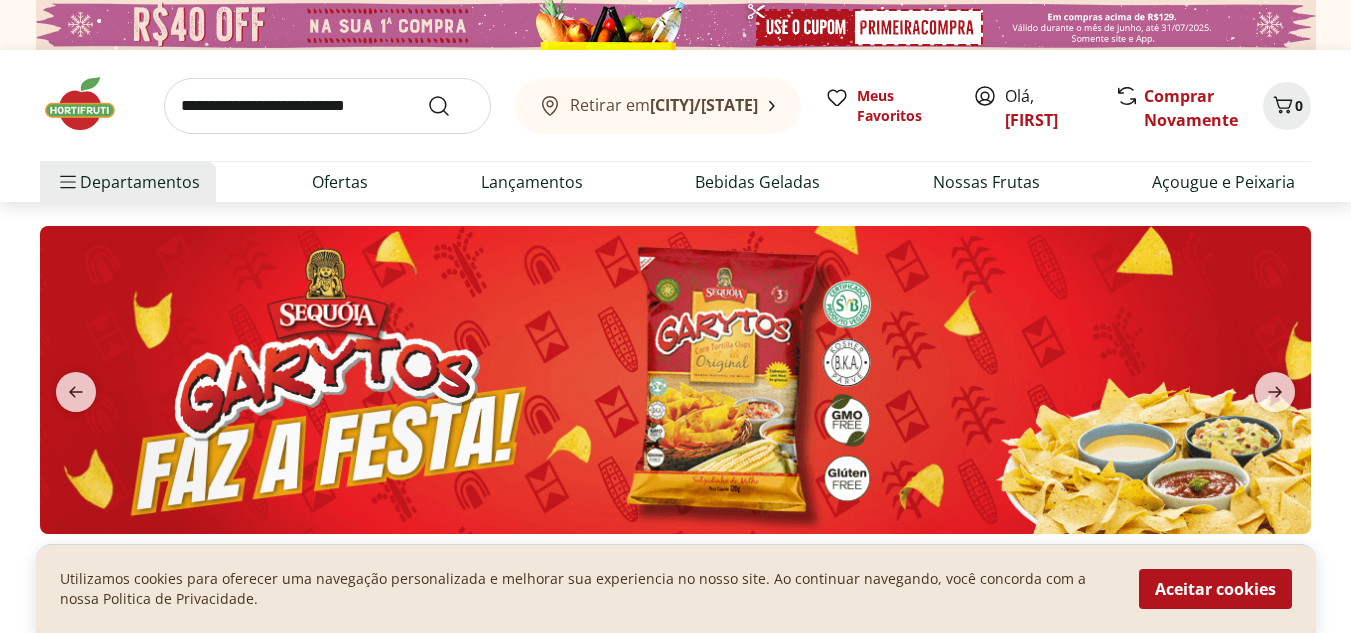 click on "Departamentos Nossa Marca Nossa Marca Ver tudo do departamento Açougue & Peixaria Congelados e Refrigerados Frutas, Legumes e Verduras Orgânicos Mercearia Sorvetes Hortifruti Hortifruti Ver tudo do departamento Cogumelos Frutas Legumes Ovos Temperos Frescos Verduras Orgânicos Orgânicos Ver tudo do departamento Bebidas Orgânicas Frutas Orgânicas Legumes Orgânicos Ovos Orgânicos Perecíveis Orgânicos Verduras Orgânicas Temperos Frescos Açougue e Peixaria Açougue e Peixaria Ver tudo do departamento Aves Bovinos Exóticos Frutos do Mar Linguiça e Salsicha Peixes Salgados e Defumados Suínos Prontinhos Prontinhos Ver tudo do departamento Frutas Cortadinhas Pré Preparados Prontos para Consumo Saladas Sucos e Água de Coco Padaria Padaria Ver tudo do departamento Bolos e Mini Bolos Doces Pão Padaria Própria Salgados Torradas Bebidas Bebidas Ver tudo do departamento Água Água de Coco Cerveja Destilados Chá e Mate Drinks Alcóolicos Energético e Isotônico Vinhos Refrigerante Suco Integral Azeite" at bounding box center [675, 182] 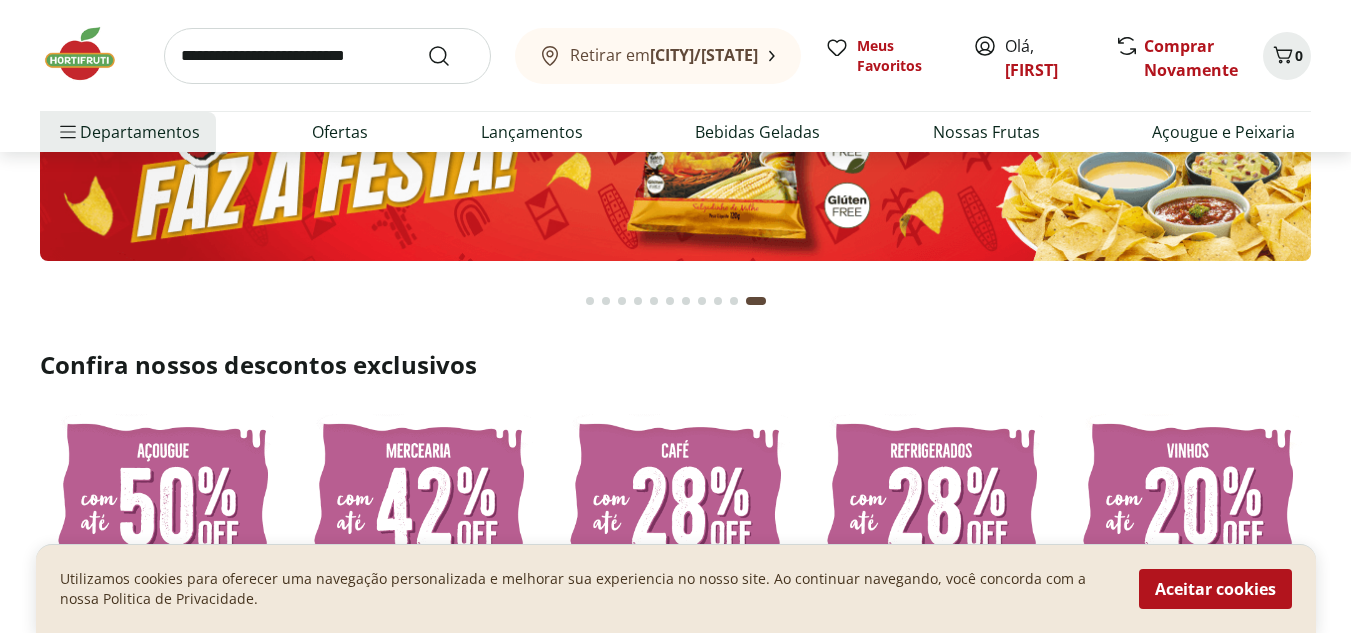 scroll, scrollTop: 308, scrollLeft: 0, axis: vertical 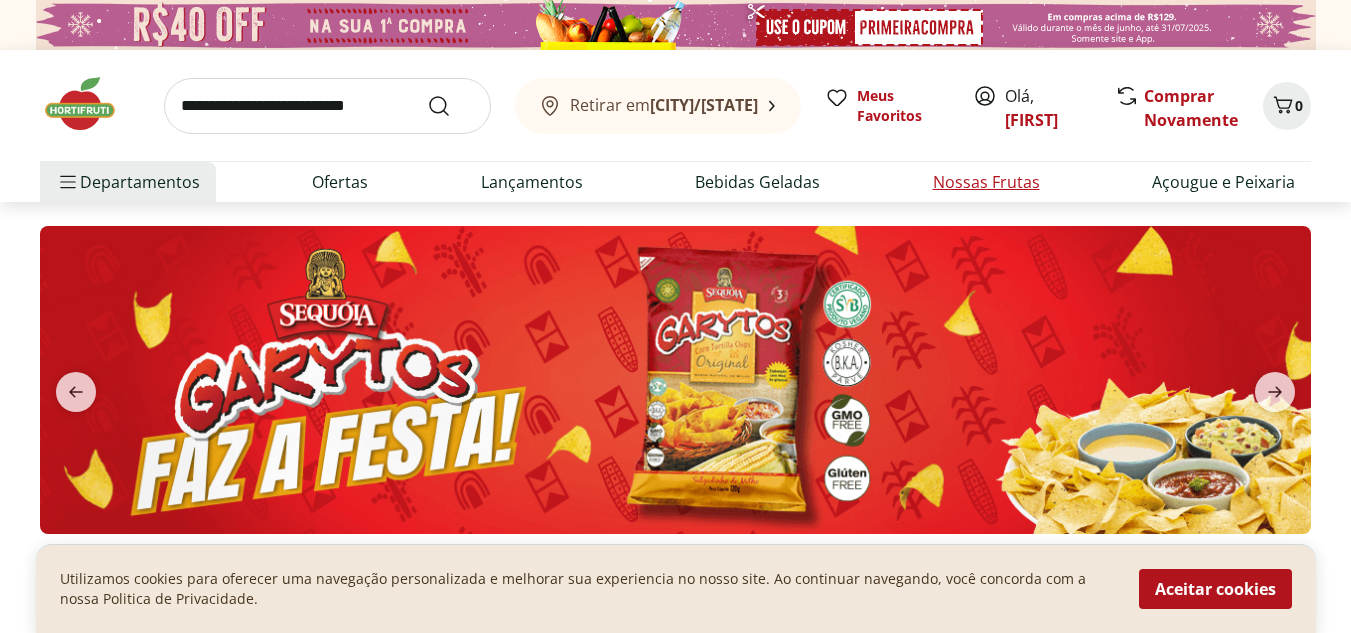 click on "Nossas Frutas" at bounding box center (986, 182) 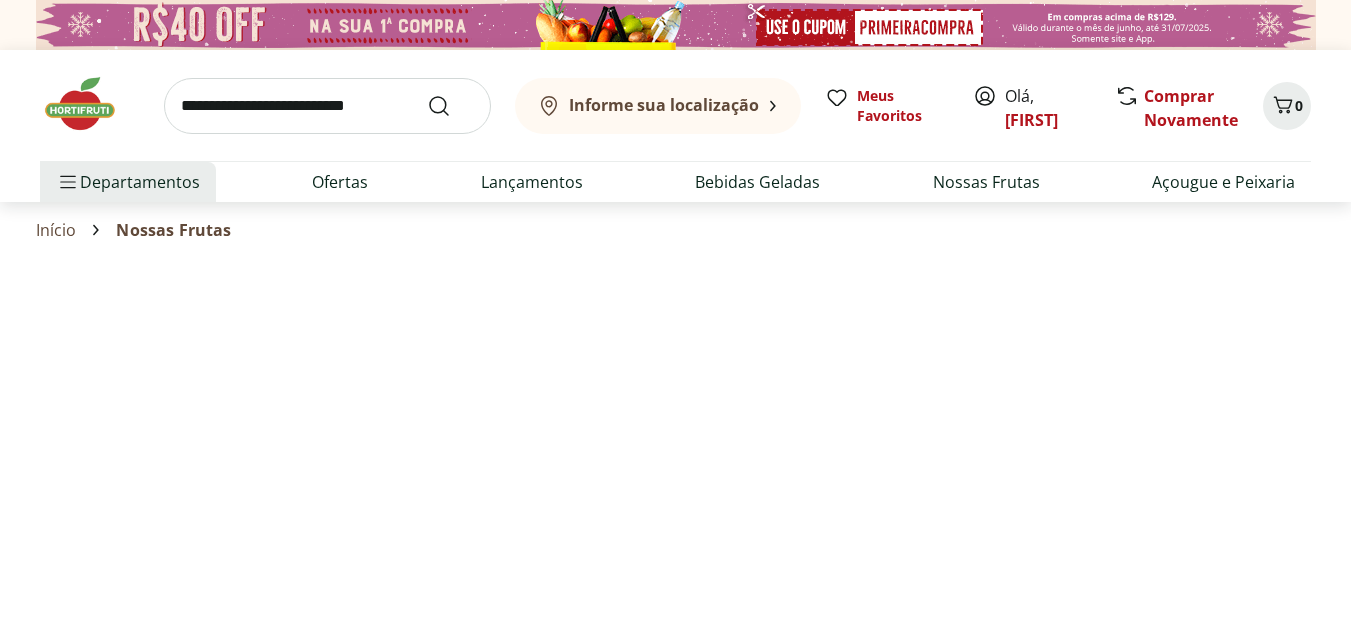 select on "**********" 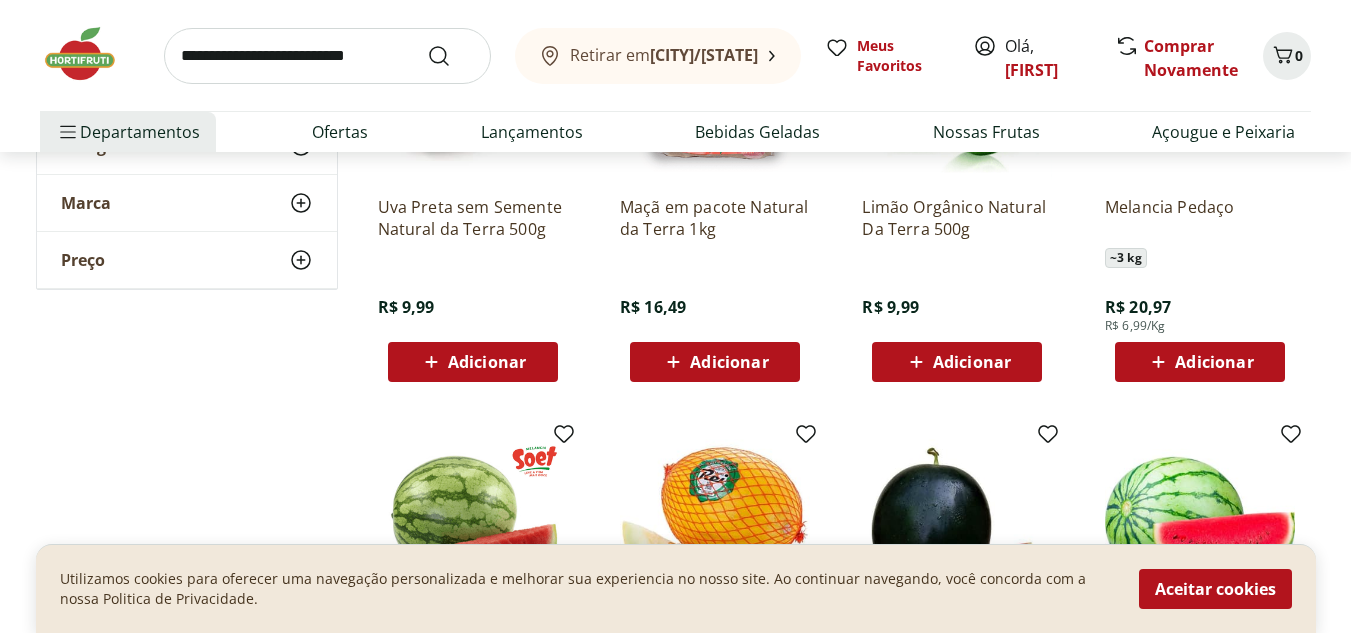 scroll, scrollTop: 845, scrollLeft: 0, axis: vertical 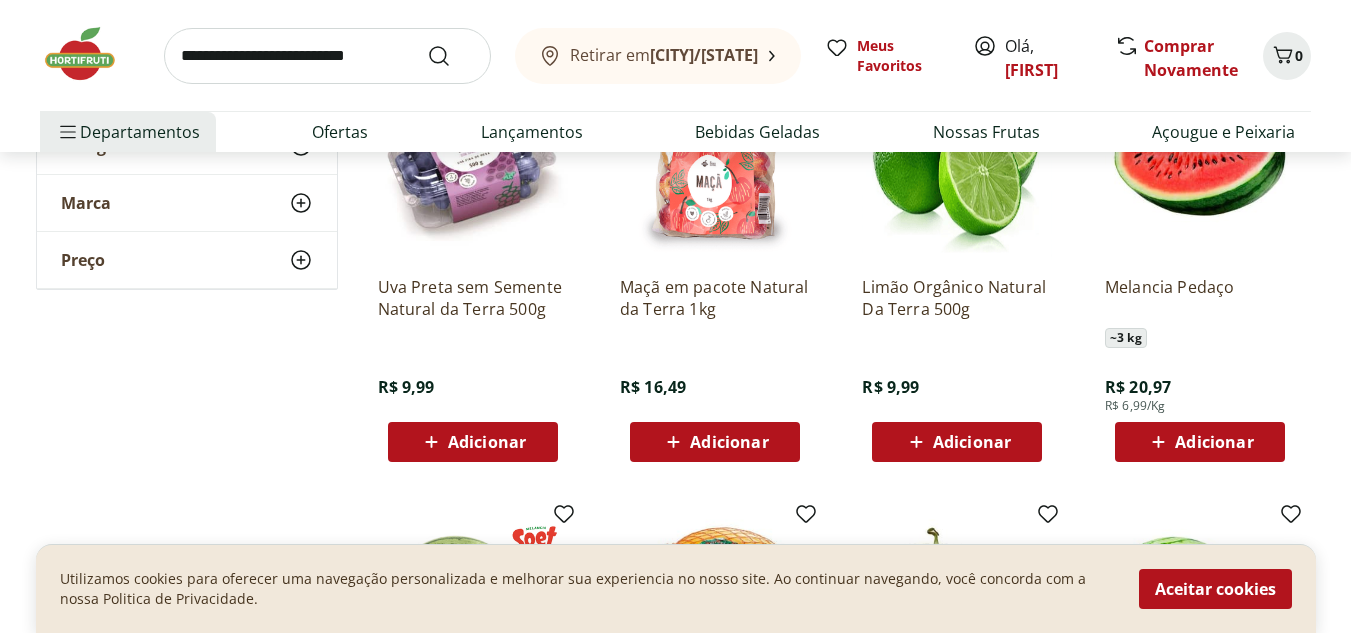 click on "Adicionar" at bounding box center (729, 442) 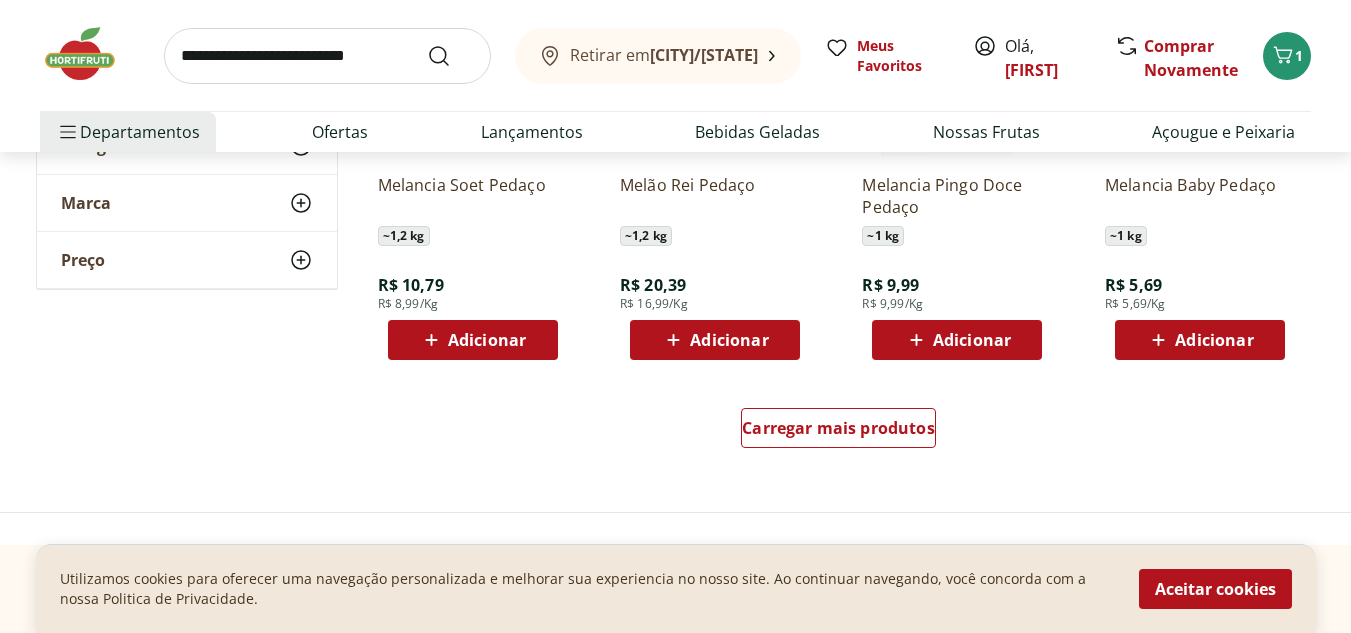scroll, scrollTop: 1267, scrollLeft: 0, axis: vertical 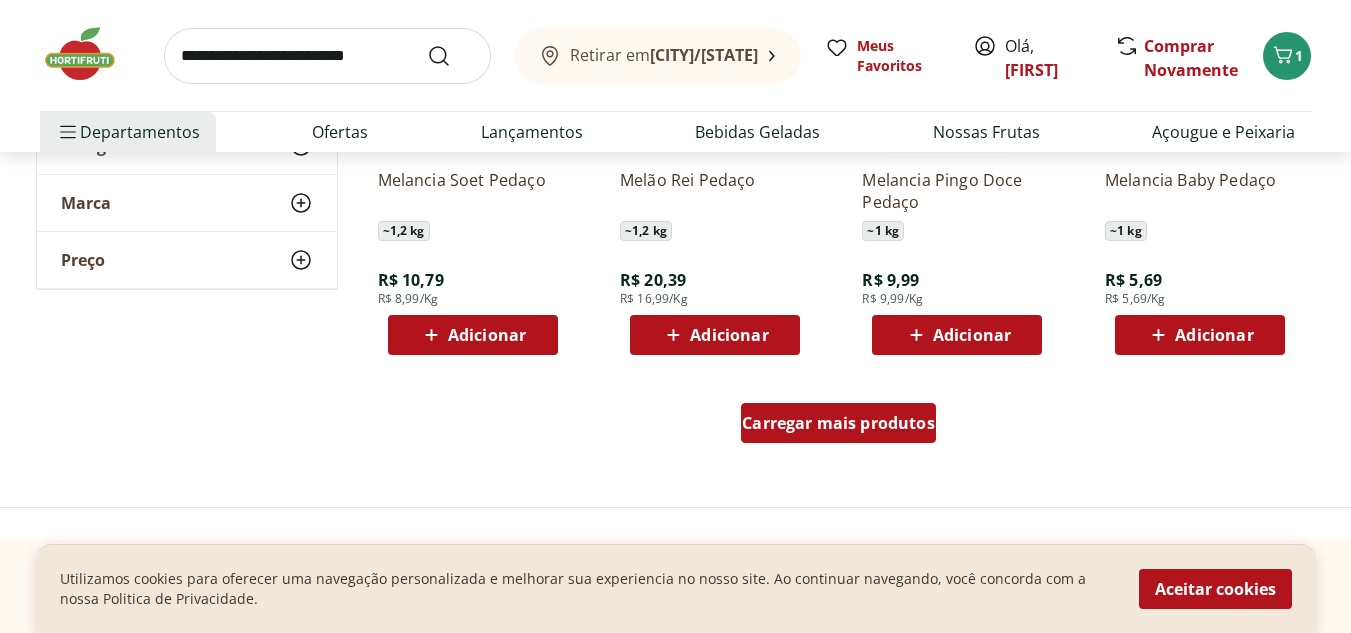 click on "Carregar mais produtos" at bounding box center [838, 423] 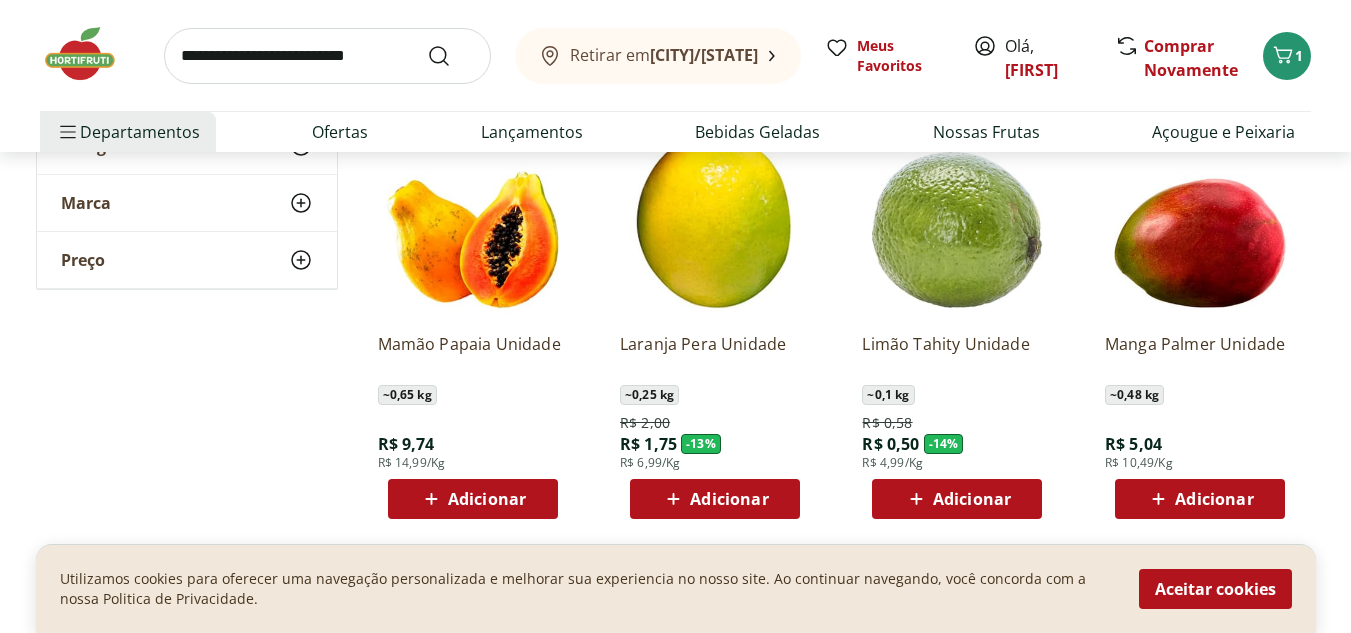 scroll, scrollTop: 1965, scrollLeft: 0, axis: vertical 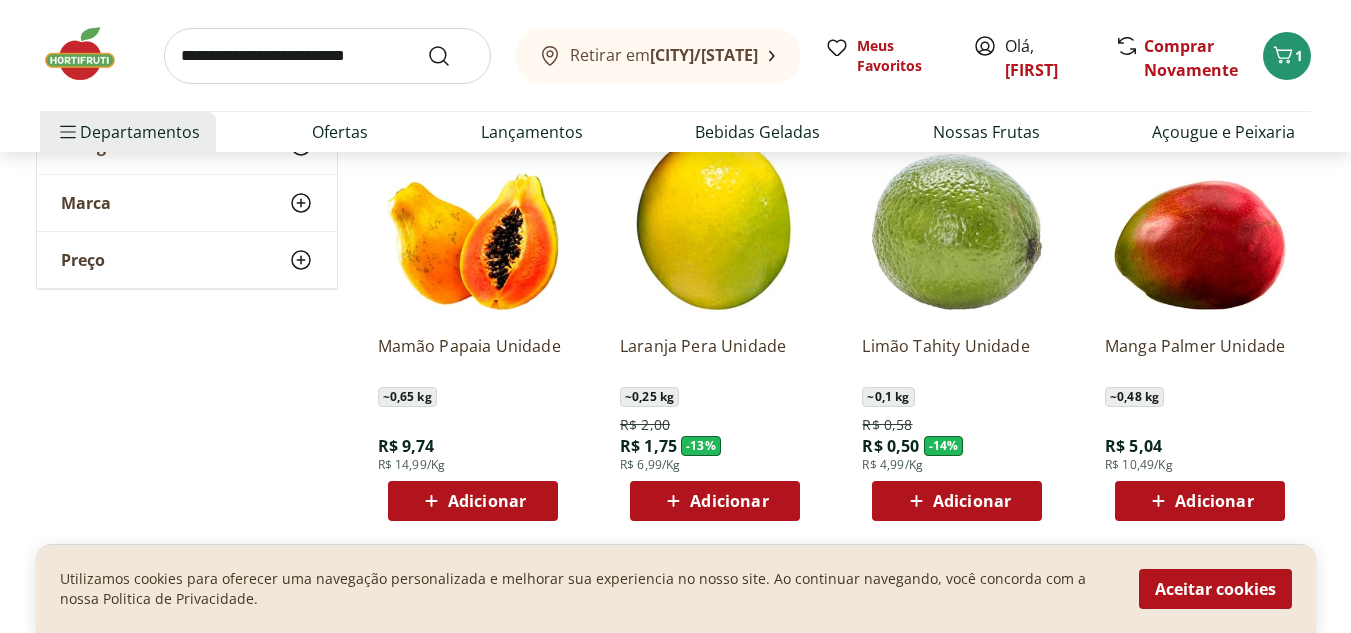 click on "Adicionar" at bounding box center [1214, 501] 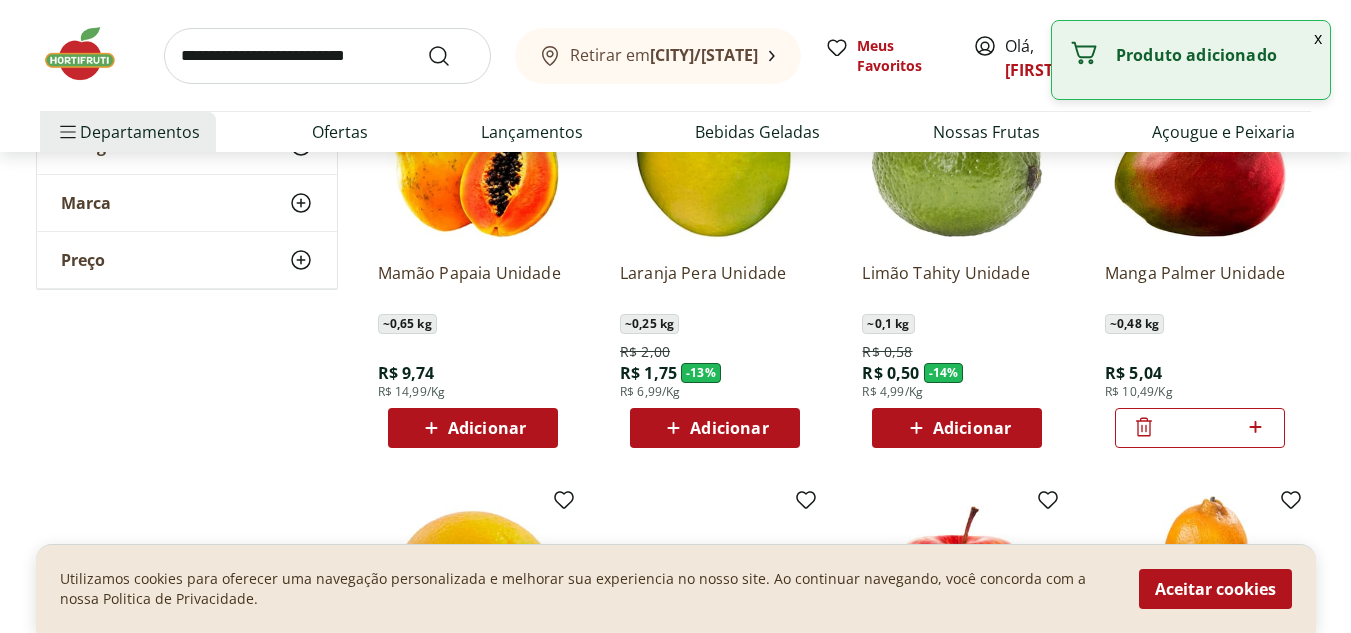 scroll, scrollTop: 2054, scrollLeft: 0, axis: vertical 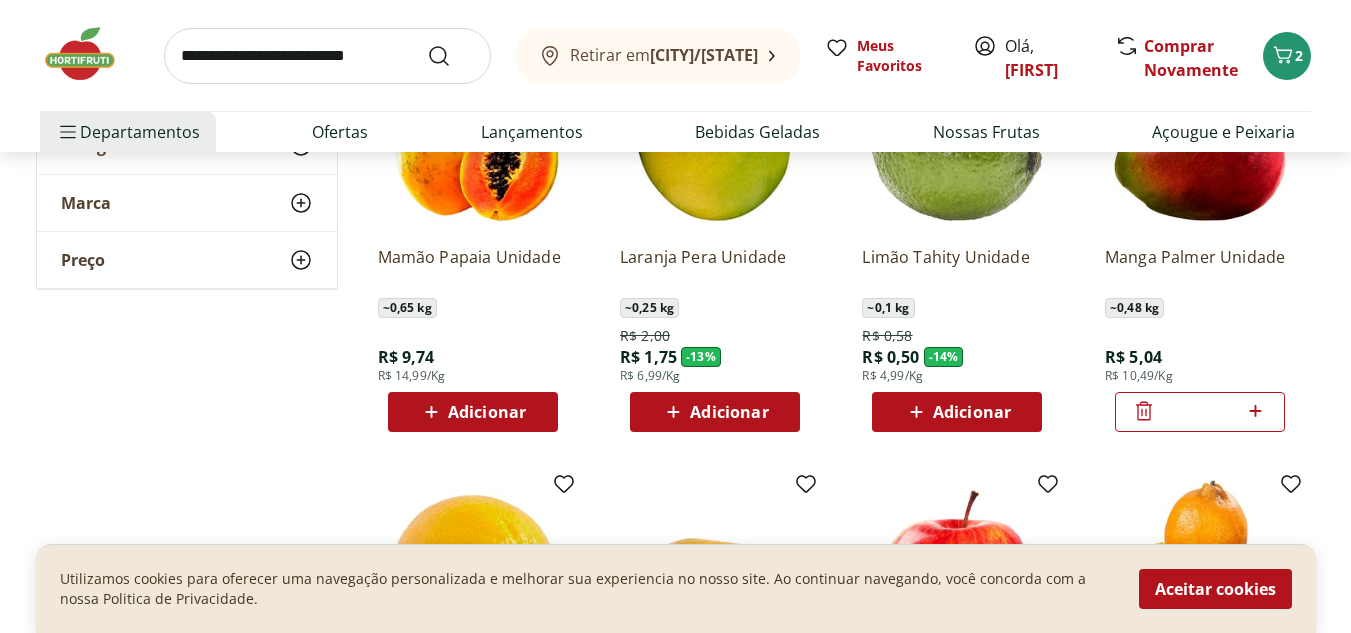 click on "Adicionar" at bounding box center [972, 412] 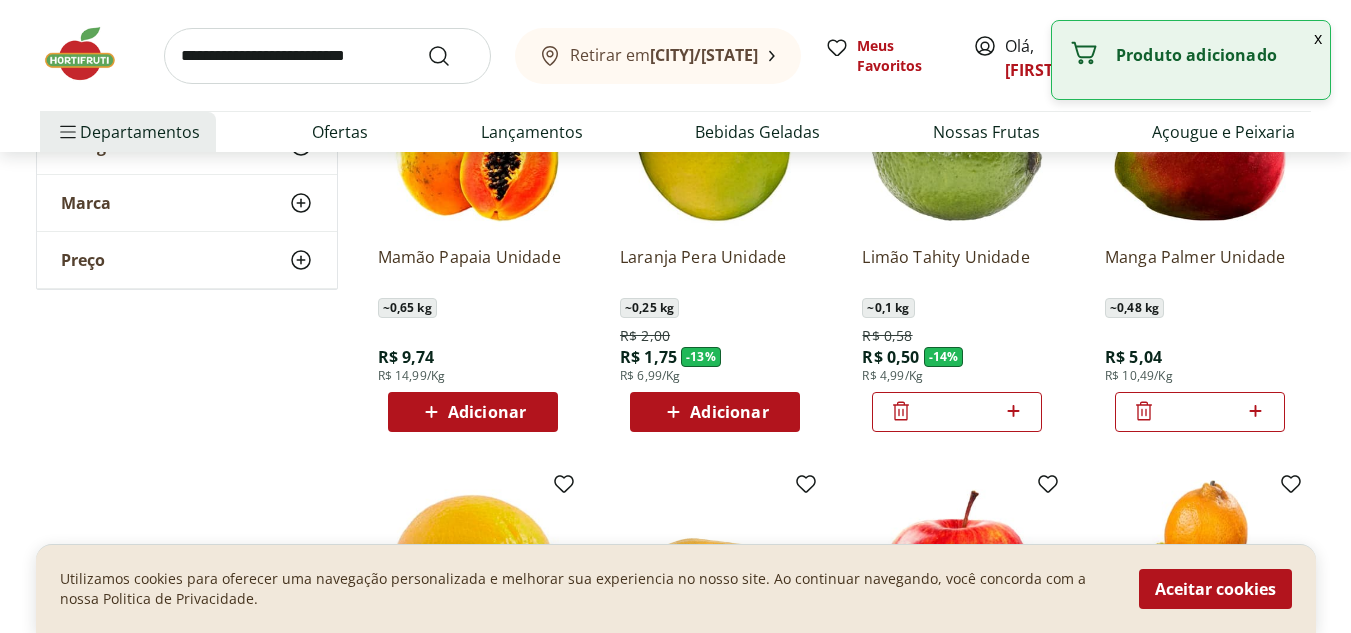 click 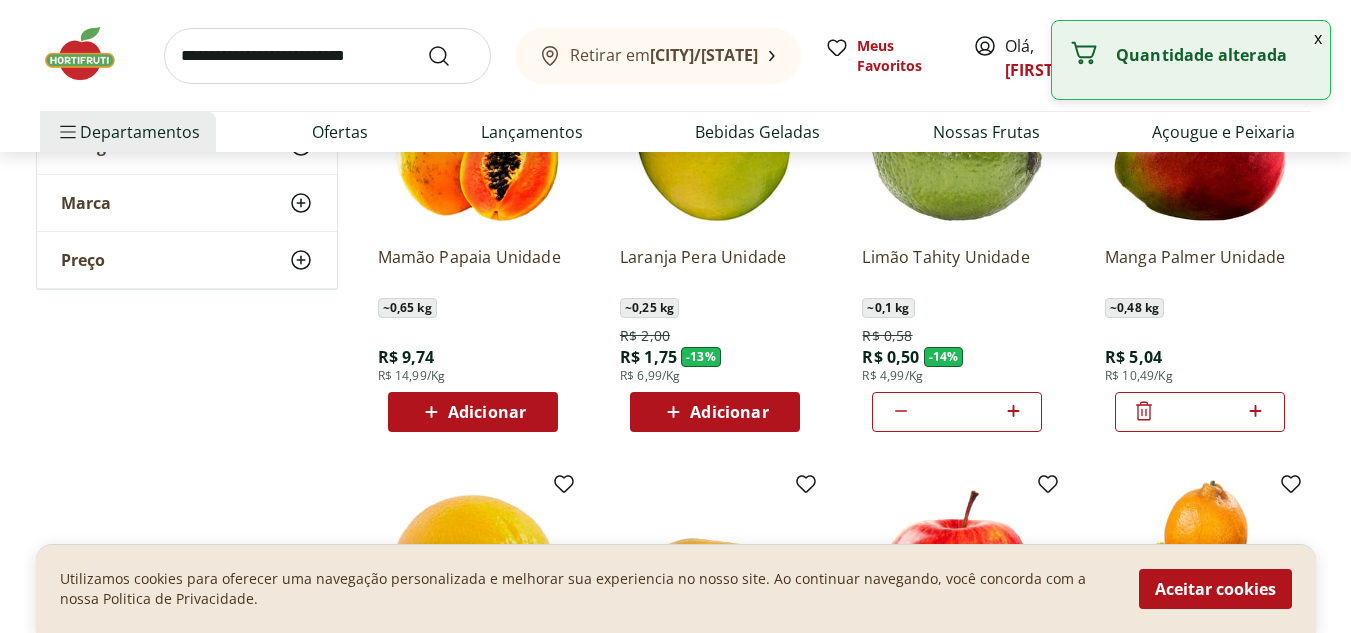 click 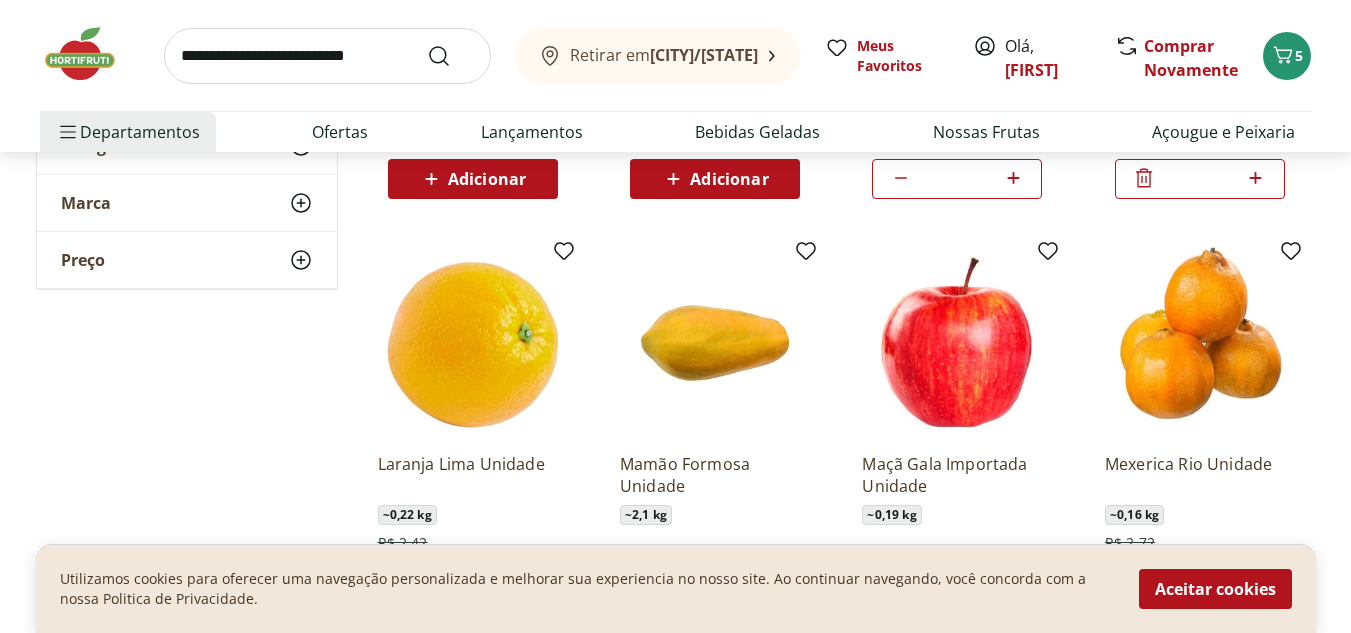 scroll, scrollTop: 2303, scrollLeft: 0, axis: vertical 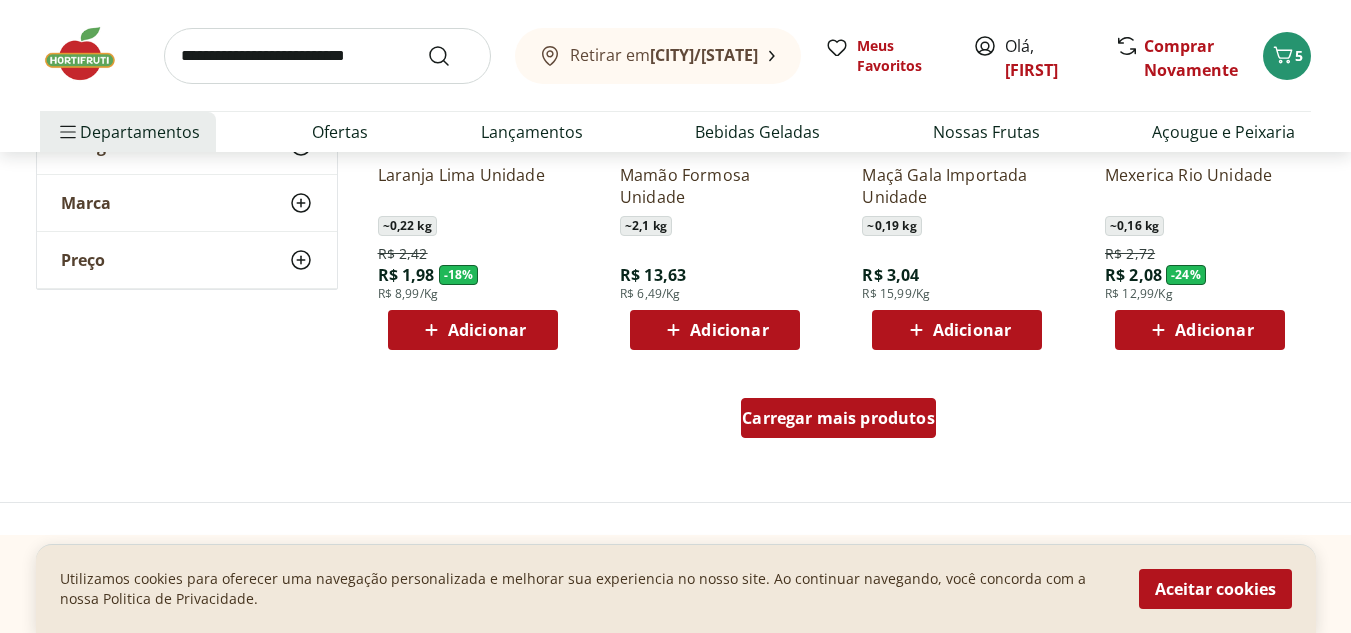 click on "Carregar mais produtos" at bounding box center (838, 422) 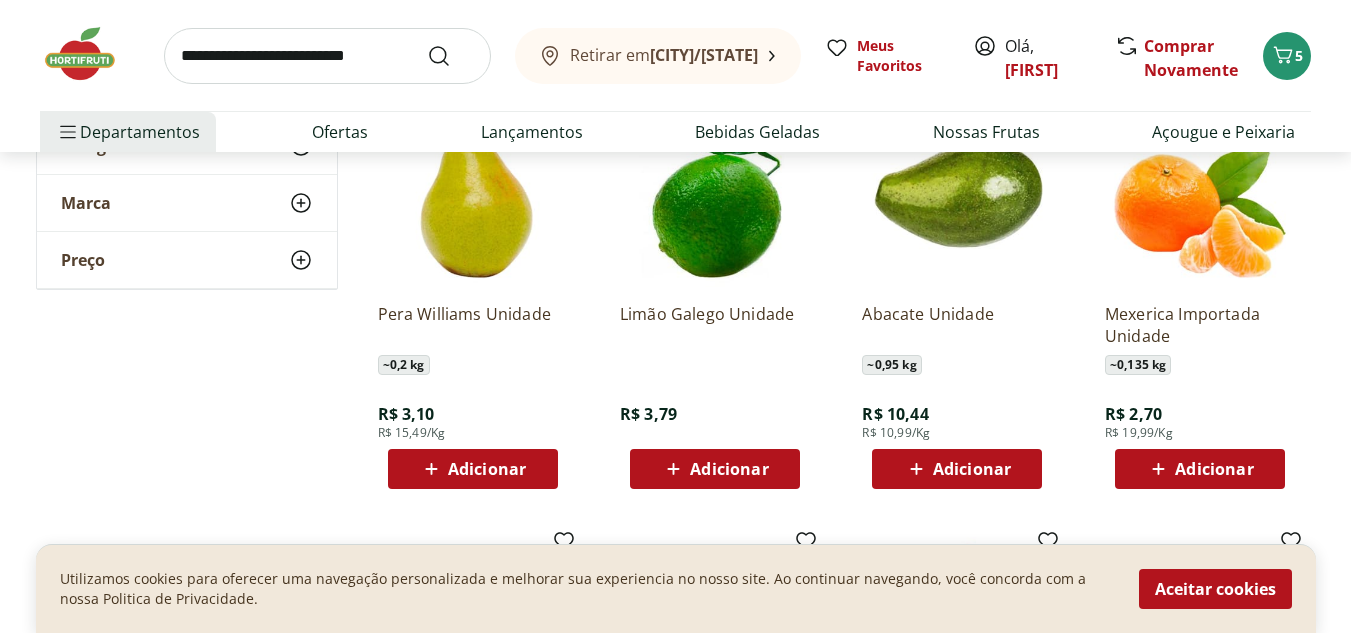 scroll, scrollTop: 3311, scrollLeft: 0, axis: vertical 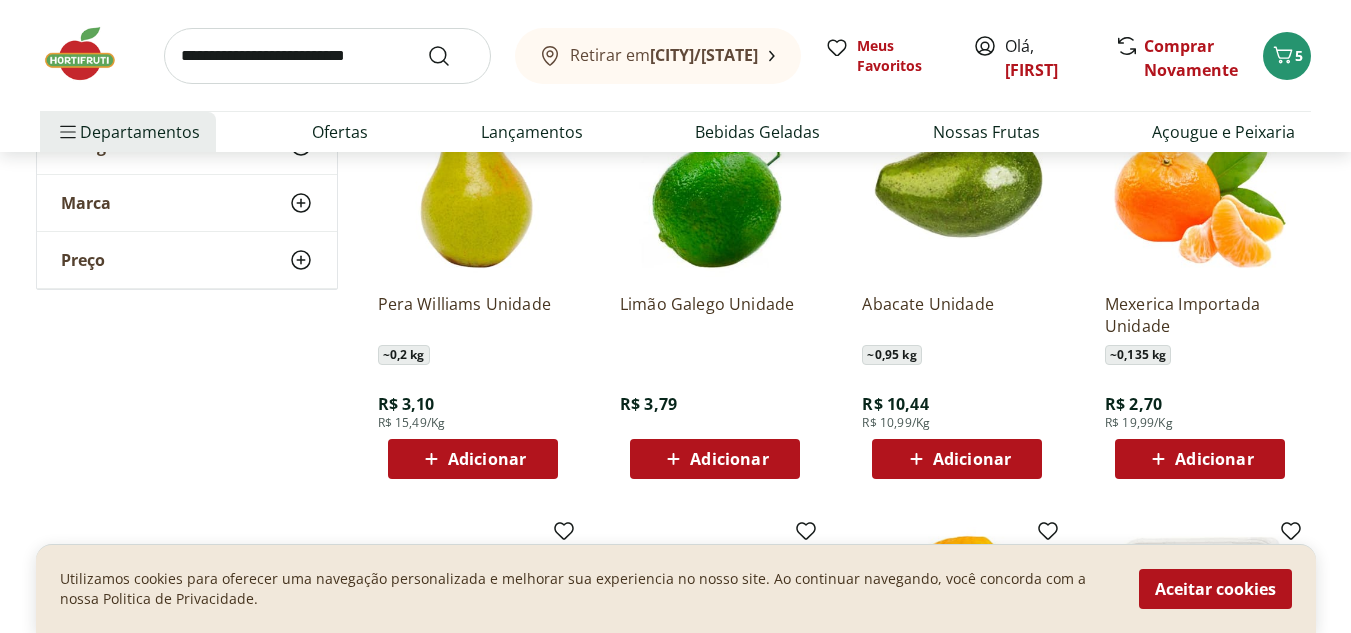 click on "Adicionar" at bounding box center [1214, 459] 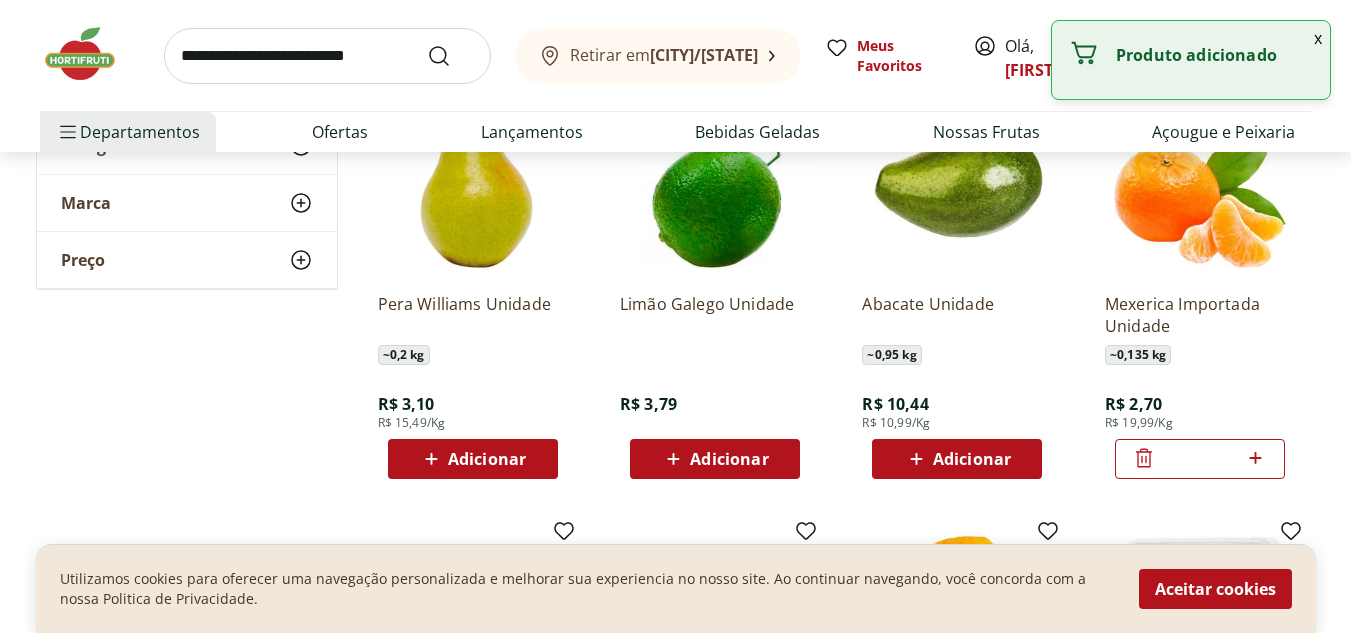 click 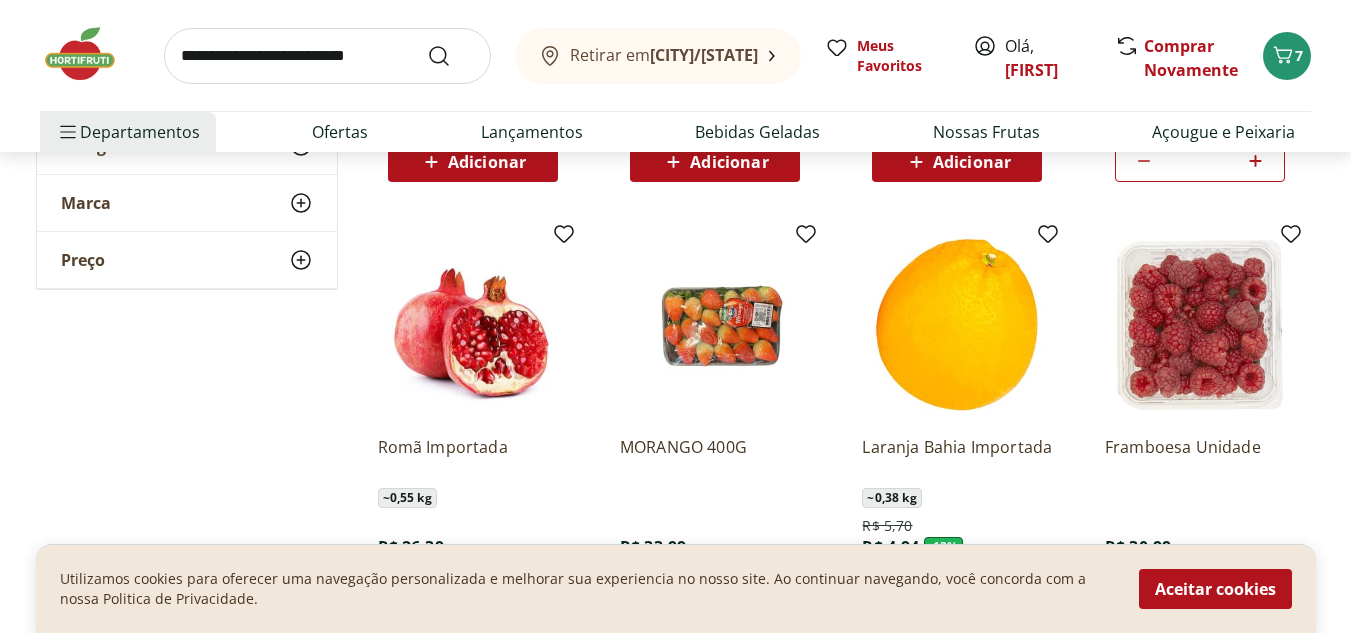 scroll, scrollTop: 3618, scrollLeft: 0, axis: vertical 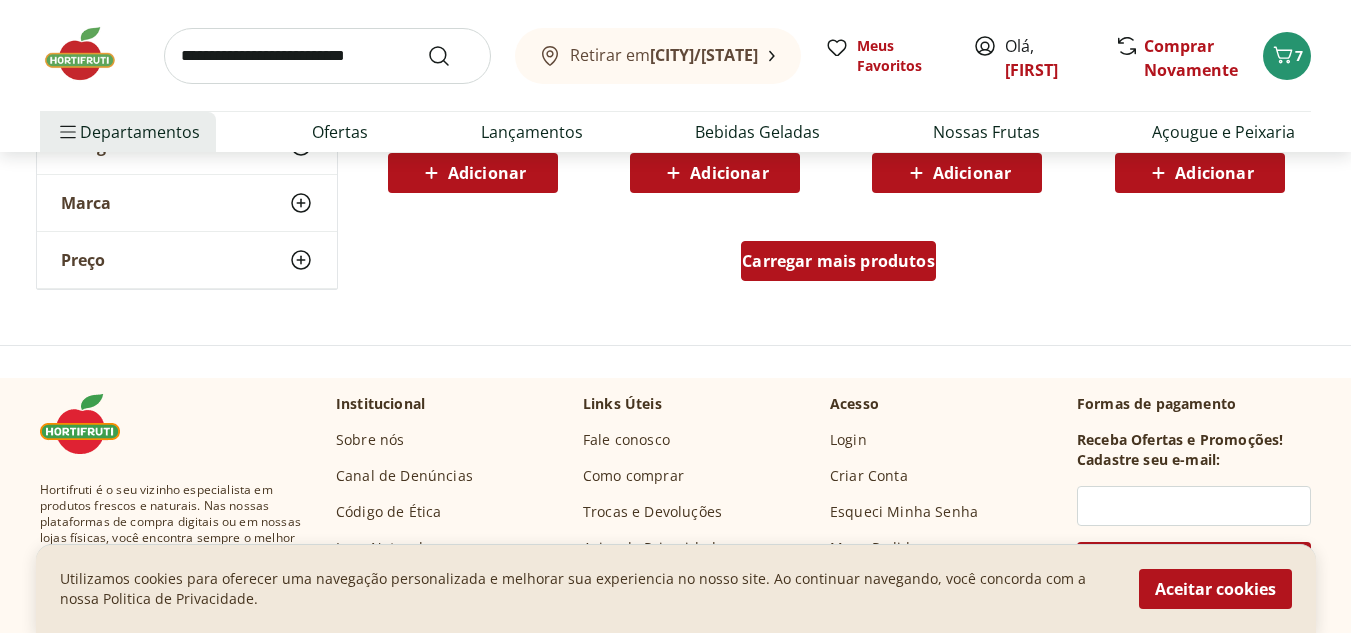 click on "Carregar mais produtos" at bounding box center [838, 261] 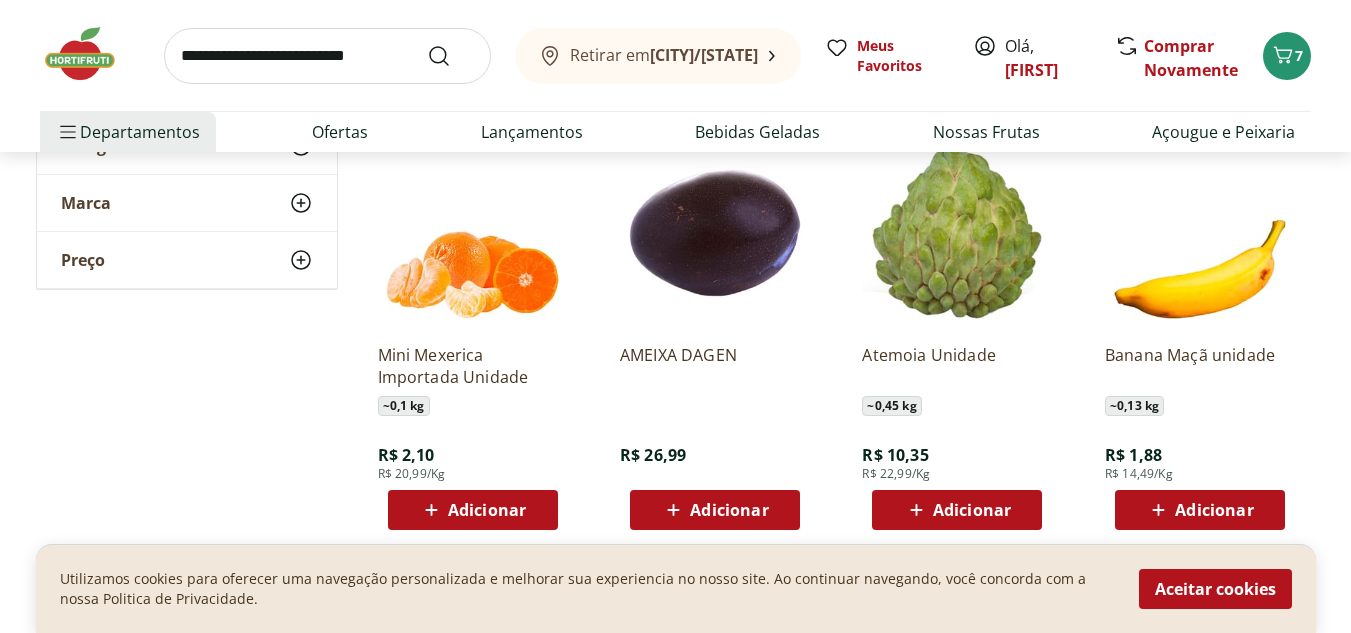 scroll, scrollTop: 5016, scrollLeft: 0, axis: vertical 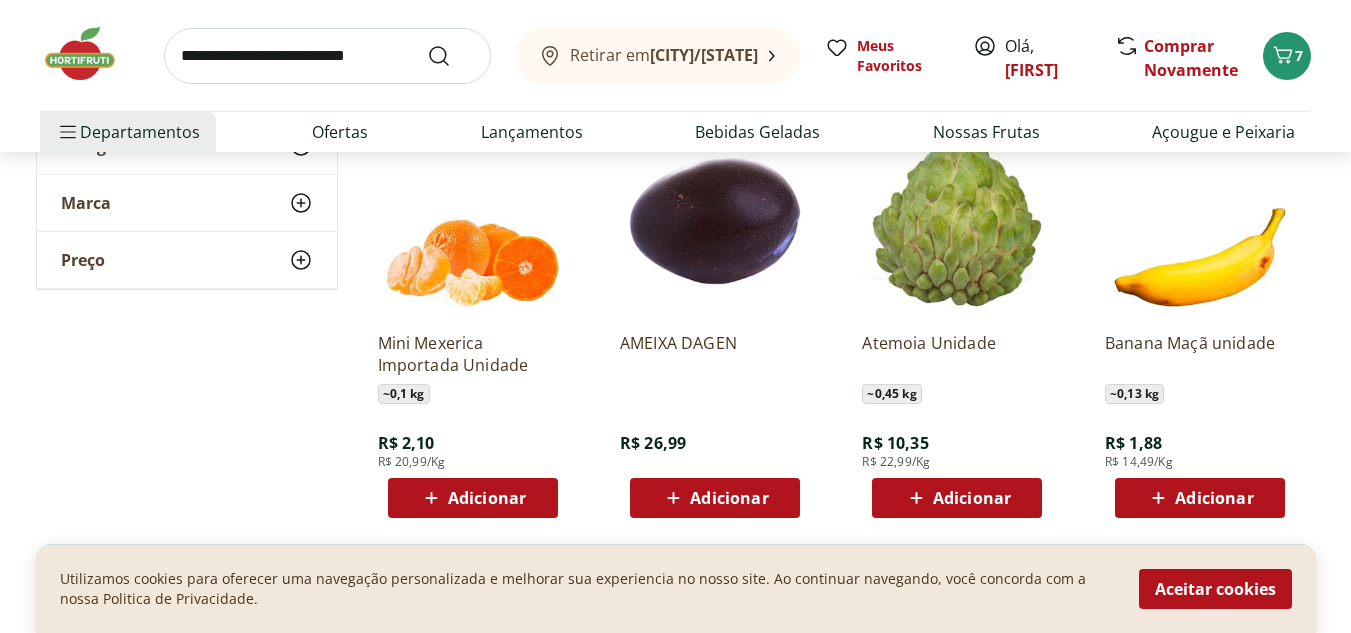 click on "Adicionar" at bounding box center (957, 498) 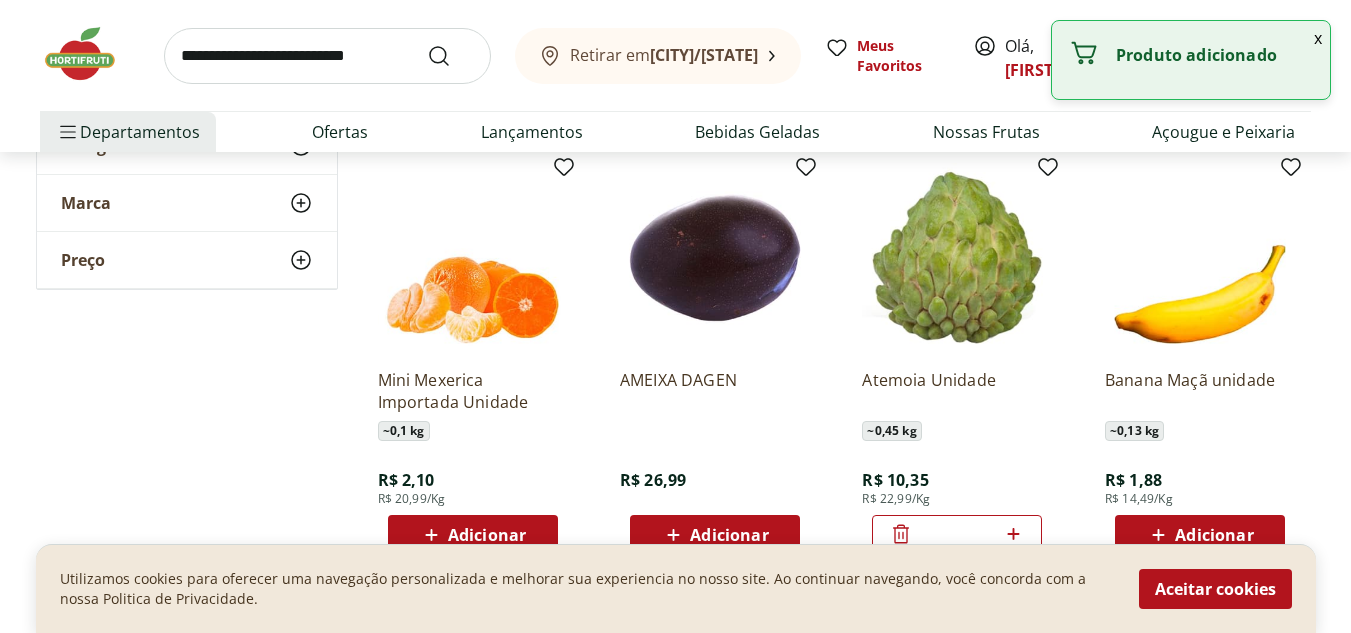 scroll, scrollTop: 4966, scrollLeft: 0, axis: vertical 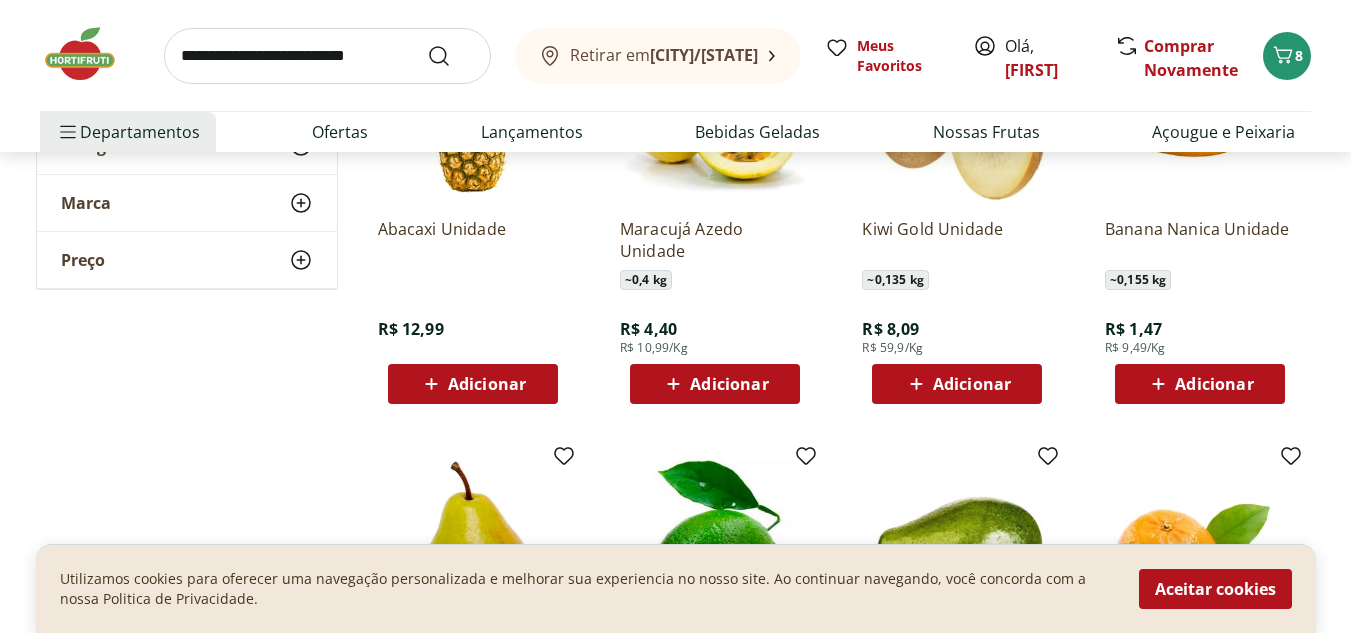 click on "Adicionar" at bounding box center [1214, 384] 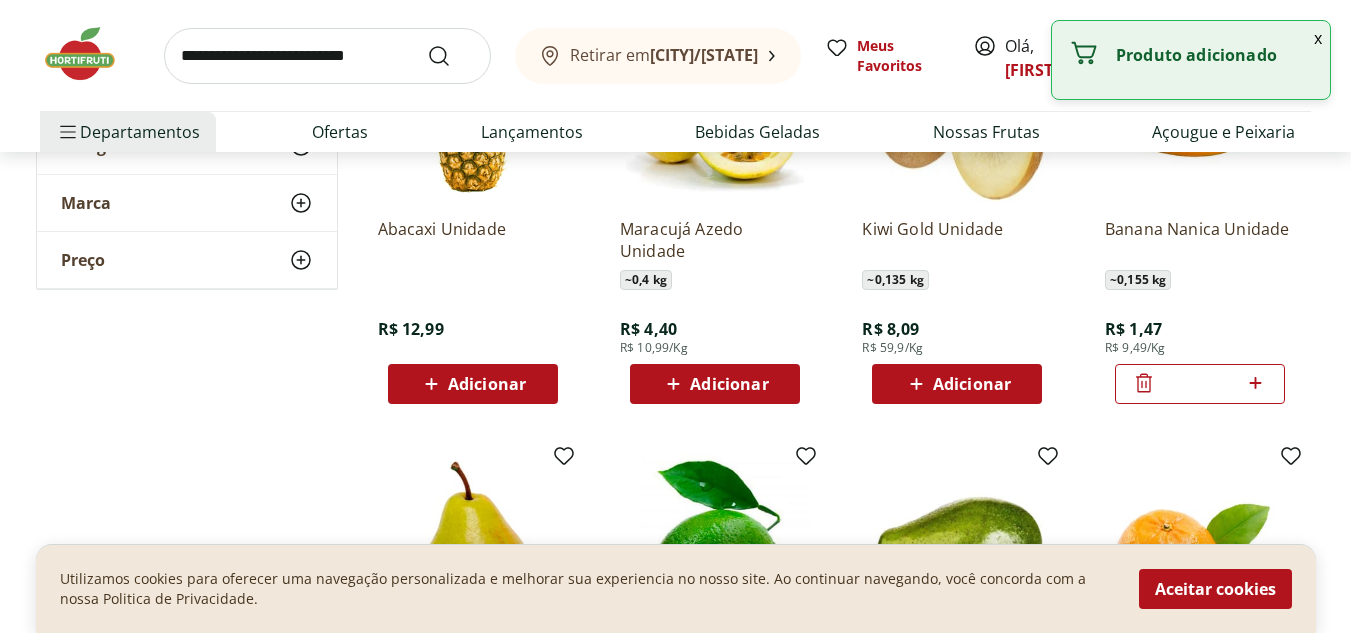 click 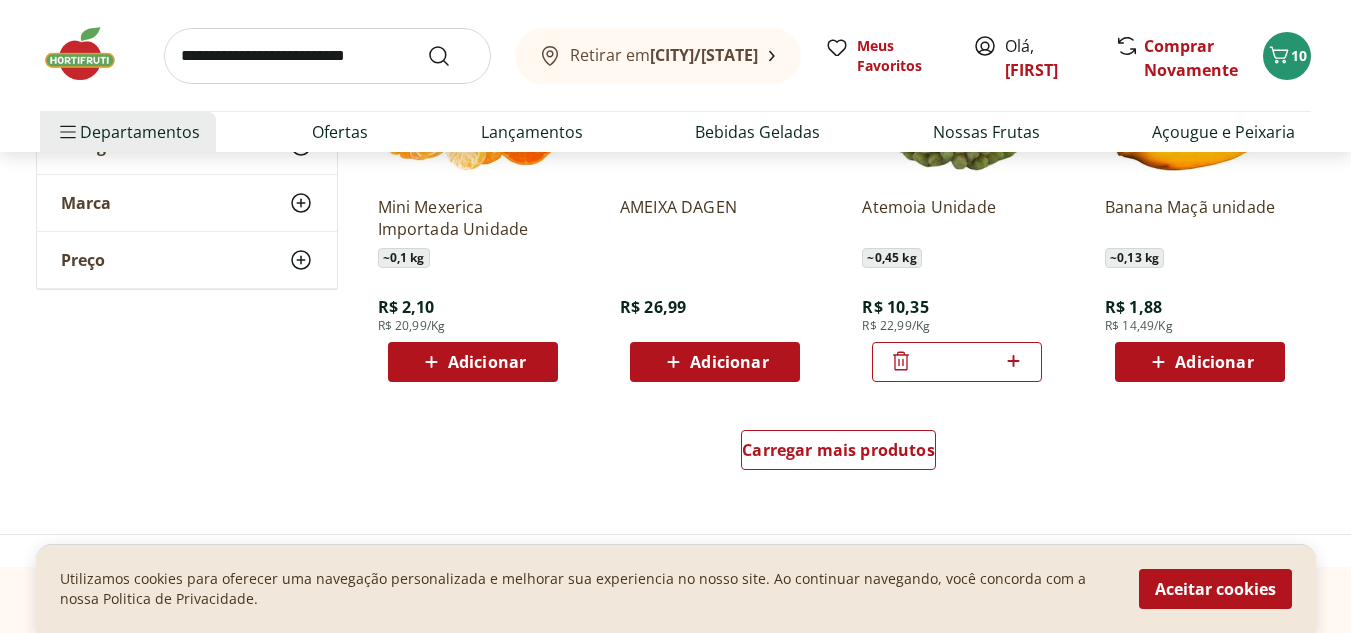 scroll, scrollTop: 5066, scrollLeft: 0, axis: vertical 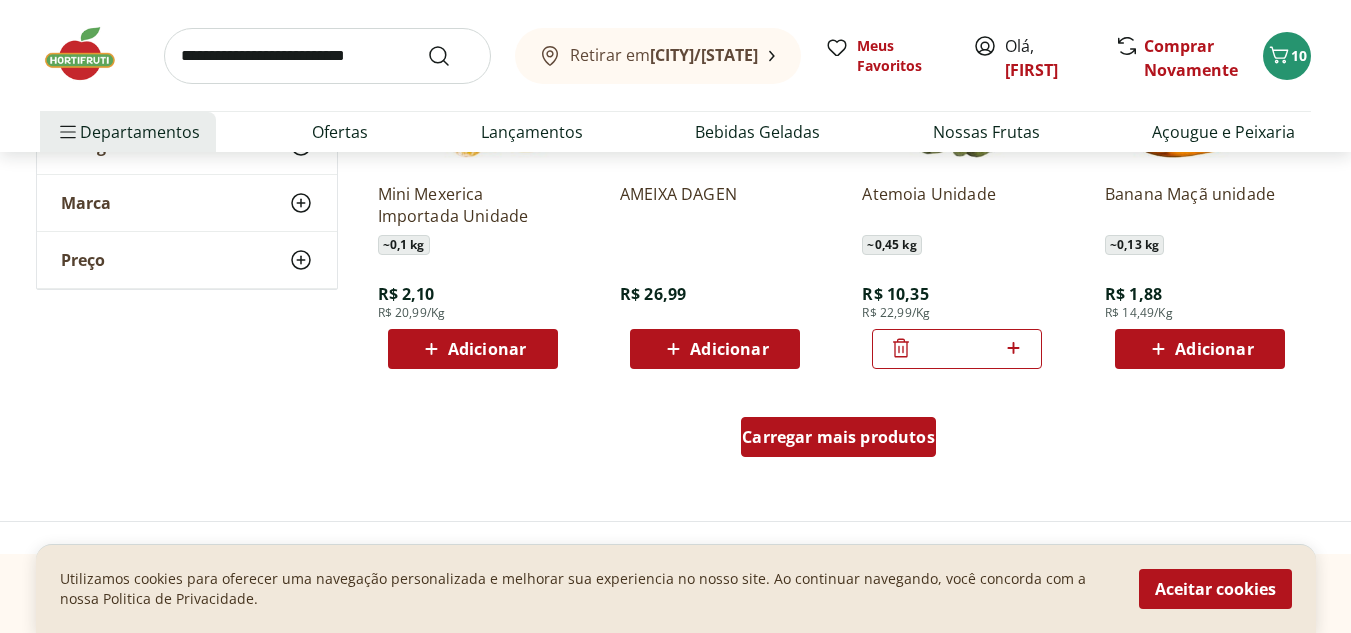 click on "Carregar mais produtos" at bounding box center (838, 437) 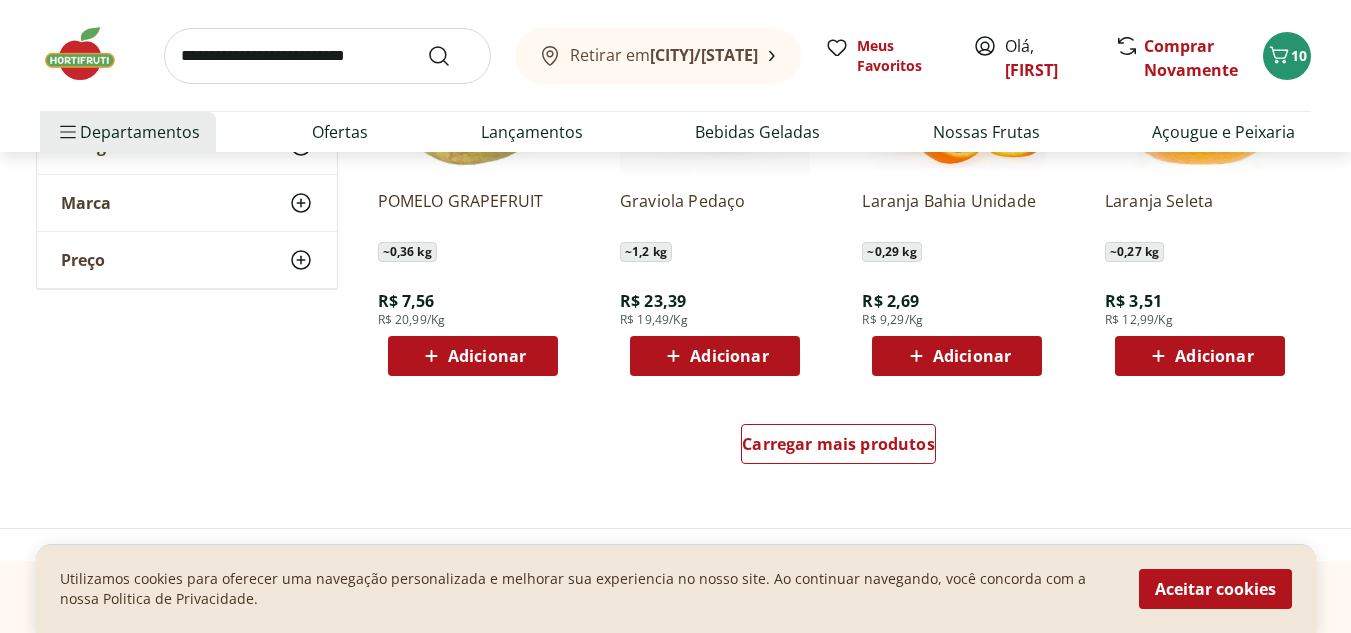 scroll, scrollTop: 6535, scrollLeft: 0, axis: vertical 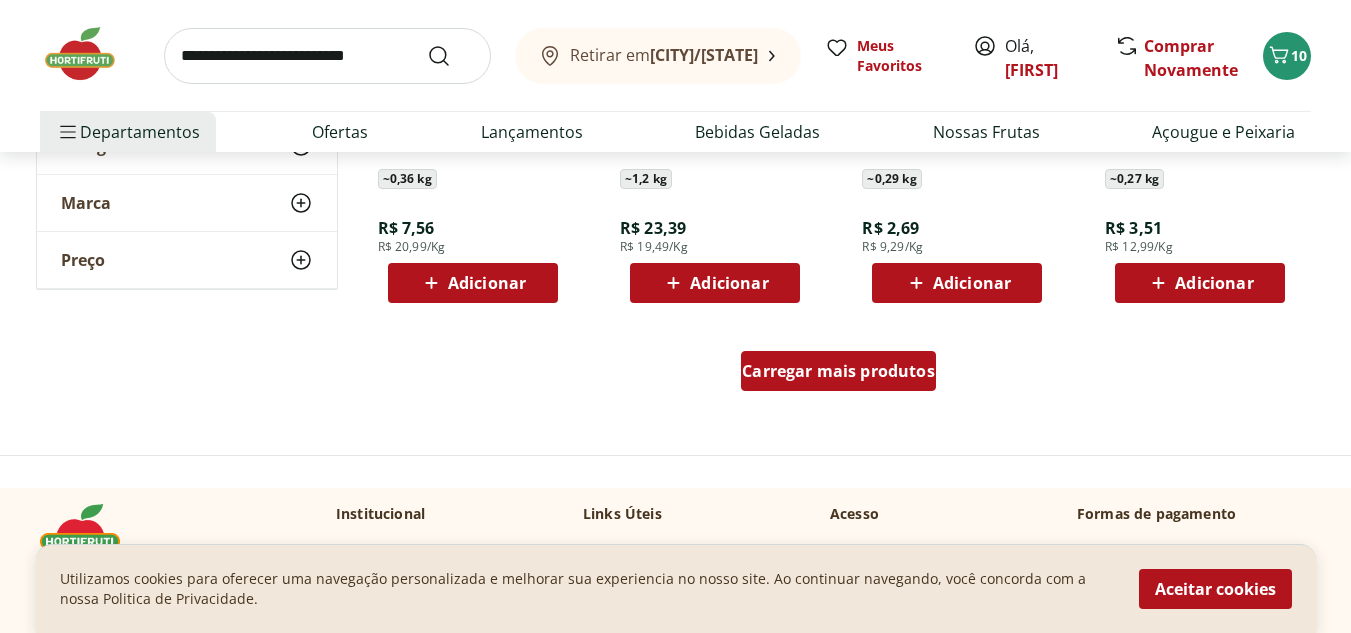 click on "Carregar mais produtos" at bounding box center (838, 371) 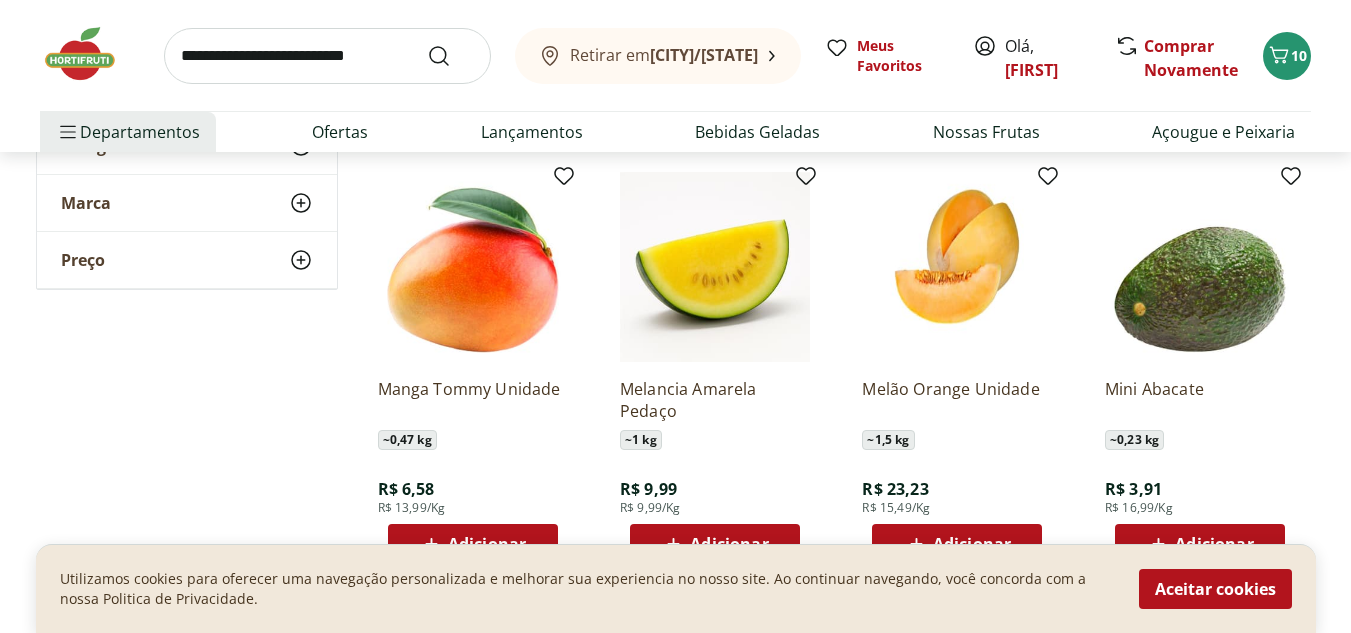 scroll, scrollTop: 7189, scrollLeft: 0, axis: vertical 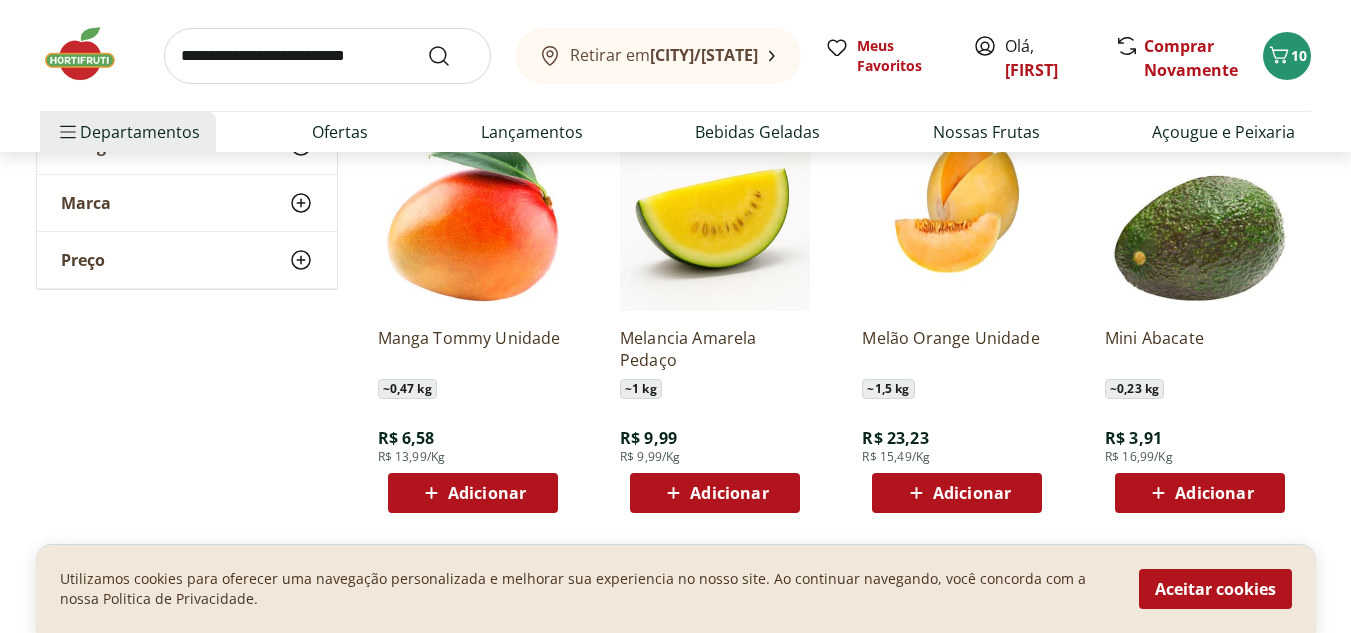 click on "Adicionar" at bounding box center (1199, 493) 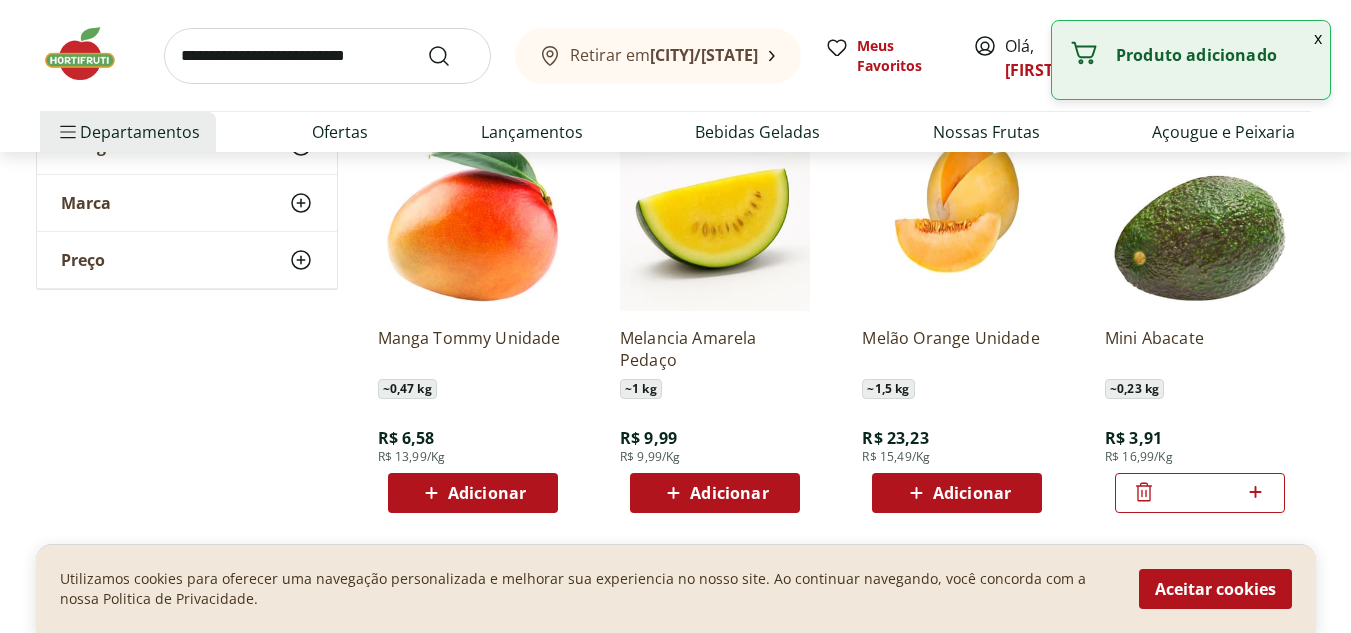 click 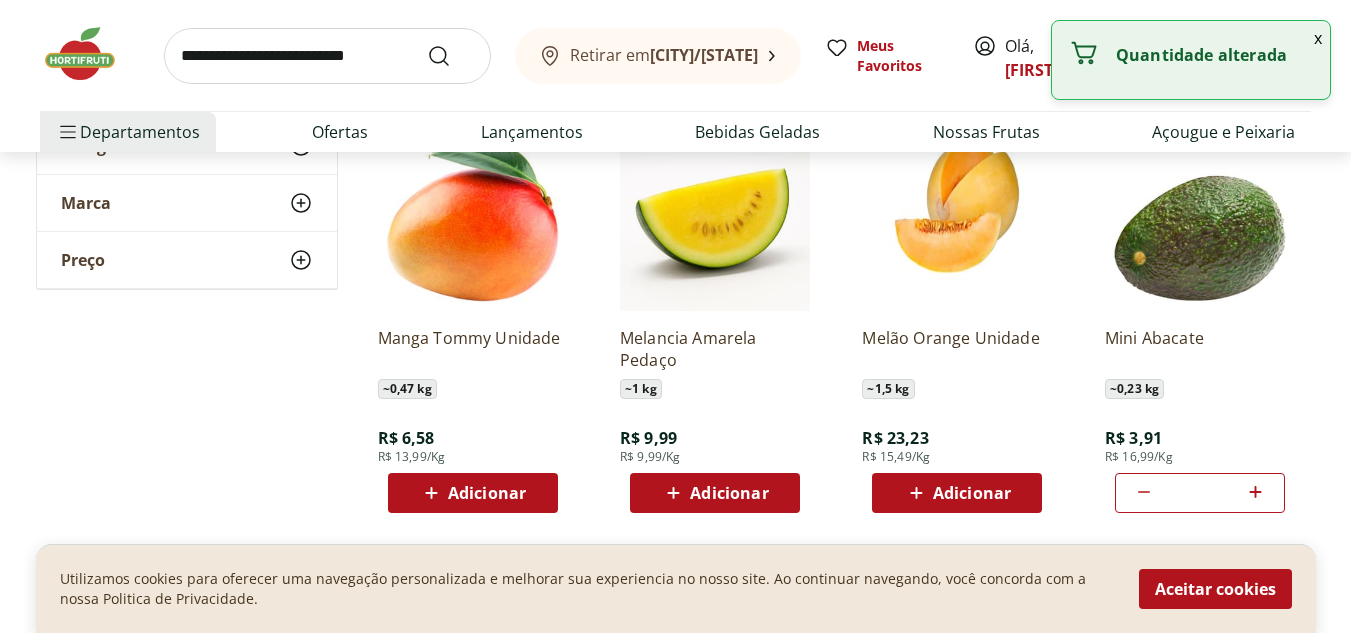 click 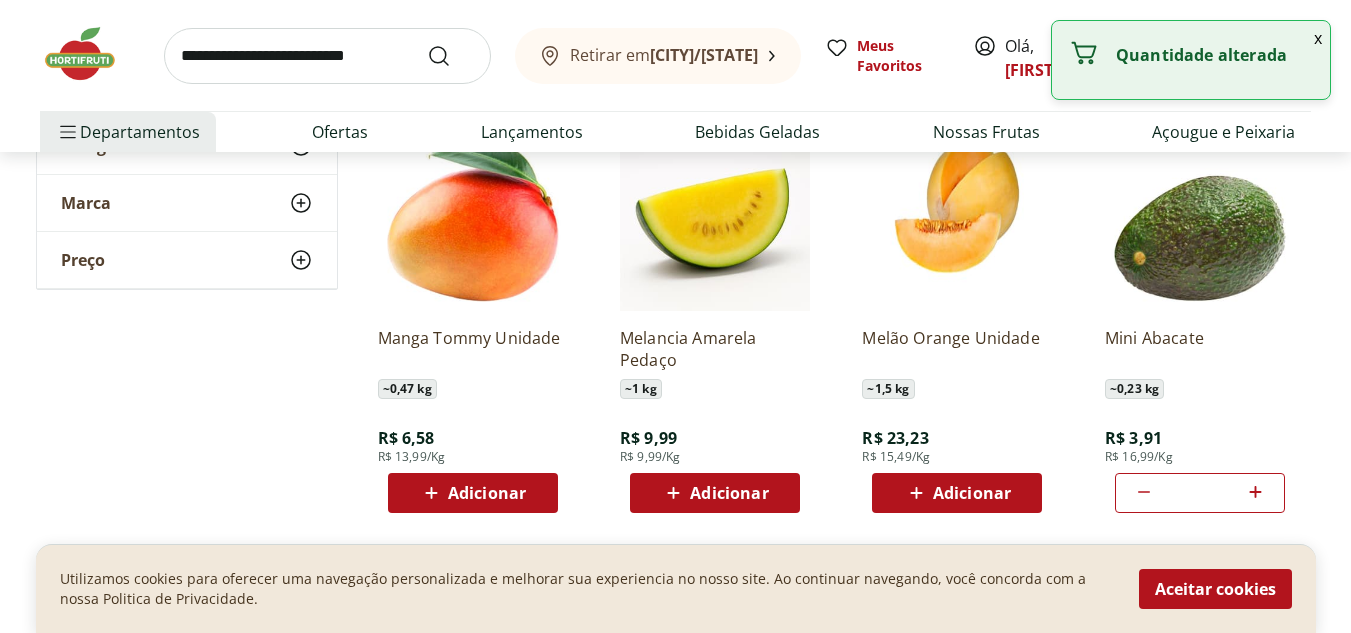 click 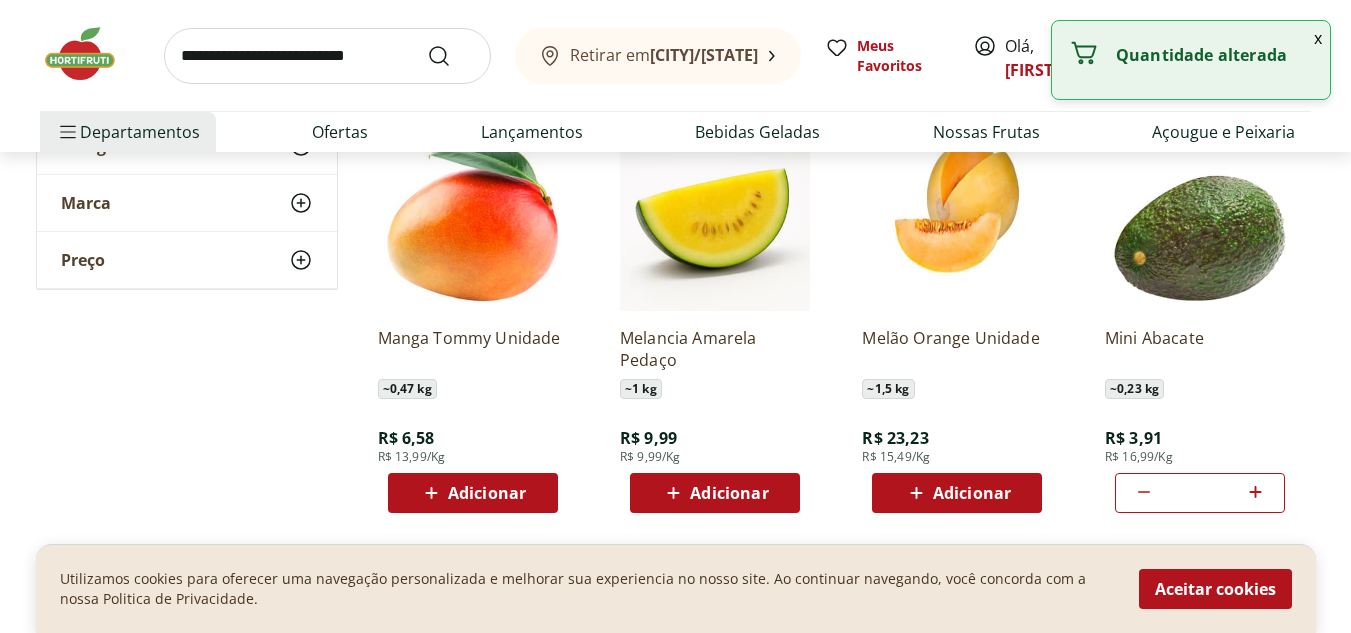 click 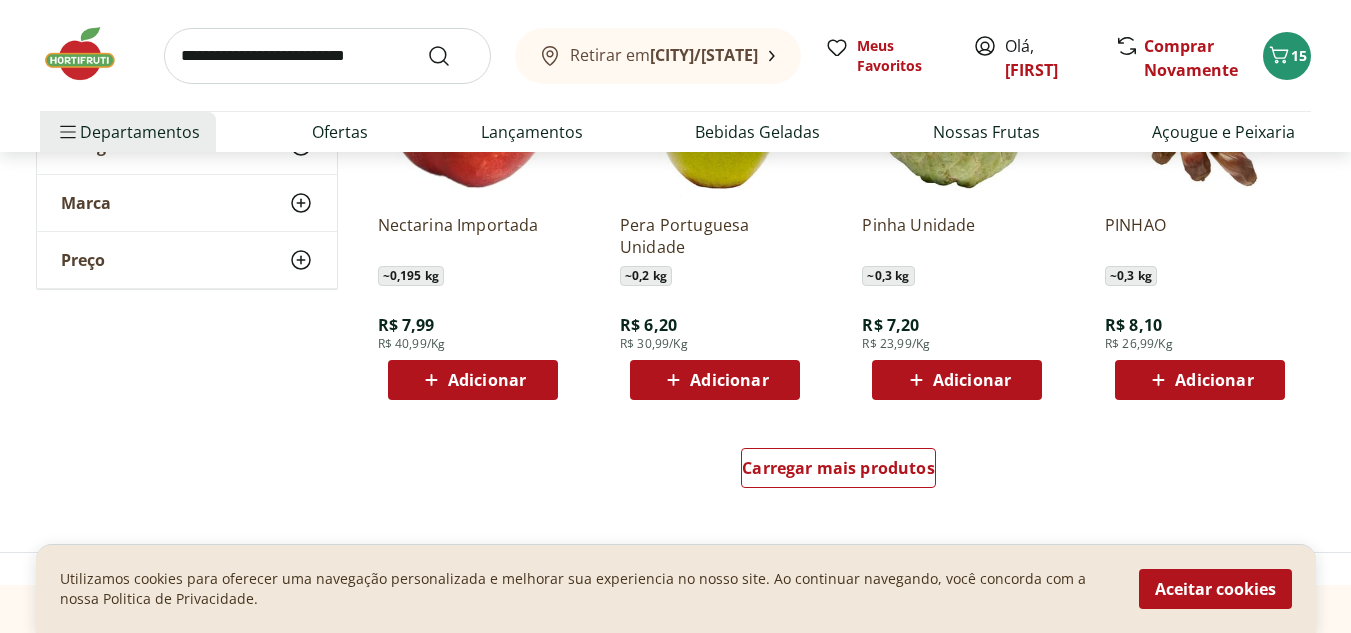 scroll, scrollTop: 7759, scrollLeft: 0, axis: vertical 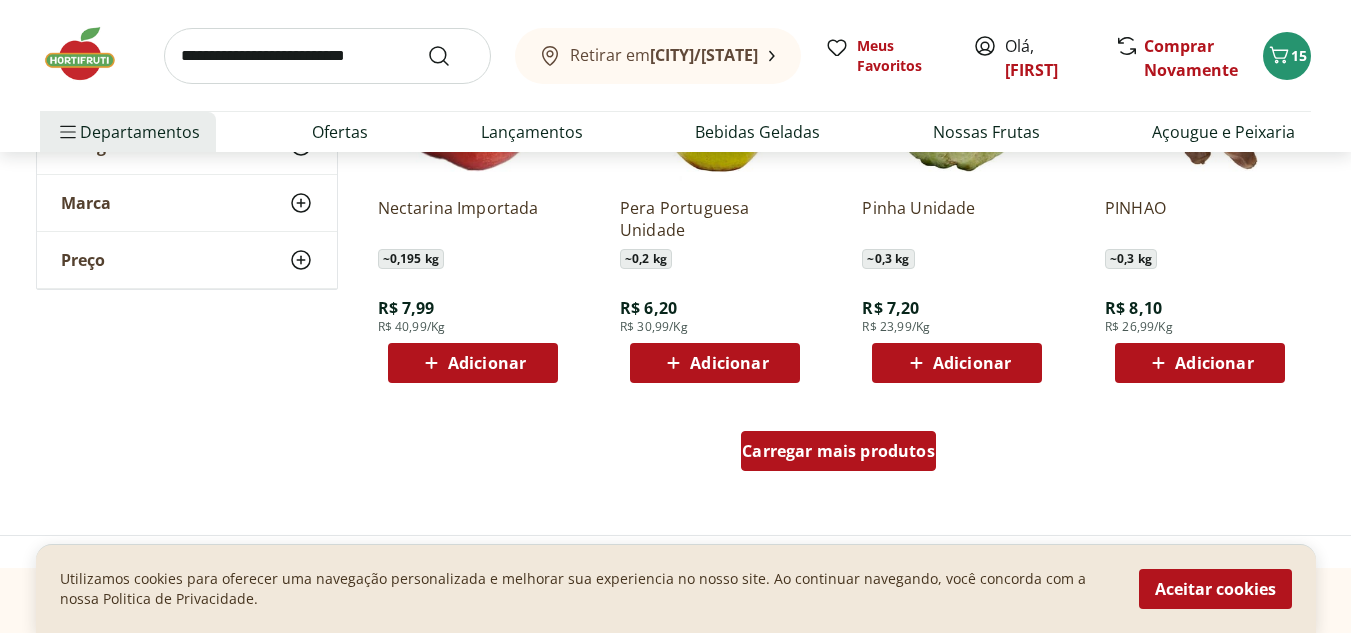click on "Carregar mais produtos" at bounding box center (838, 451) 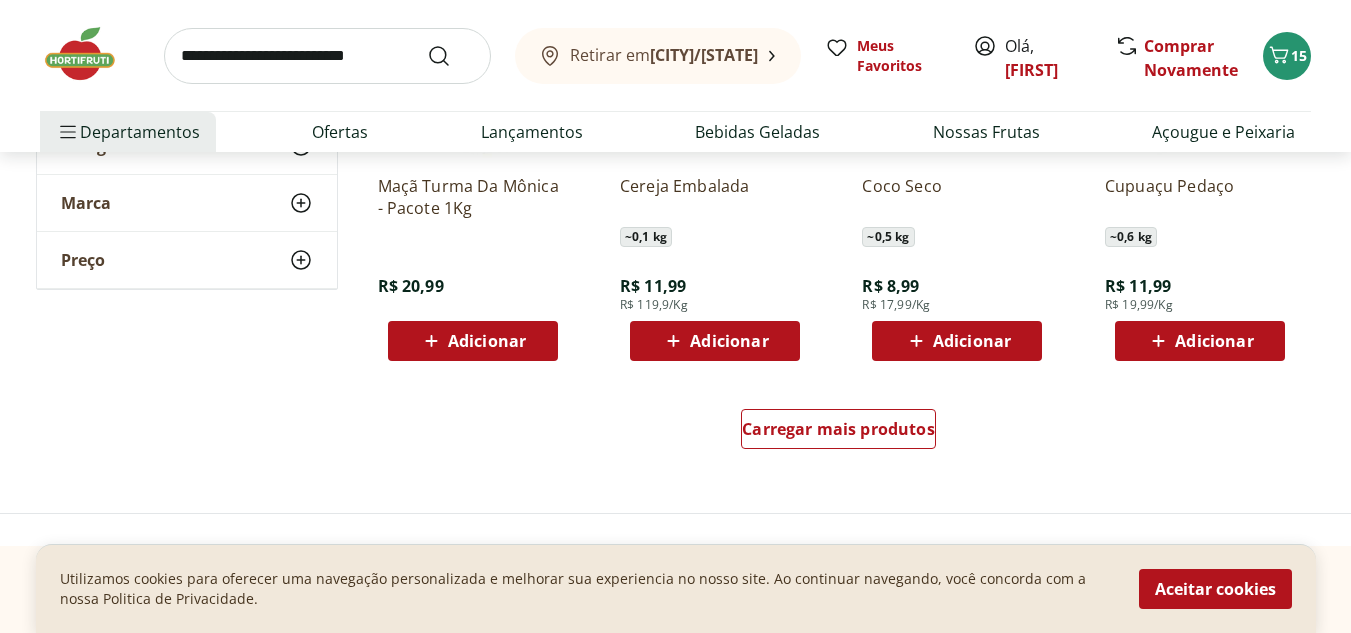 scroll, scrollTop: 9104, scrollLeft: 0, axis: vertical 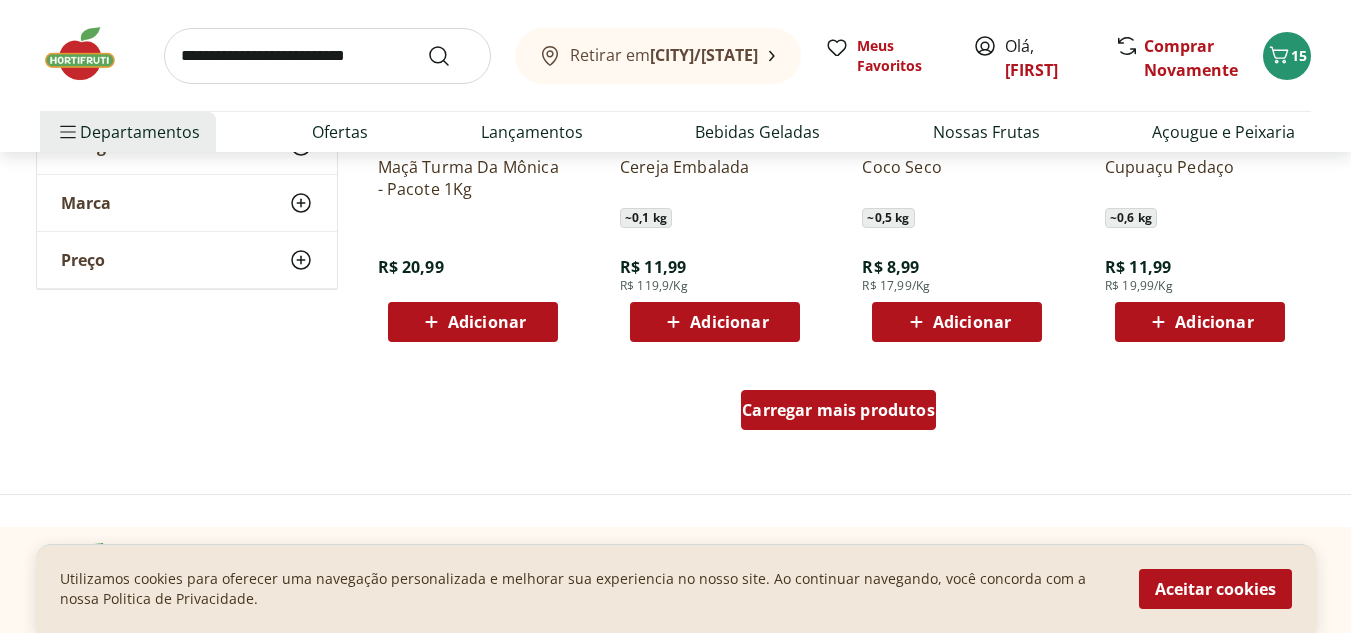 click on "Carregar mais produtos" at bounding box center (838, 410) 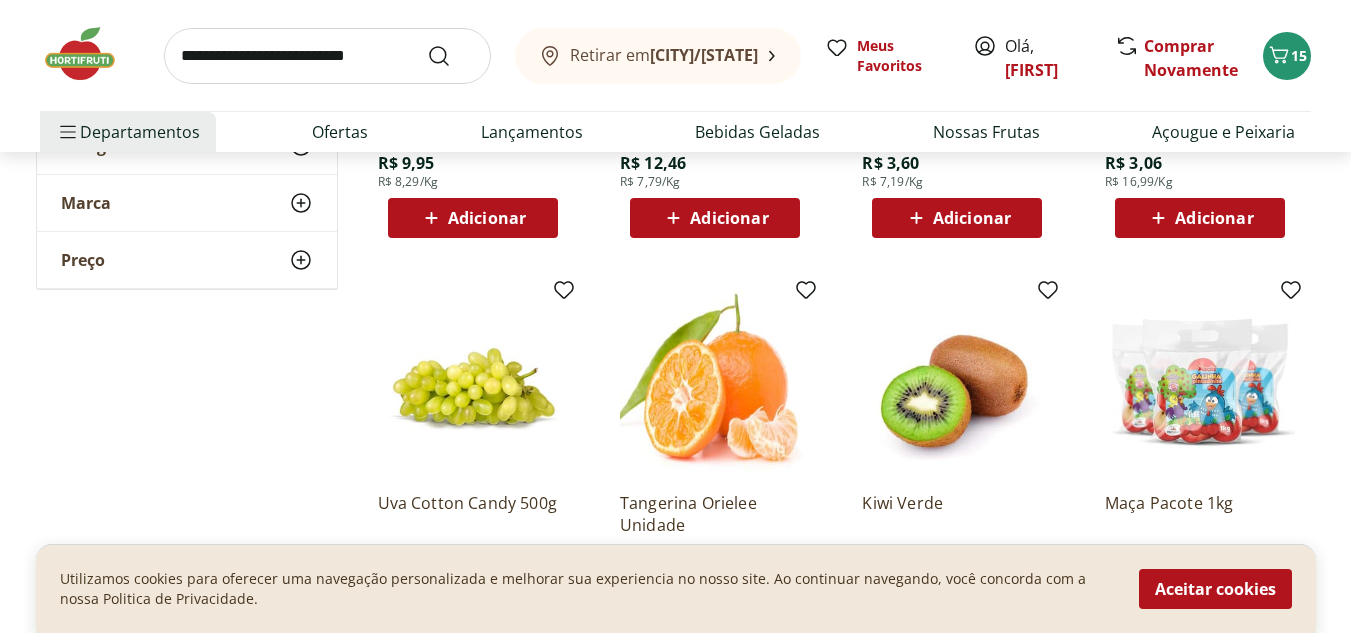scroll, scrollTop: 9717, scrollLeft: 0, axis: vertical 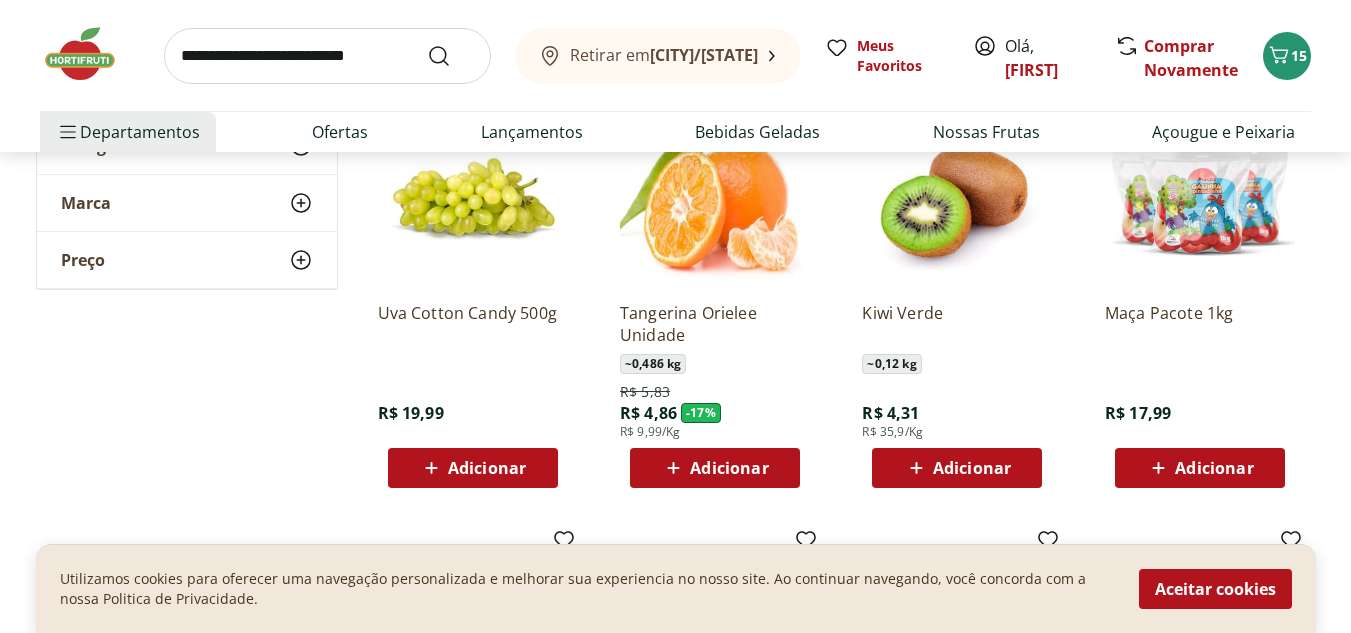 click on "Adicionar" at bounding box center [972, 468] 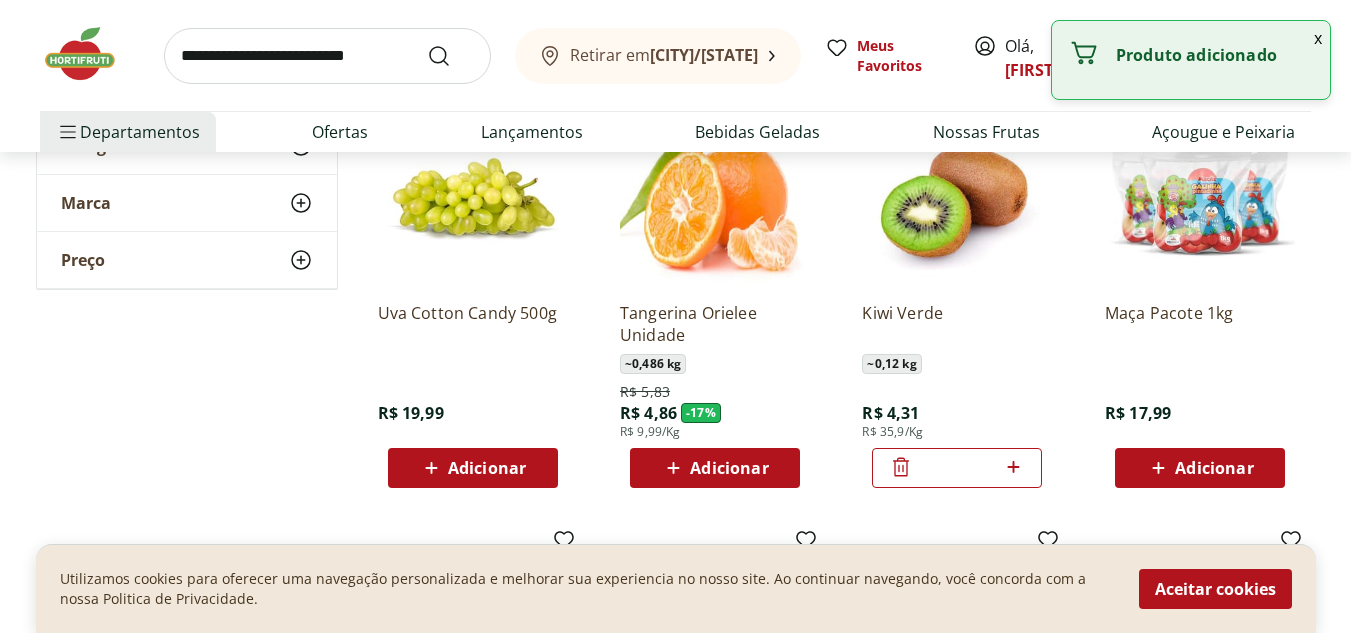 click 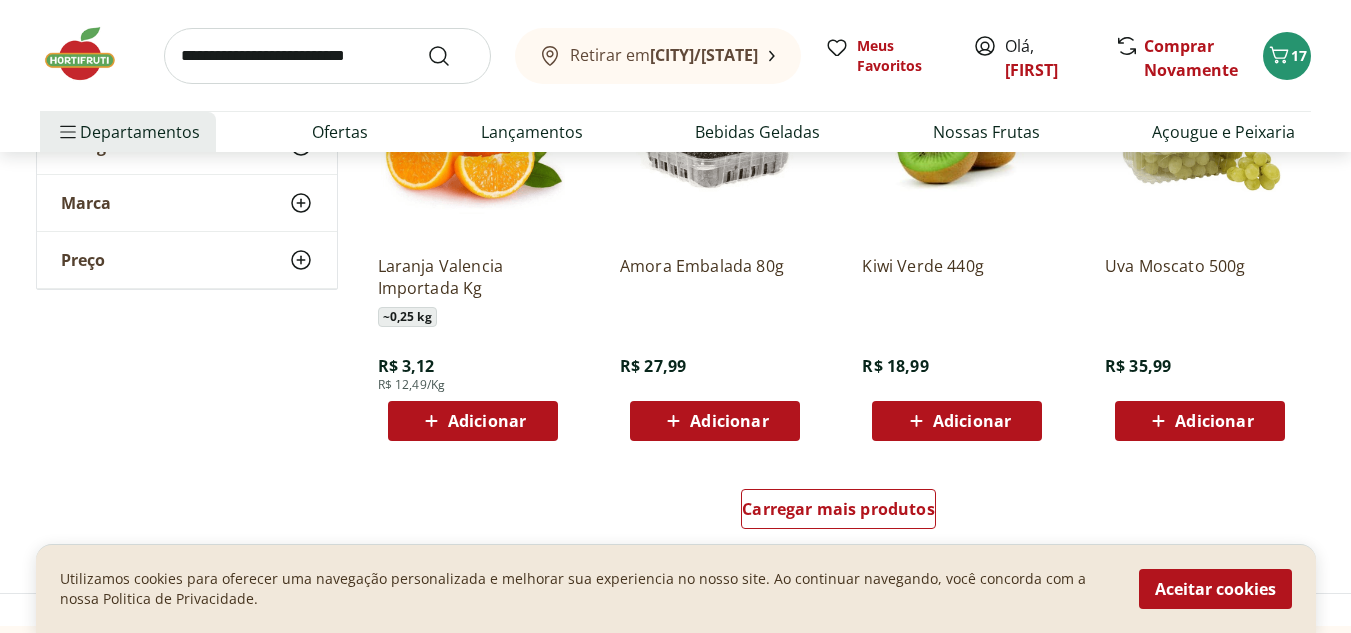 scroll, scrollTop: 10414, scrollLeft: 0, axis: vertical 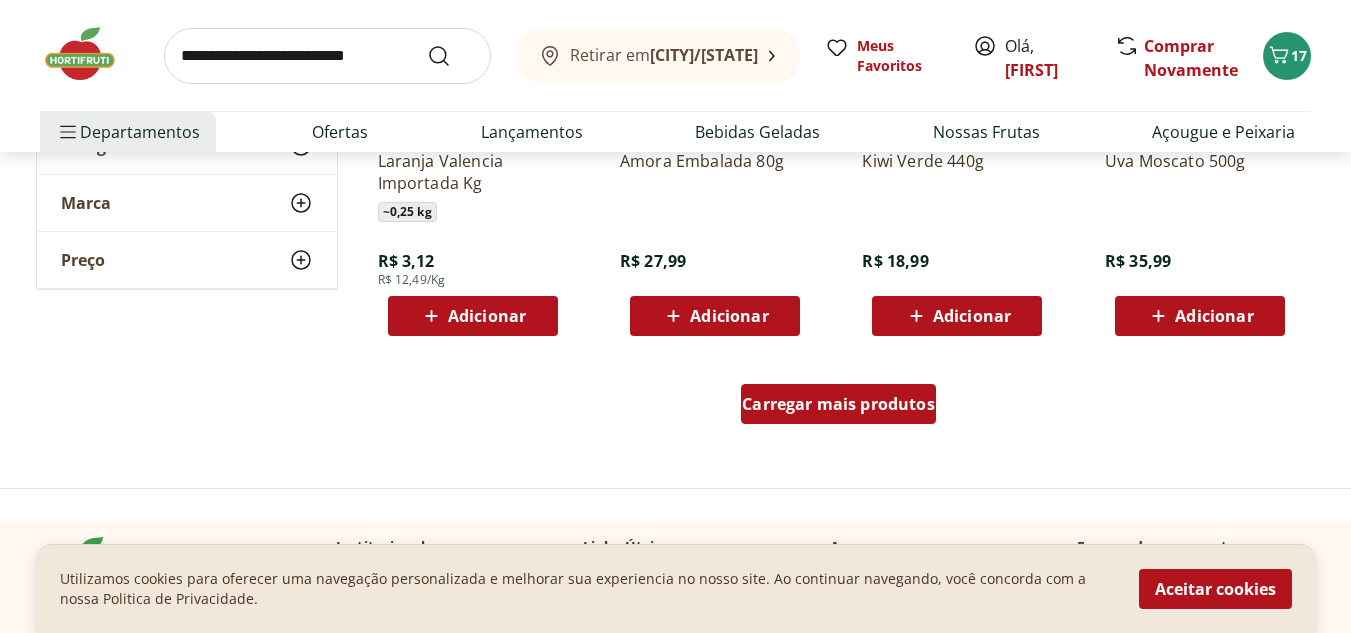 click on "Carregar mais produtos" at bounding box center [838, 404] 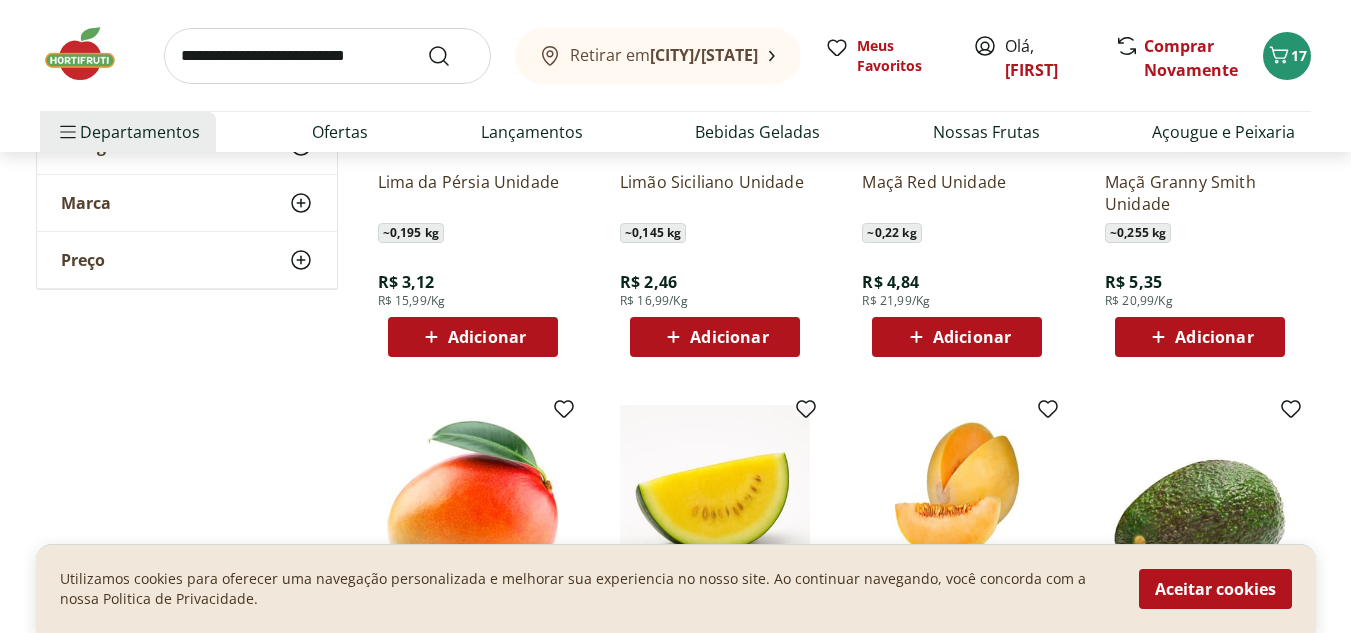 scroll, scrollTop: 6536, scrollLeft: 0, axis: vertical 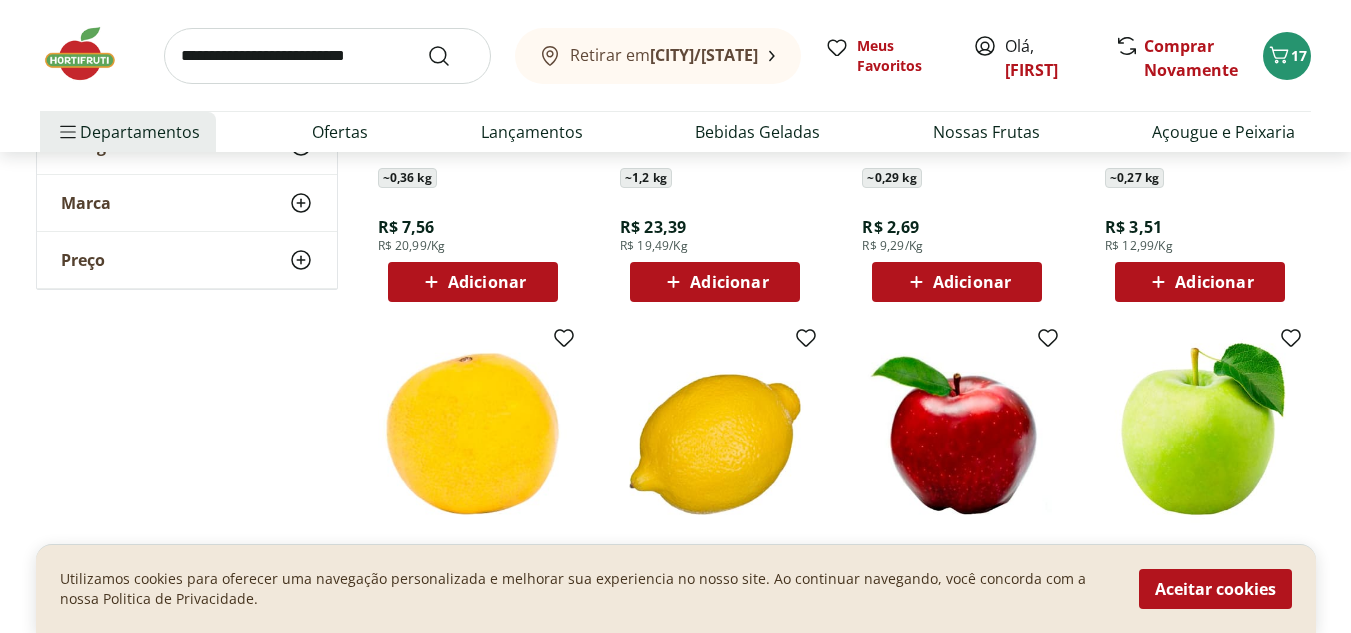 click at bounding box center [90, 54] 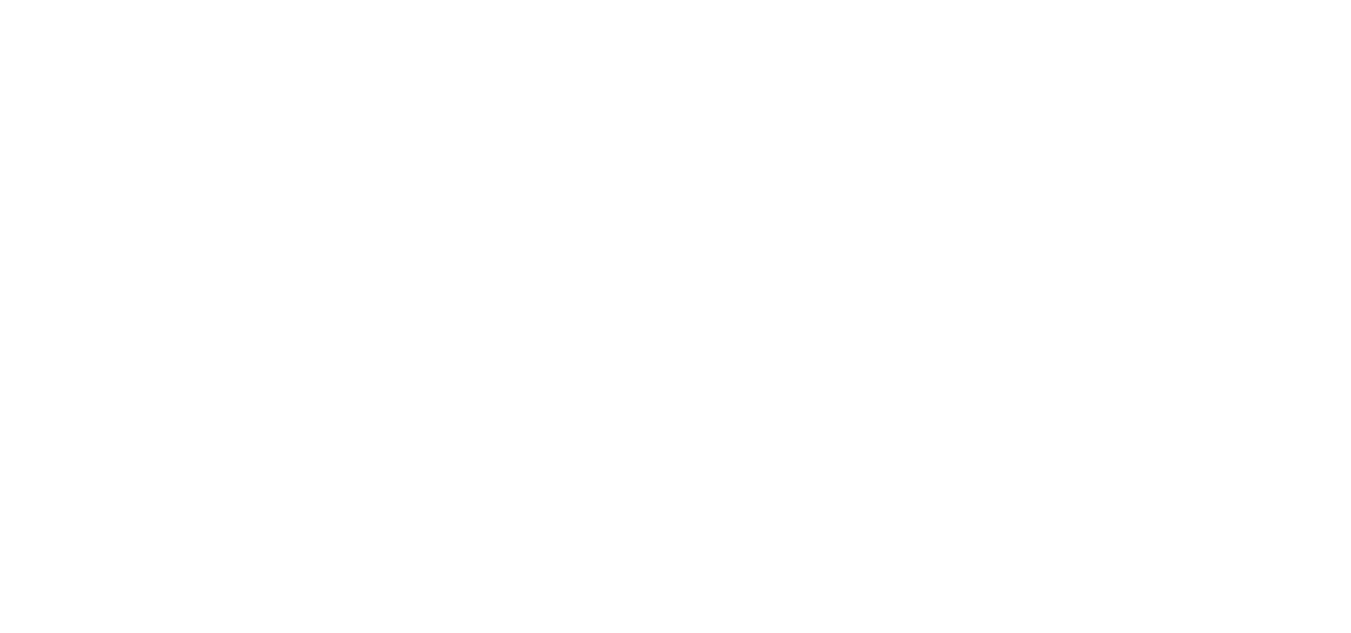 scroll, scrollTop: 0, scrollLeft: 0, axis: both 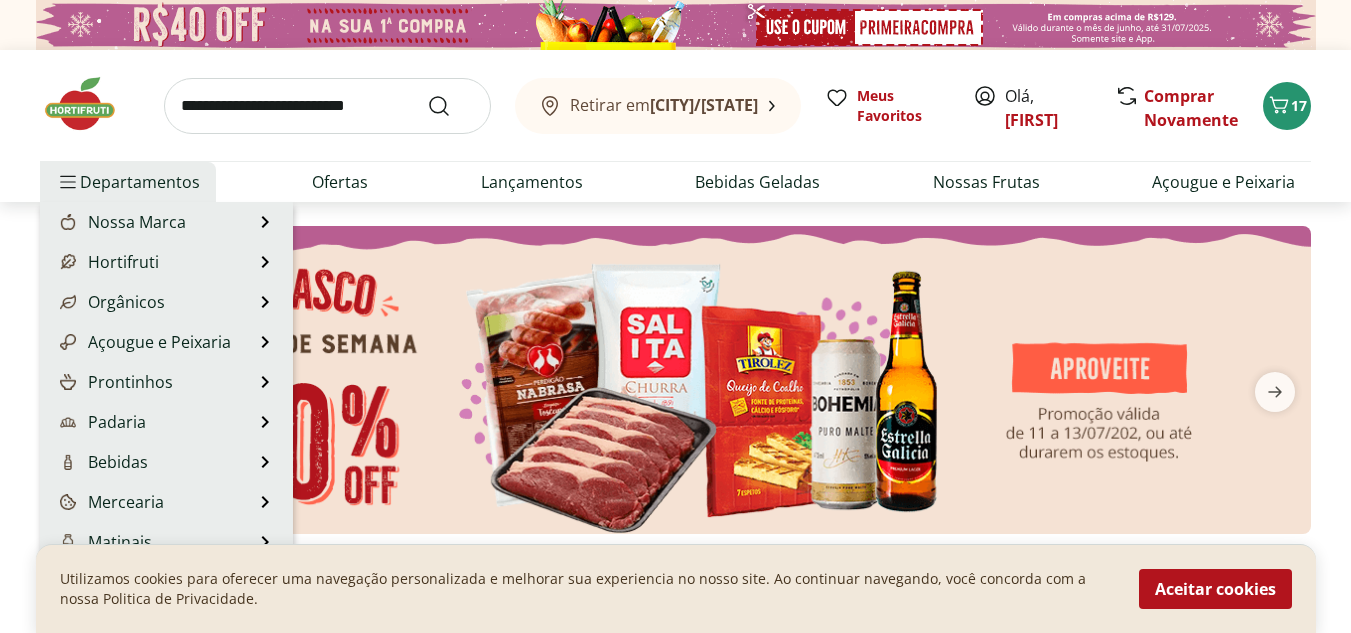 type on "*" 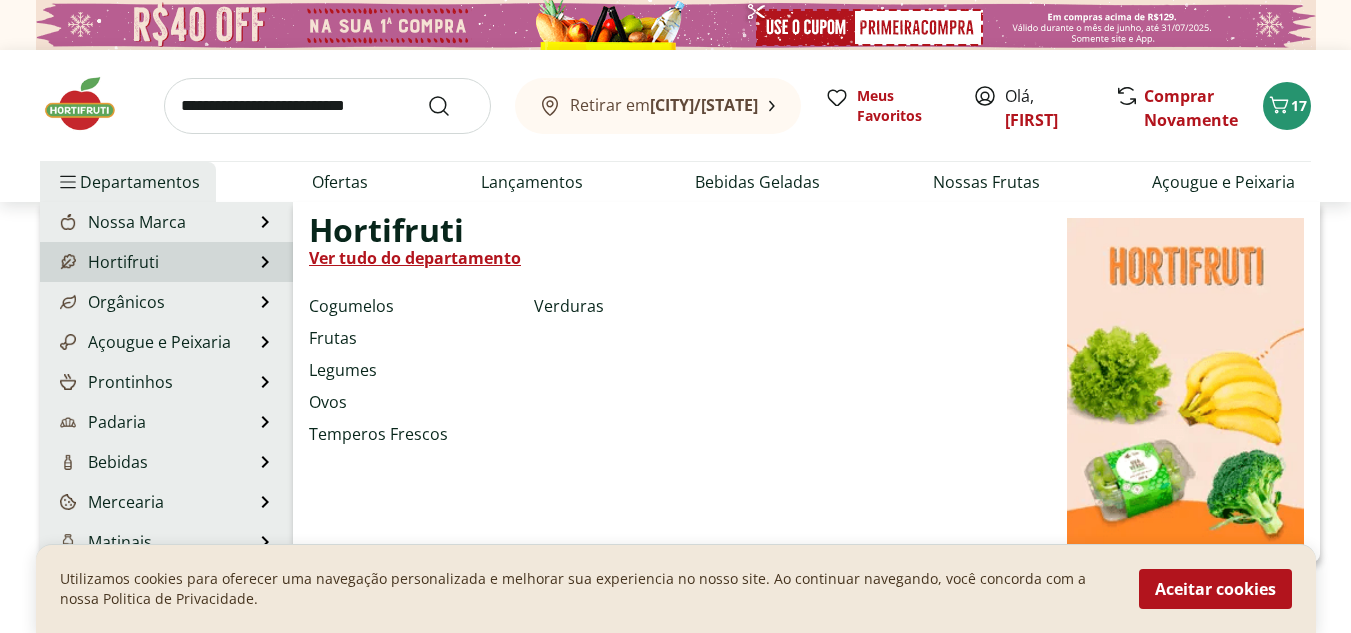 click on "Ver tudo do departamento" at bounding box center (415, 258) 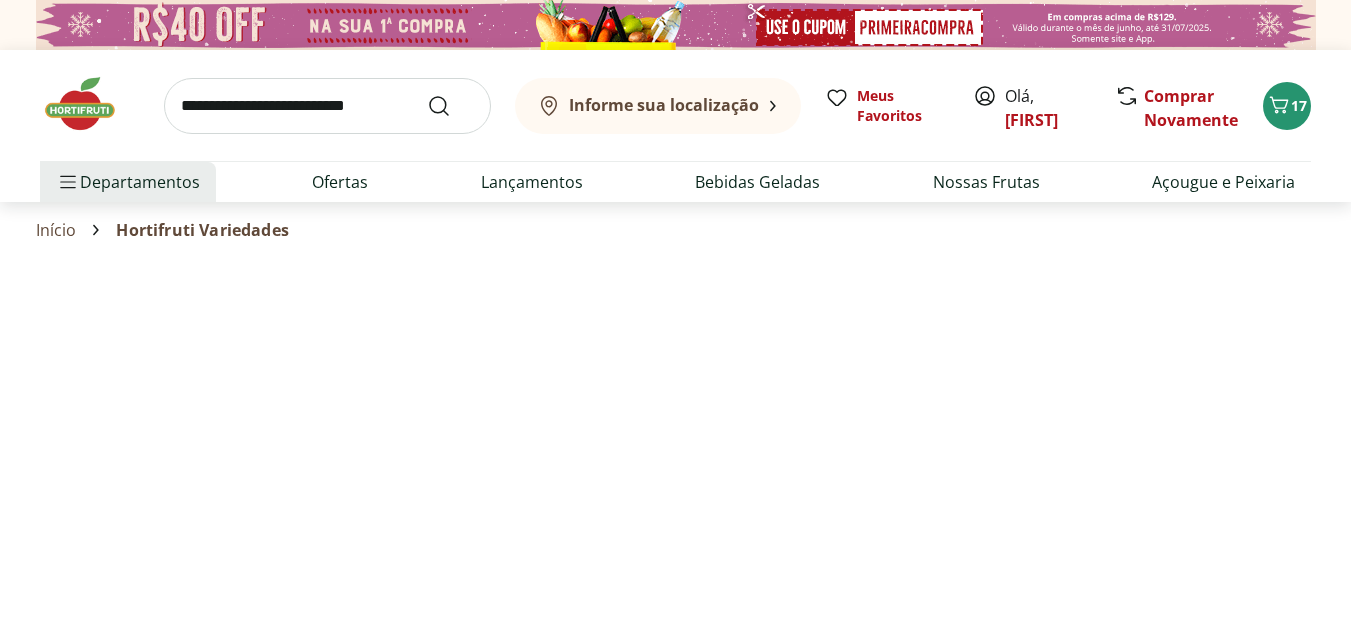 select on "**********" 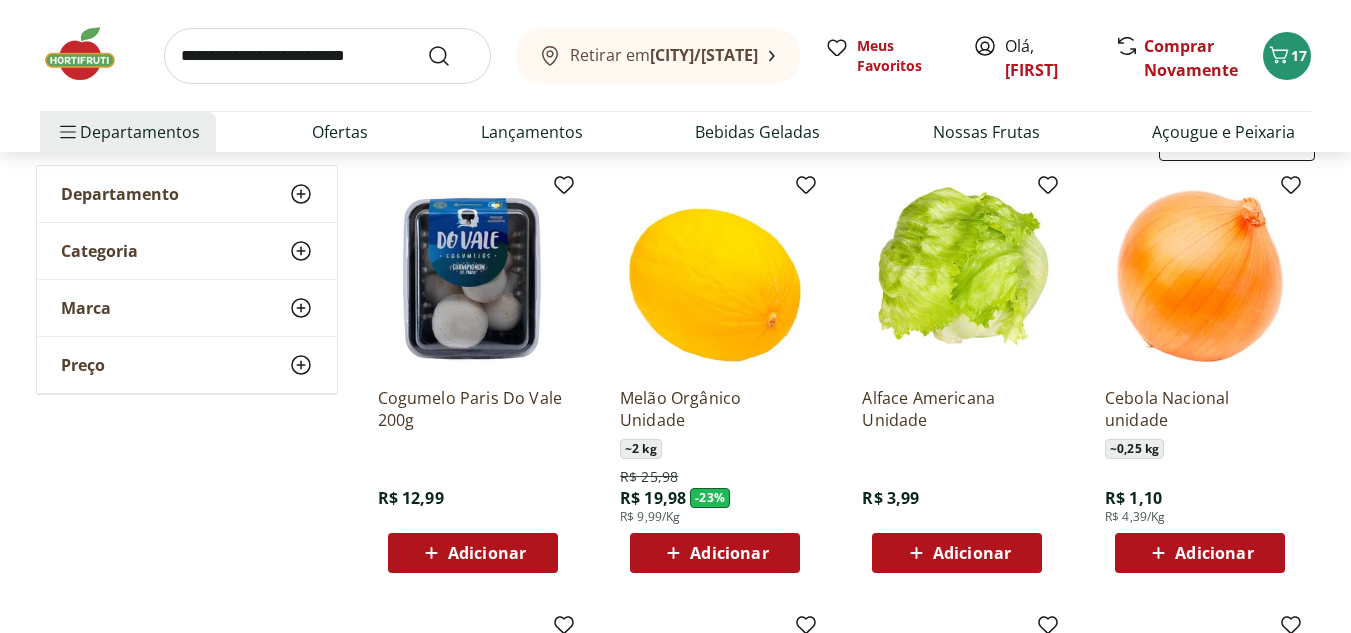 scroll, scrollTop: 189, scrollLeft: 0, axis: vertical 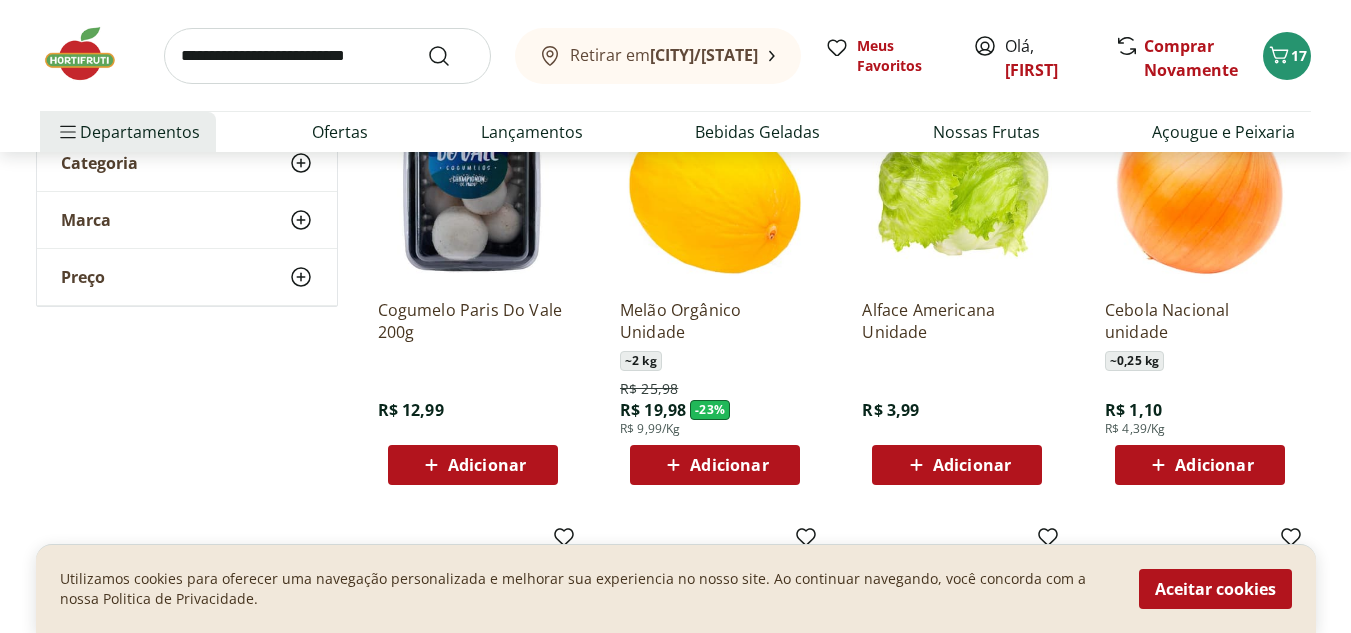 click on "Adicionar" at bounding box center (487, 465) 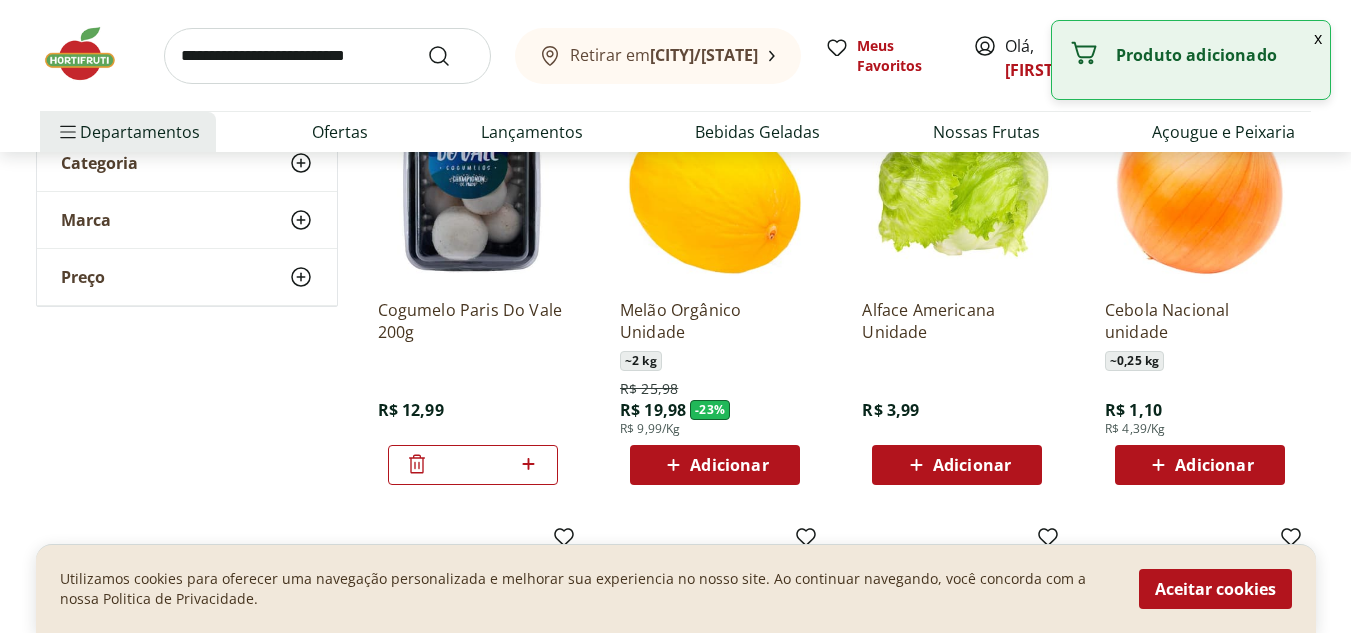 click on "Adicionar" at bounding box center (1214, 465) 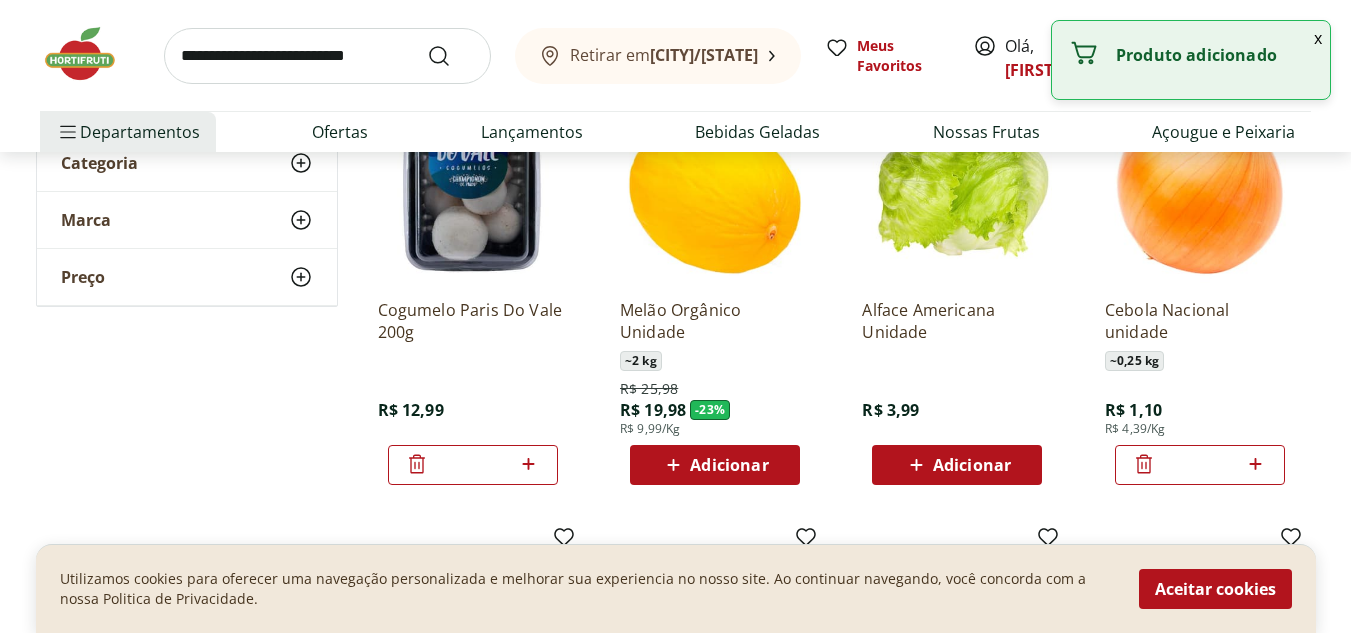 click 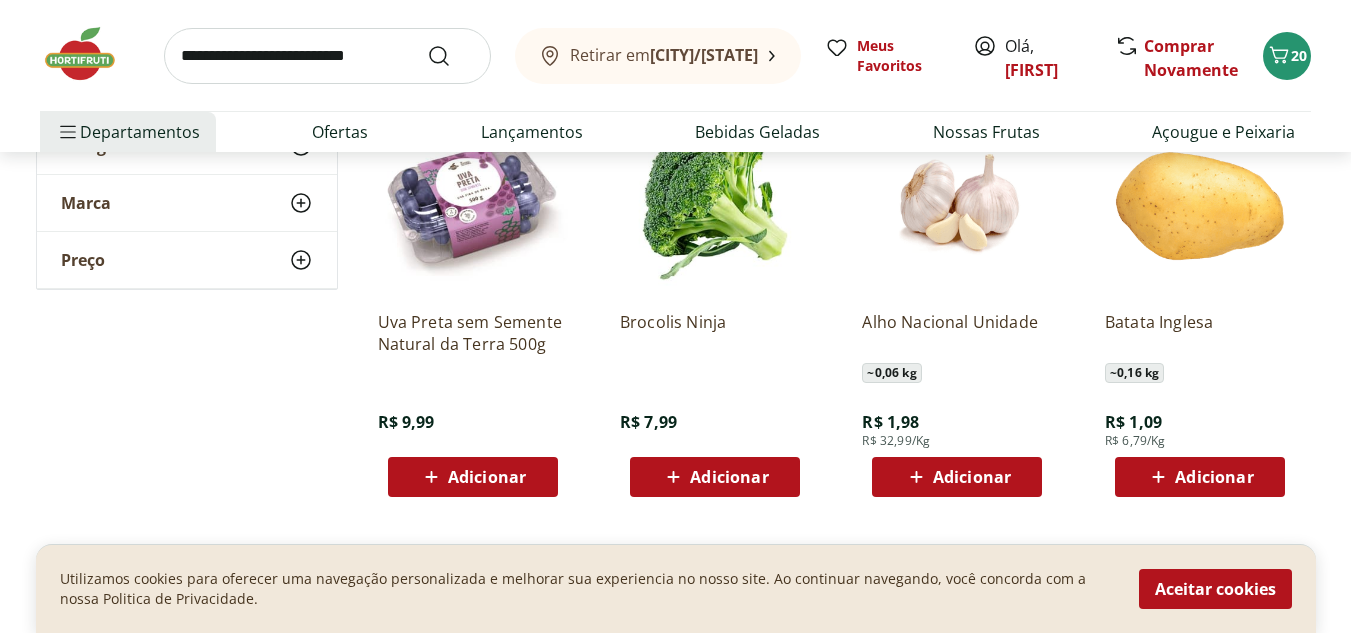 scroll, scrollTop: 1131, scrollLeft: 0, axis: vertical 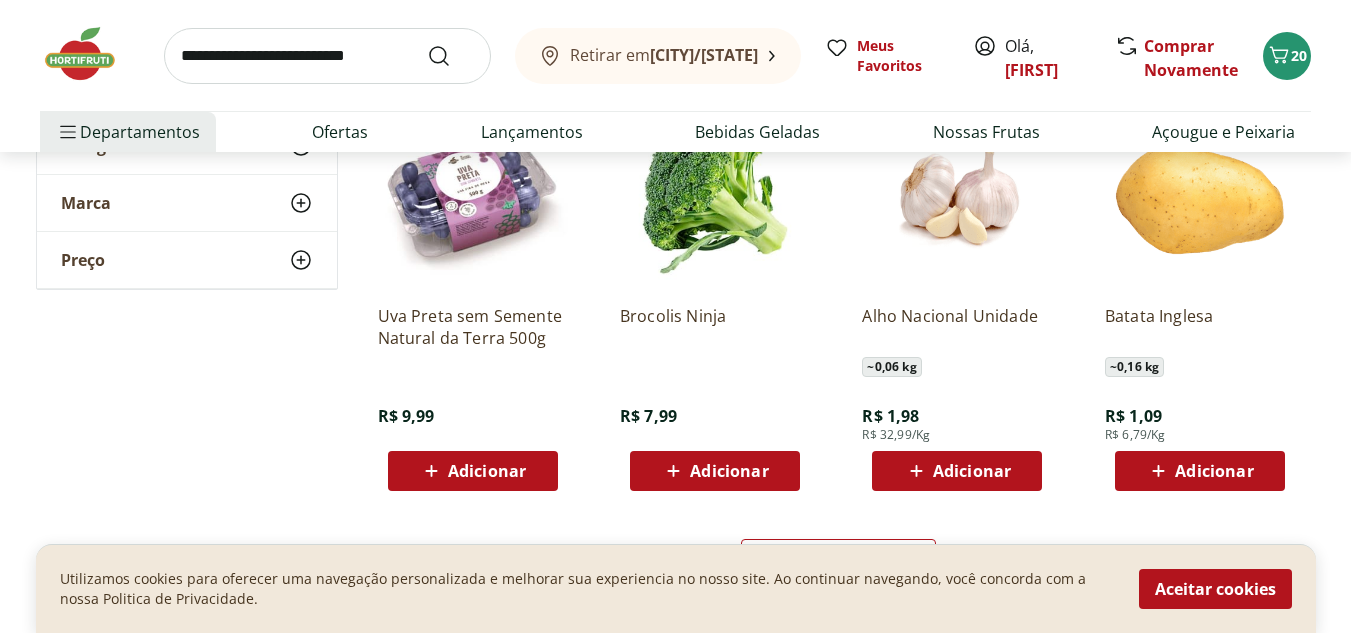 click on "Adicionar" at bounding box center [729, 471] 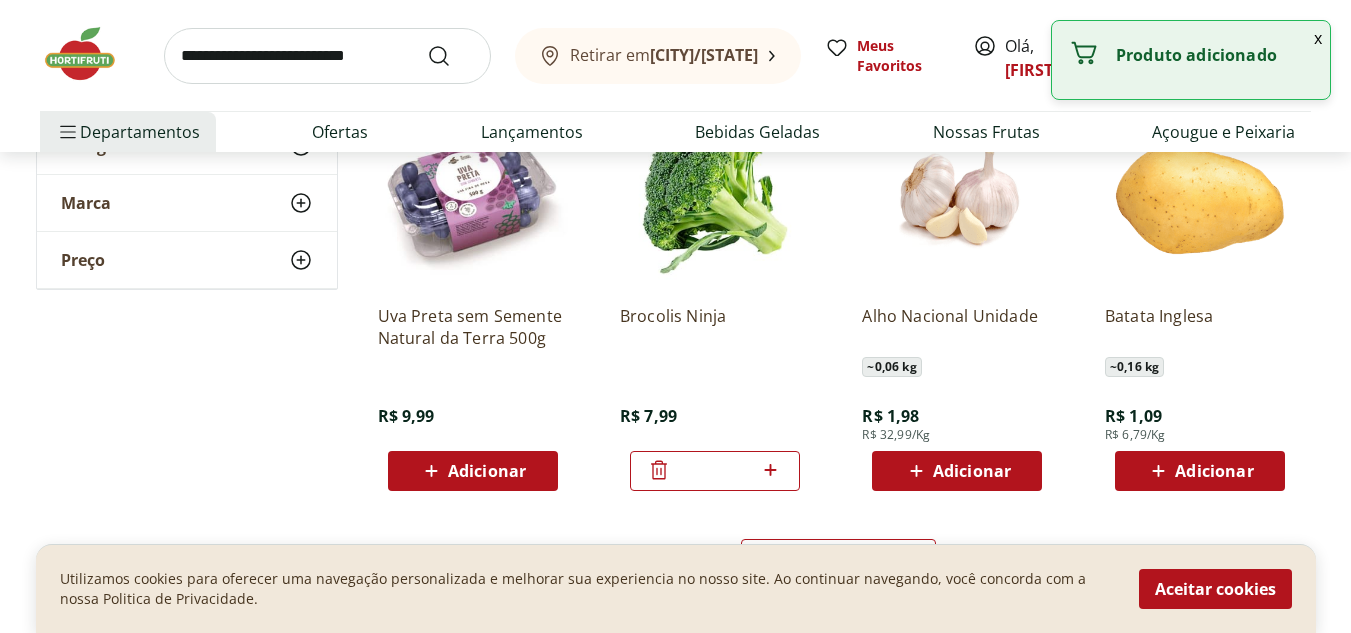 click on "Adicionar" at bounding box center [1214, 471] 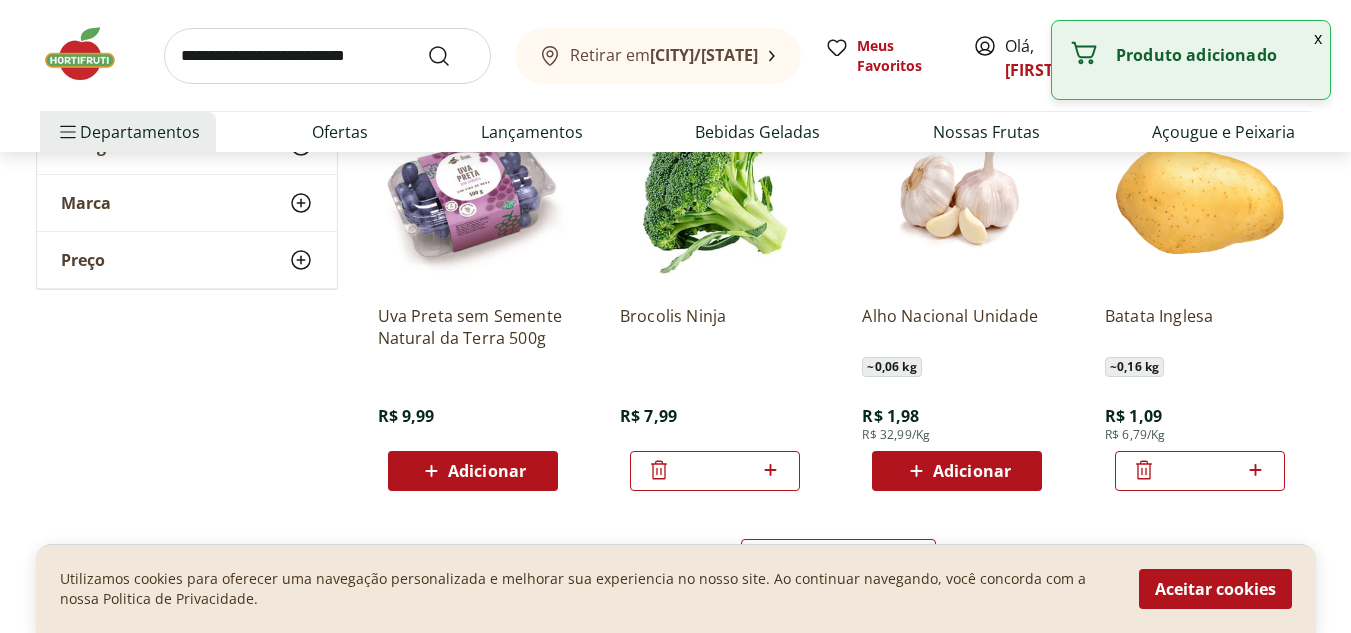 click 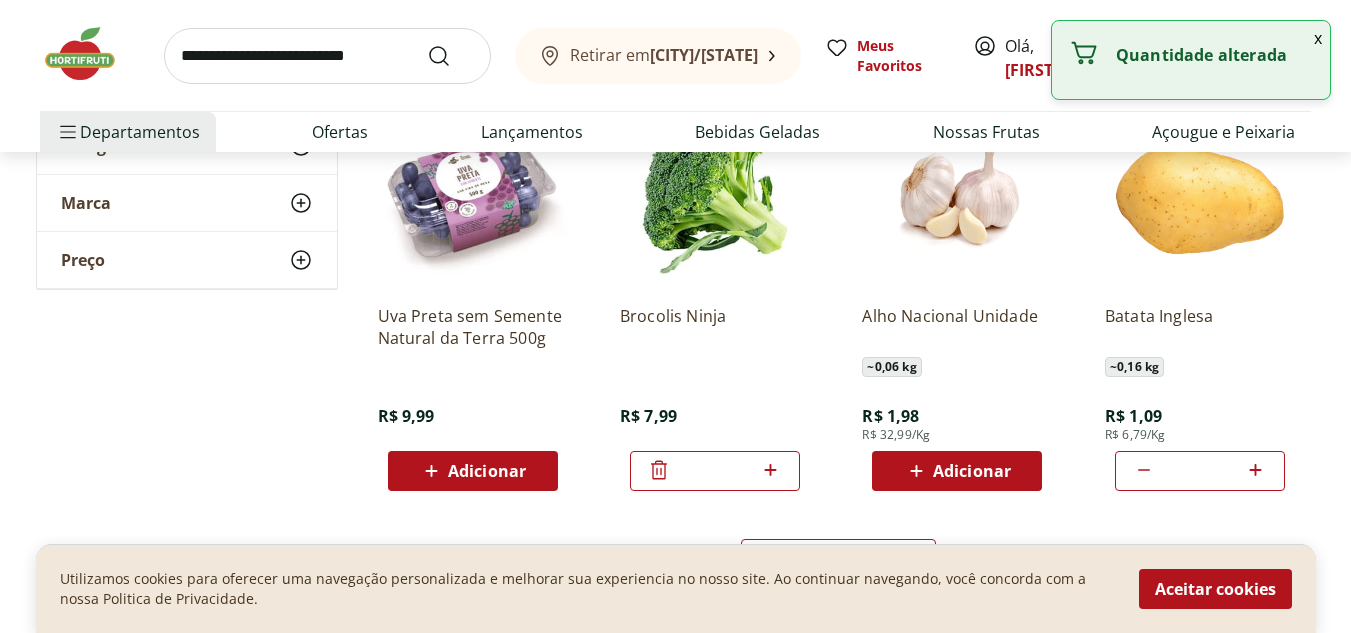 click 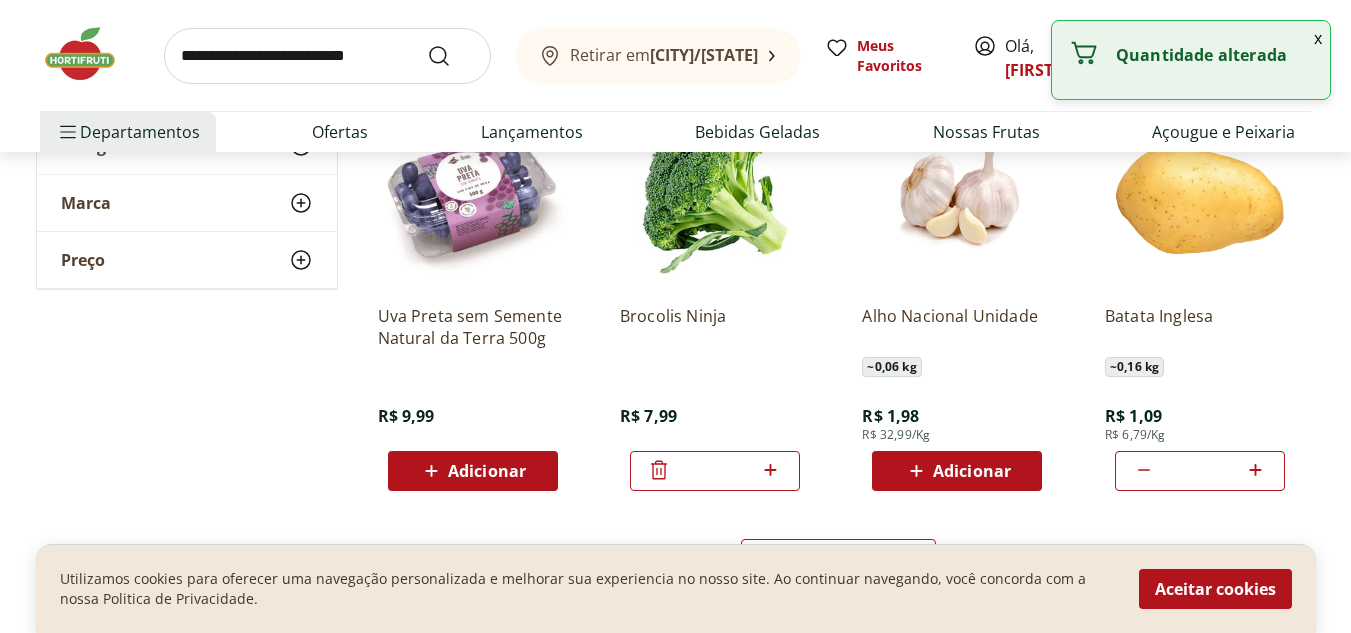 click 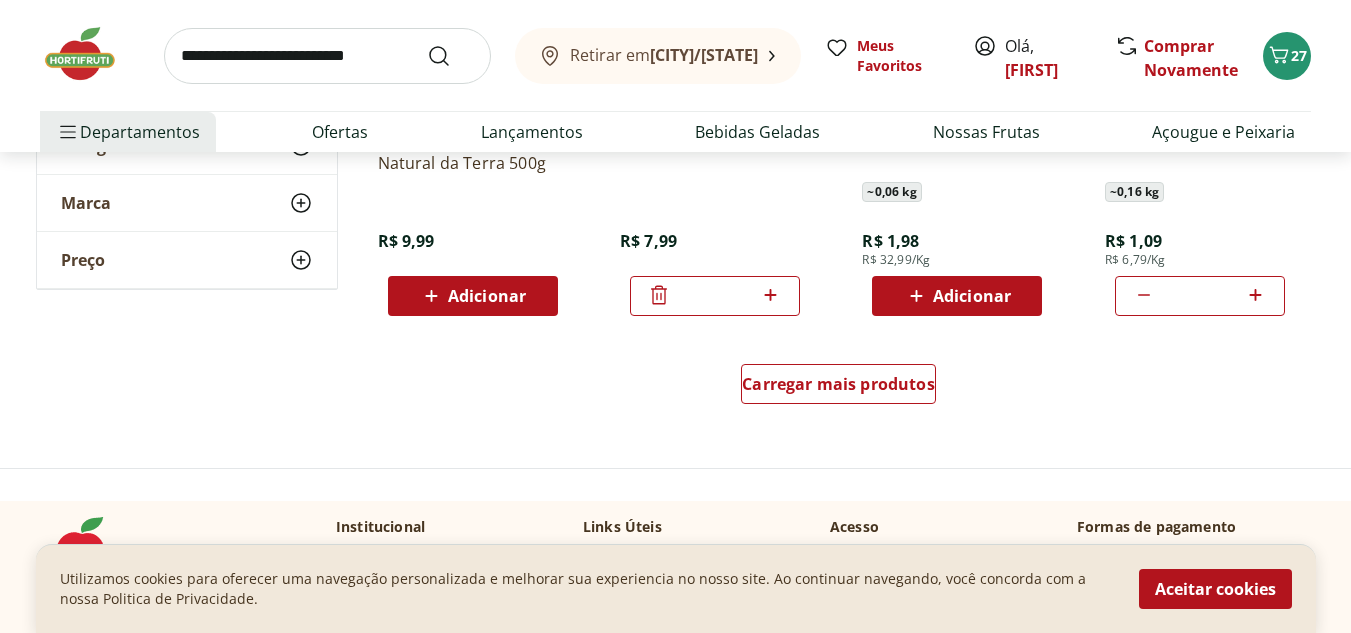 scroll, scrollTop: 1329, scrollLeft: 0, axis: vertical 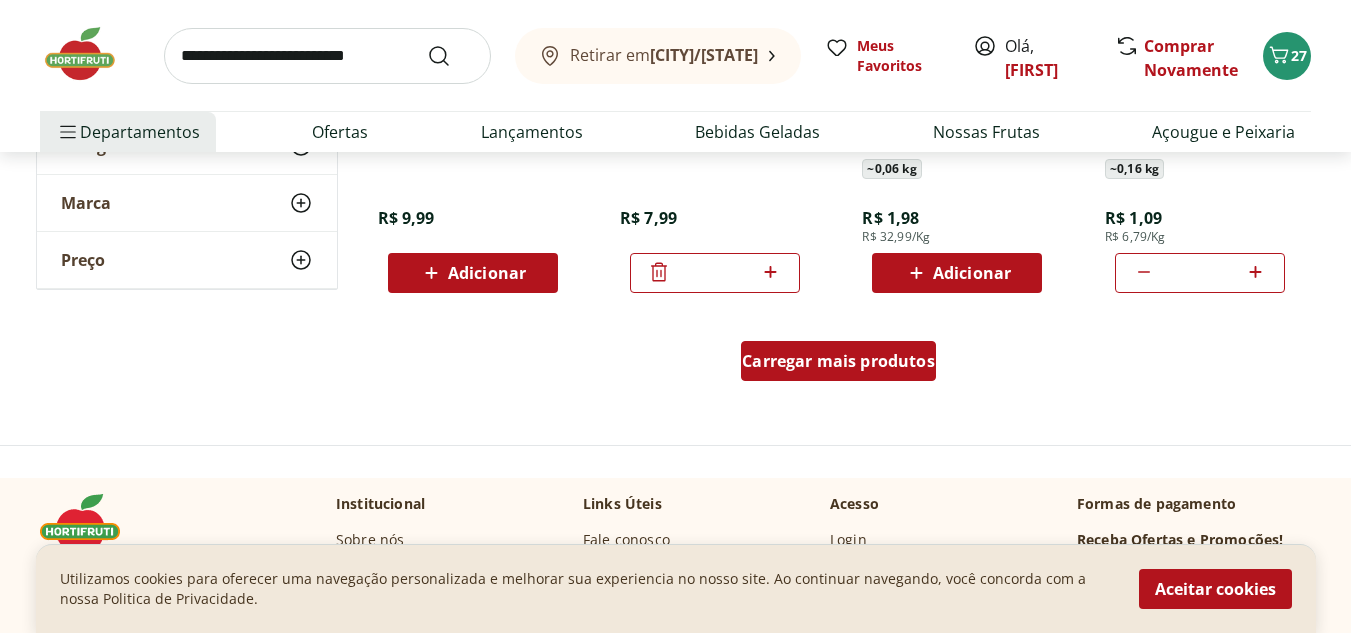 click on "Carregar mais produtos" at bounding box center (838, 361) 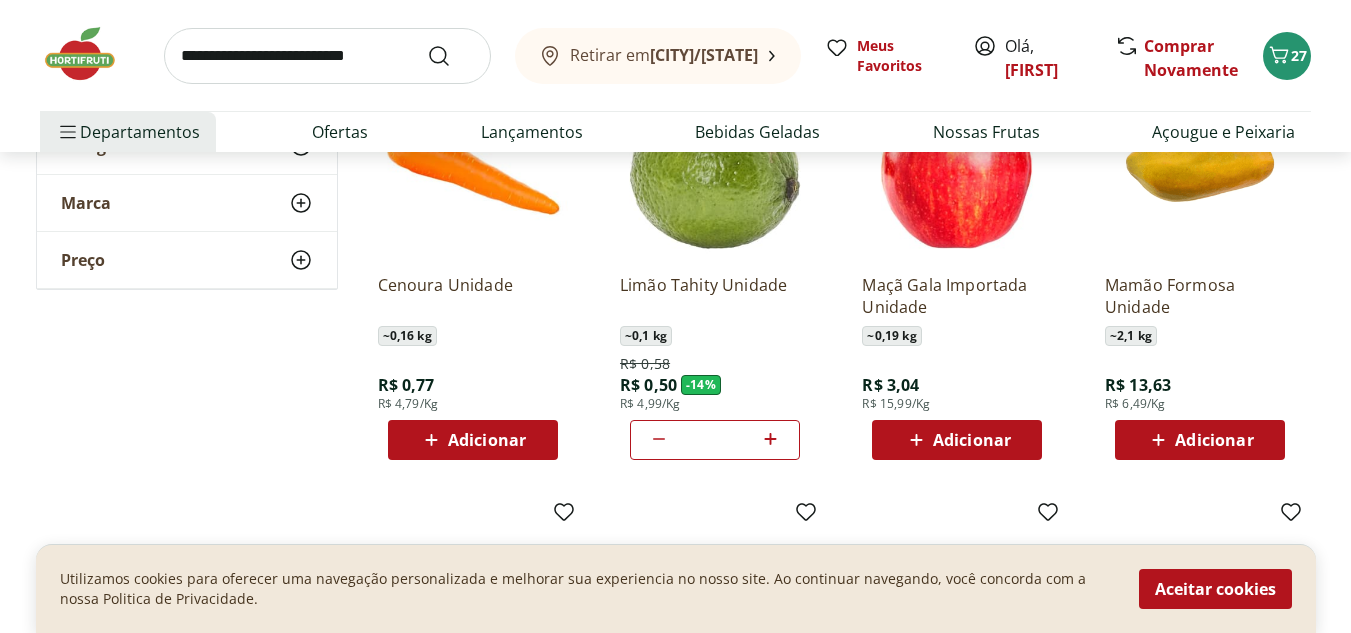 scroll, scrollTop: 1611, scrollLeft: 0, axis: vertical 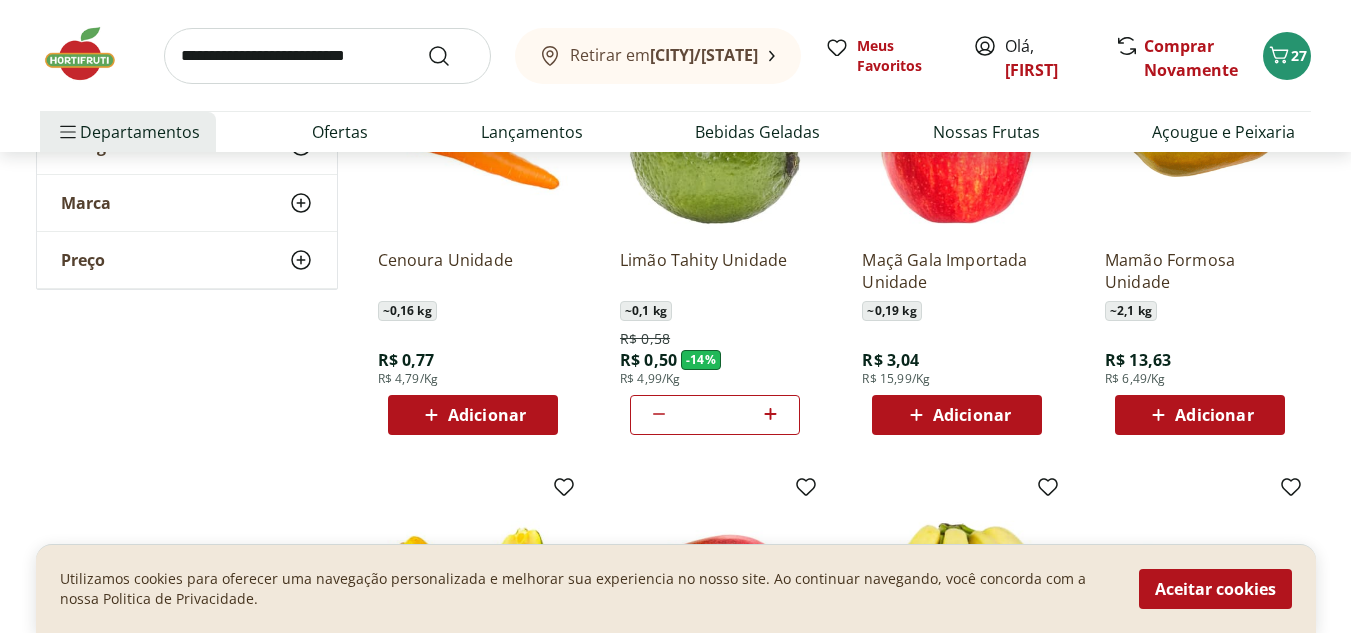 click on "Adicionar" at bounding box center (473, 415) 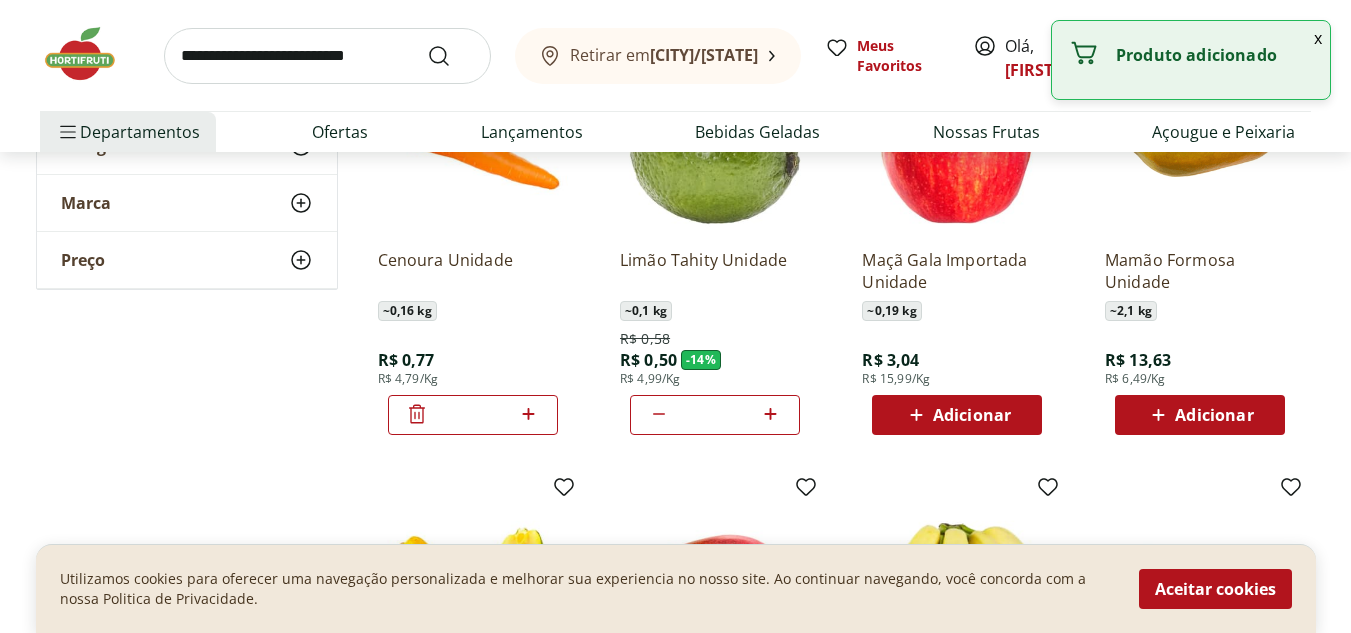 click 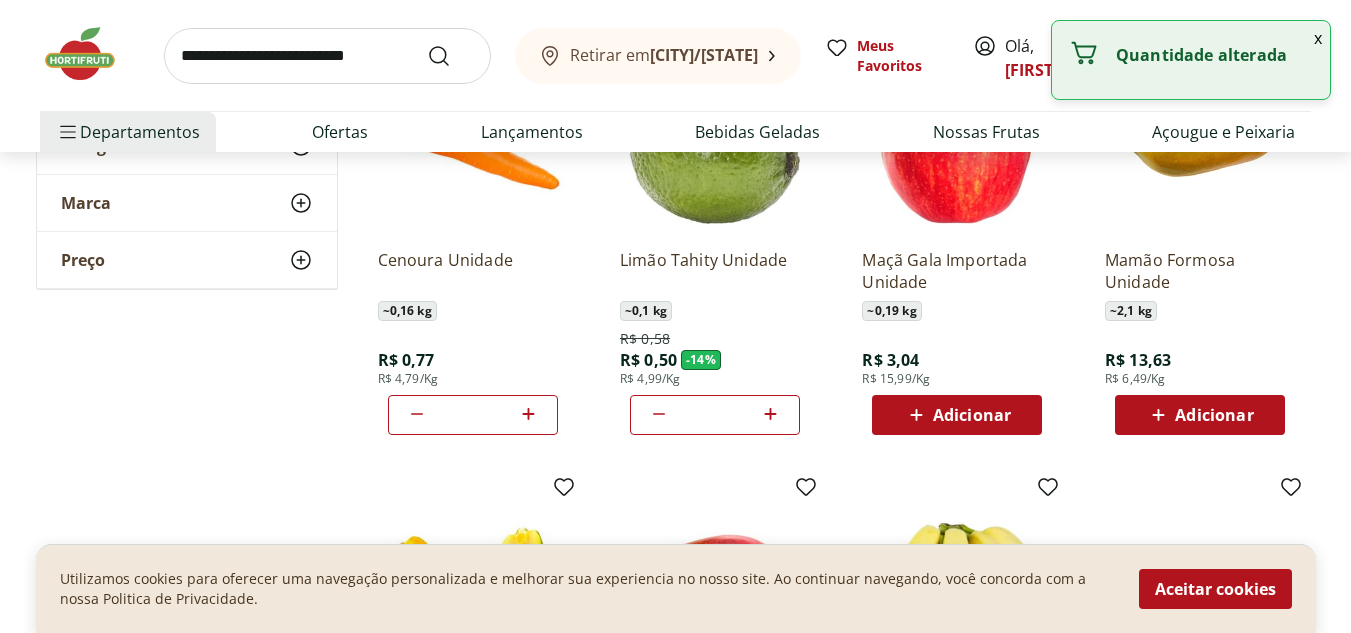 click 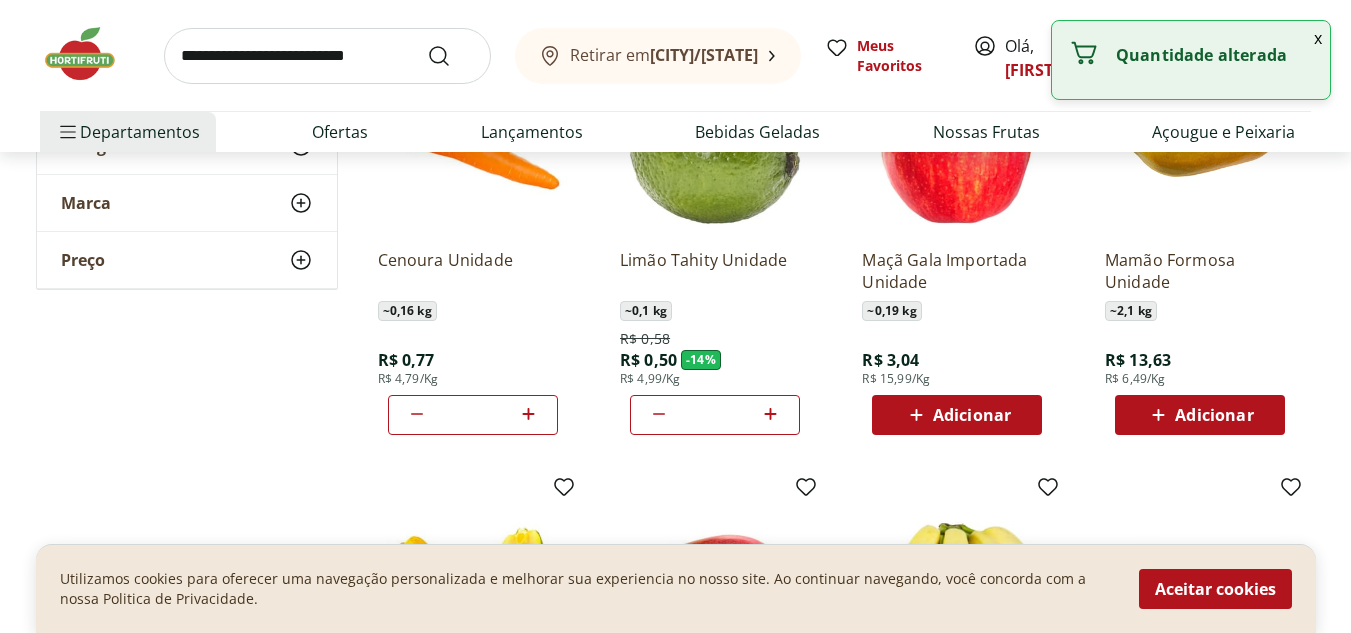click 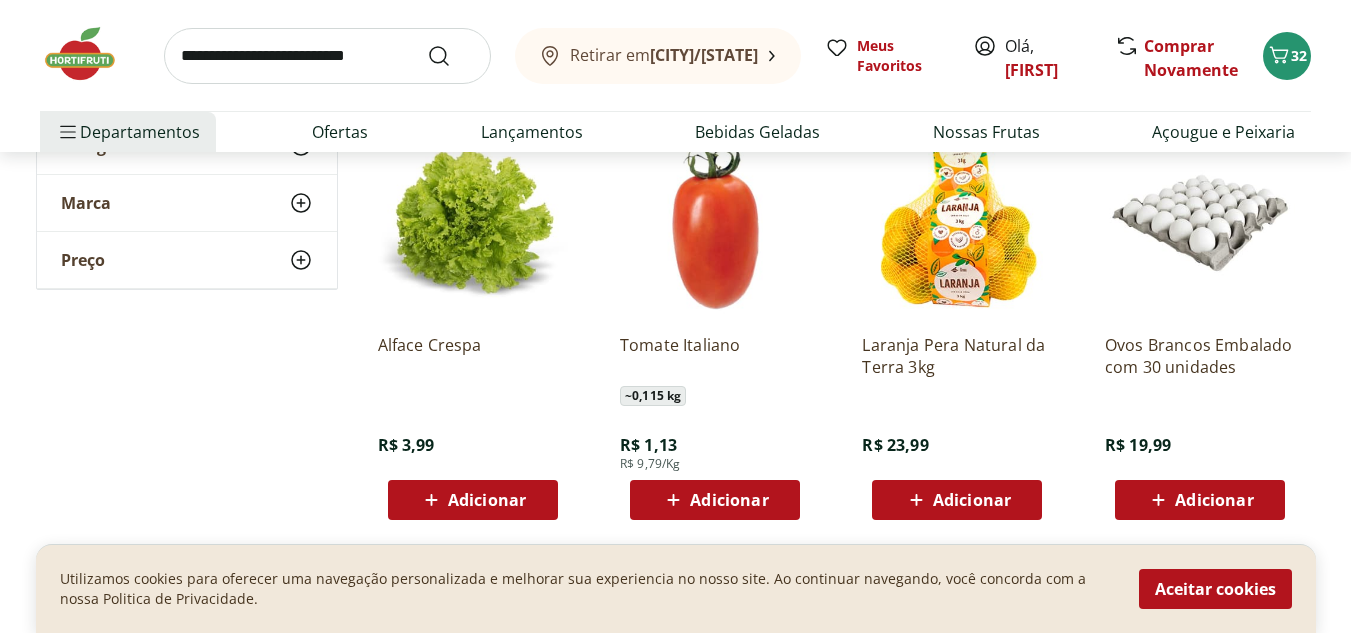 scroll, scrollTop: 2446, scrollLeft: 0, axis: vertical 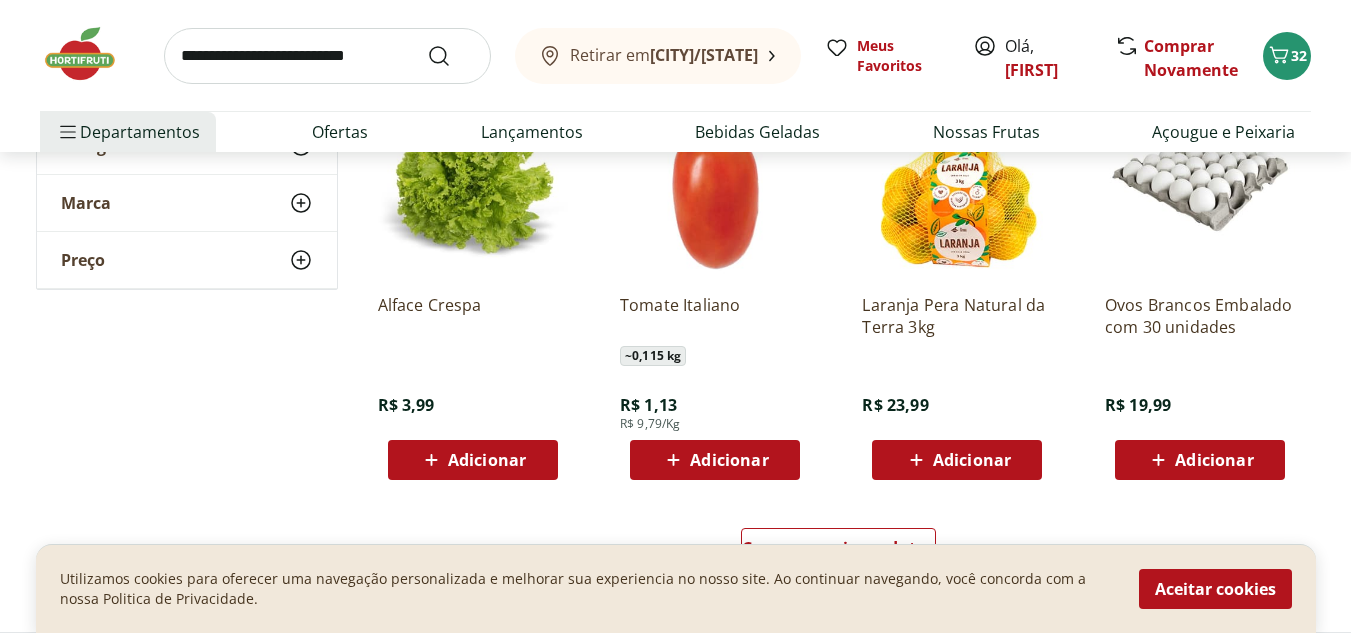 click on "Adicionar" at bounding box center [729, 460] 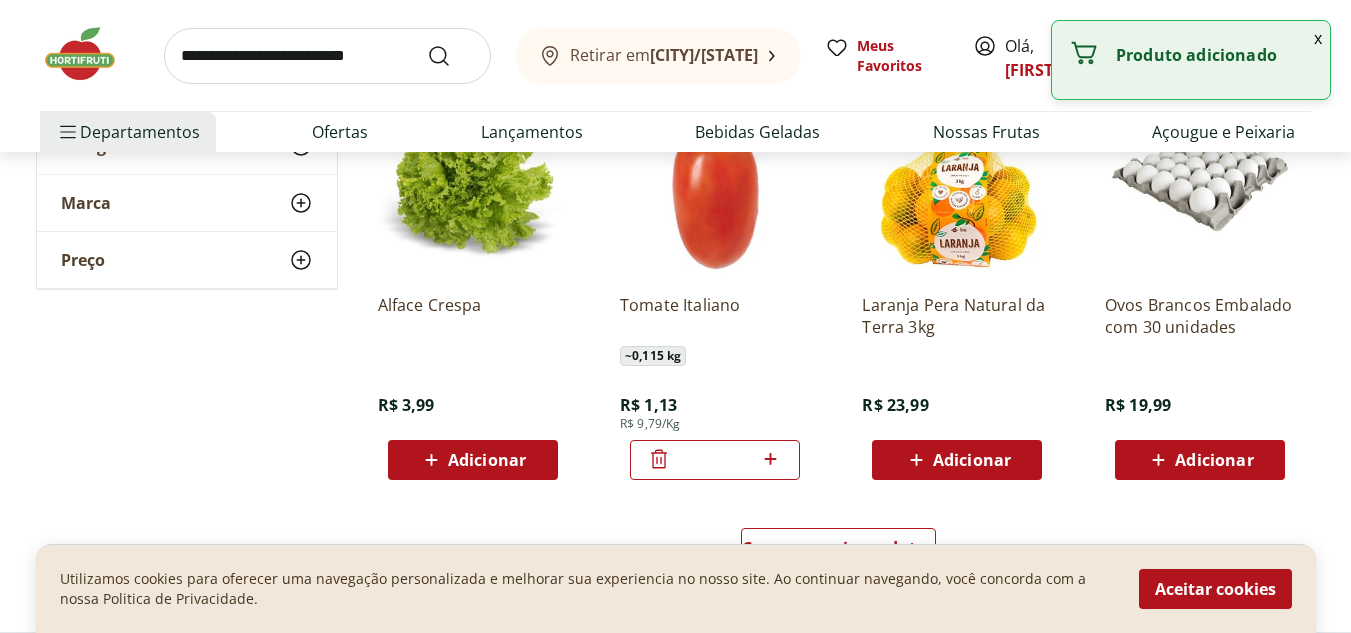 click 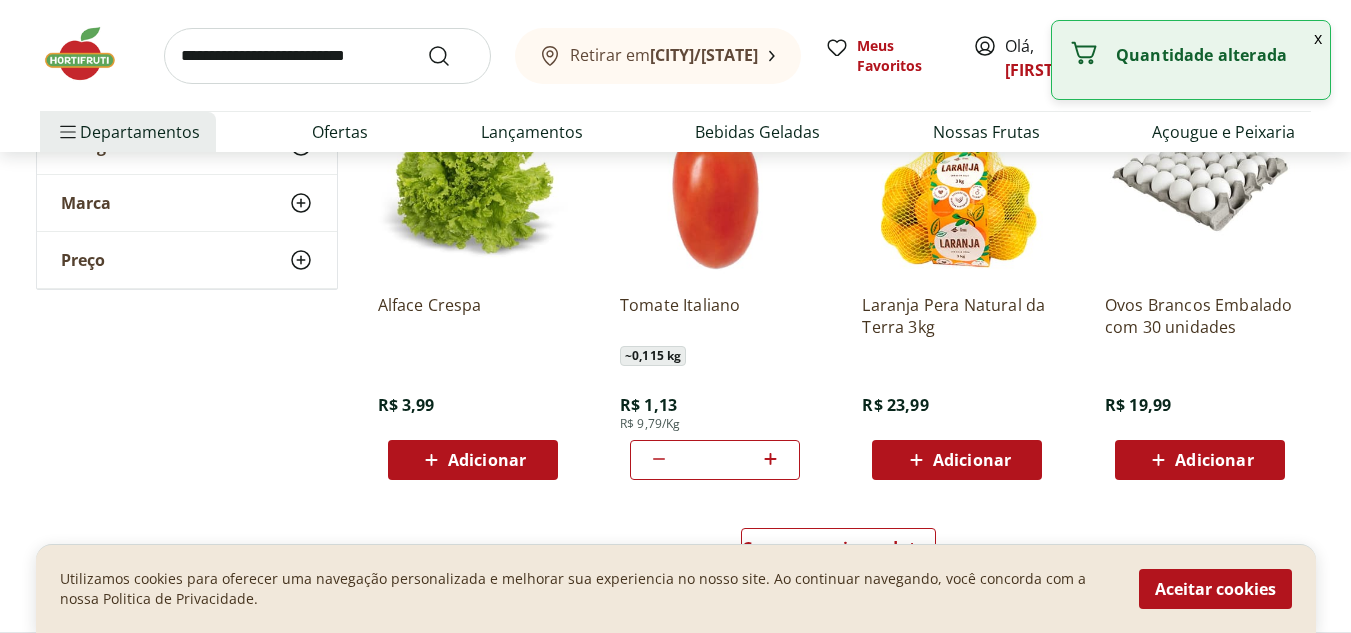 click 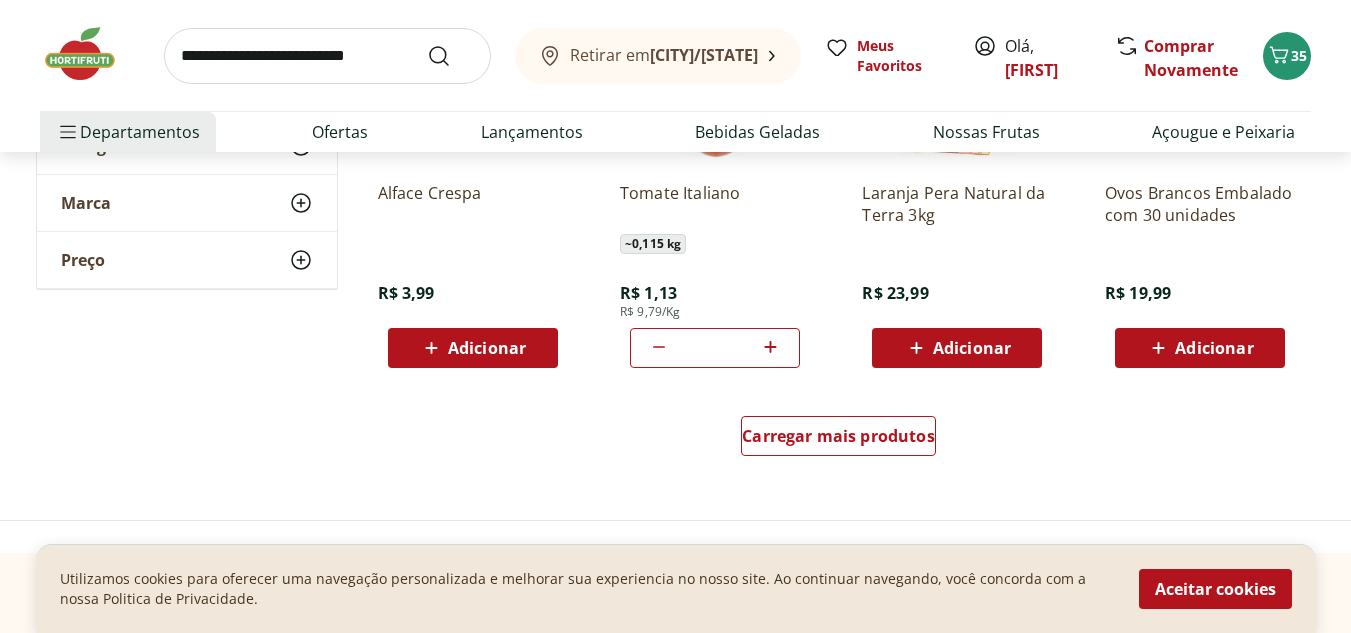 scroll, scrollTop: 2566, scrollLeft: 0, axis: vertical 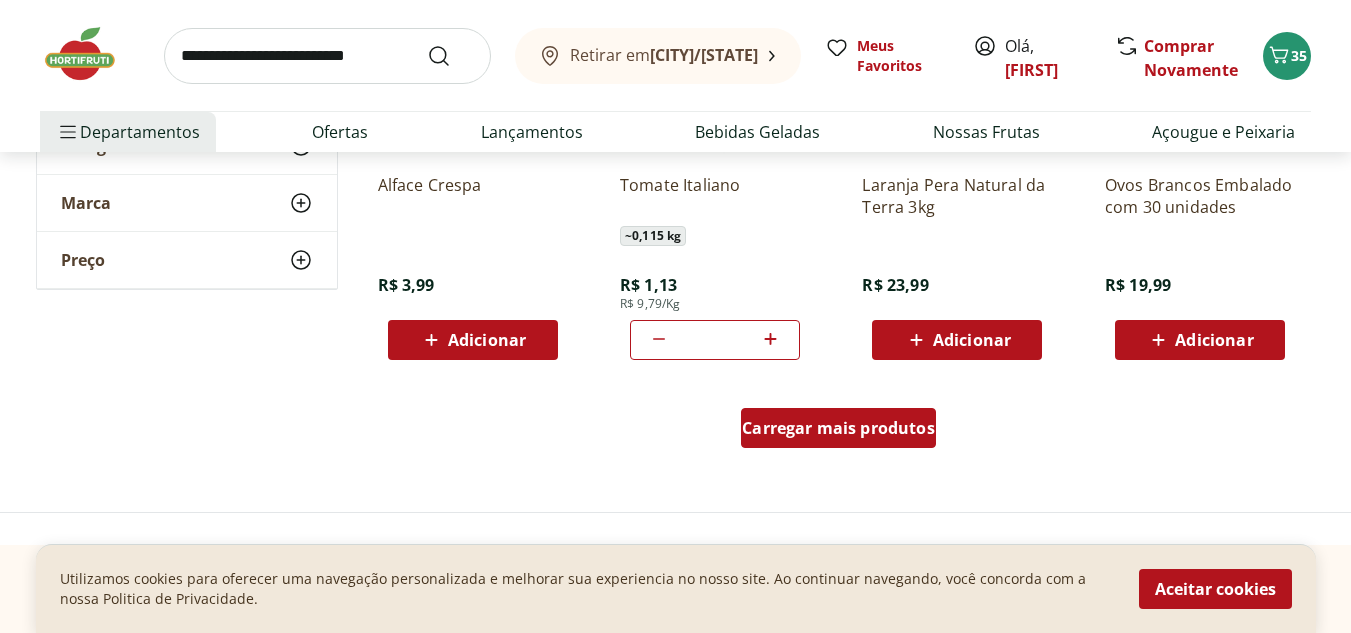 click on "Carregar mais produtos" at bounding box center (838, 428) 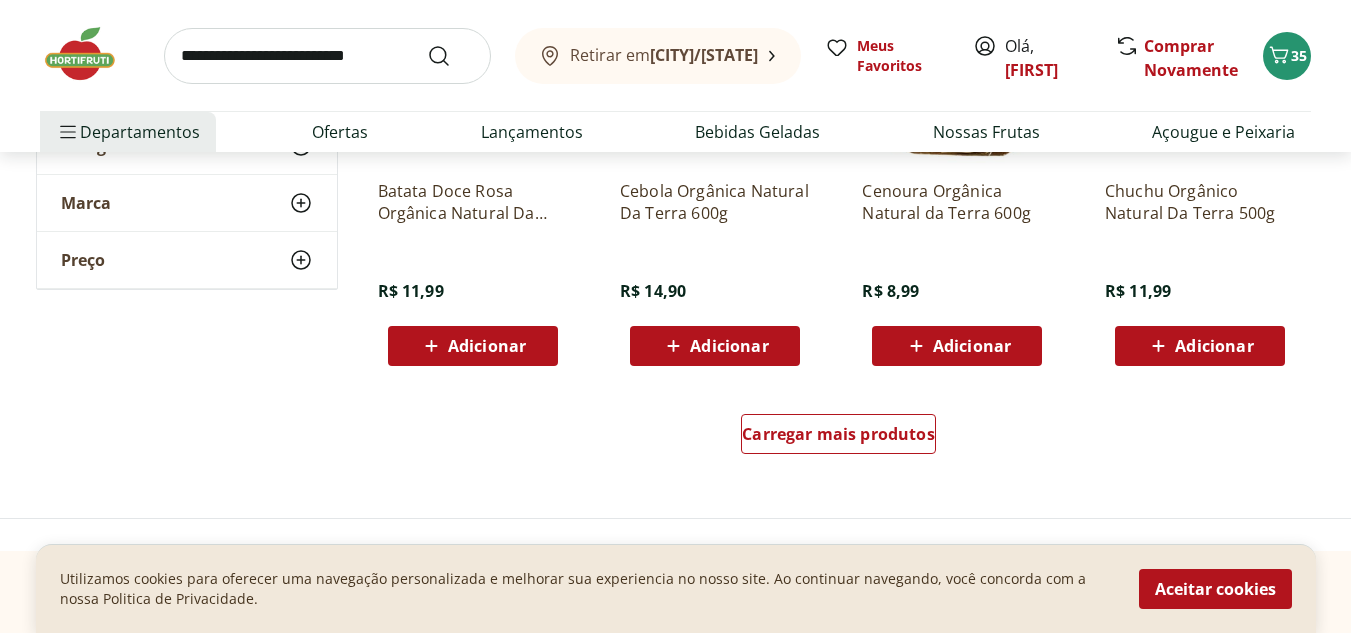 scroll, scrollTop: 3874, scrollLeft: 0, axis: vertical 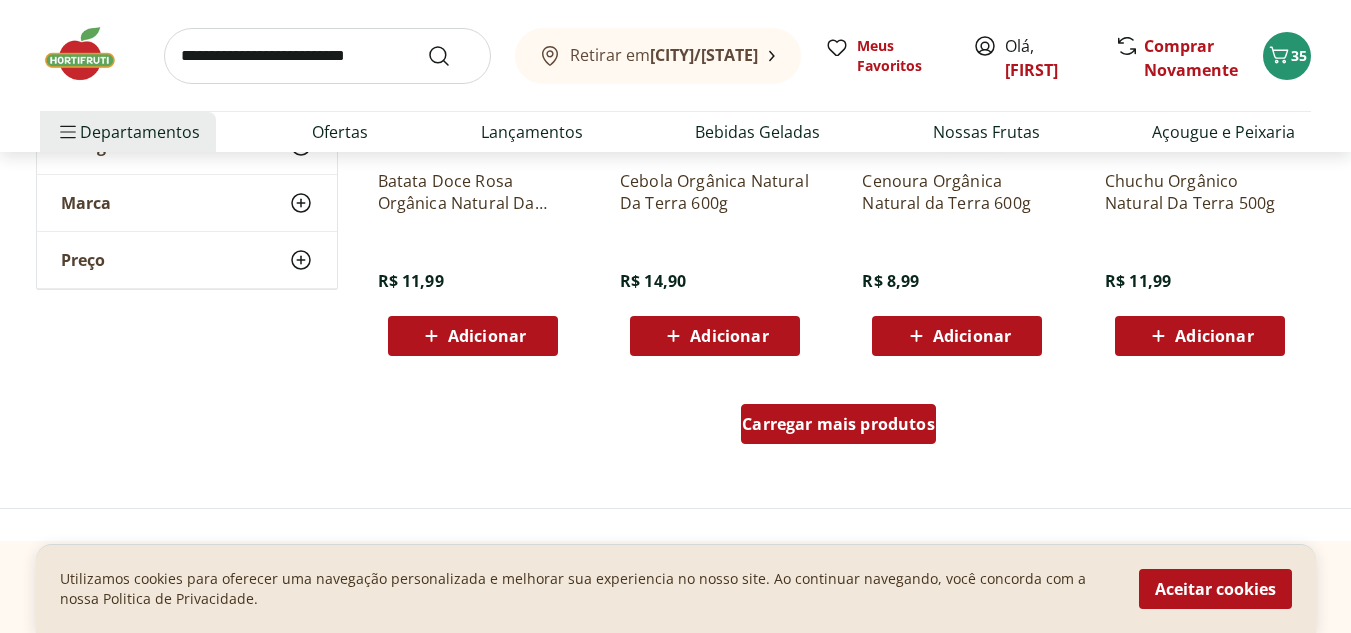 click on "Carregar mais produtos" at bounding box center (838, 424) 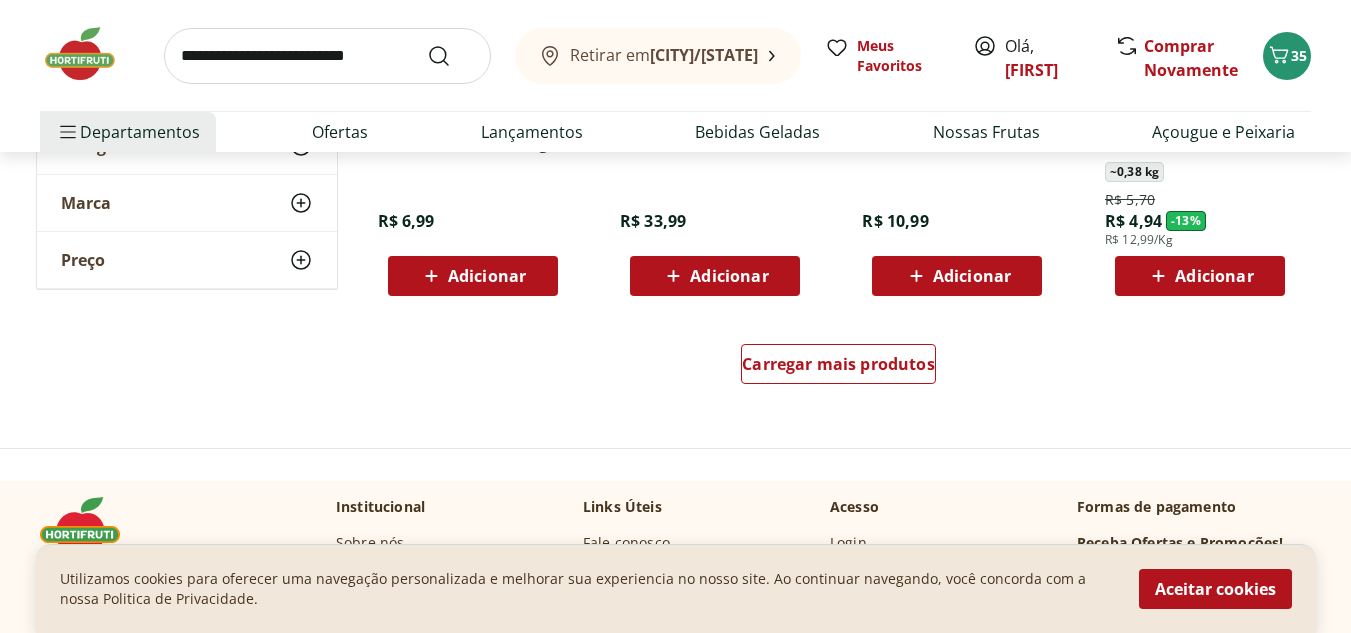 scroll, scrollTop: 5250, scrollLeft: 0, axis: vertical 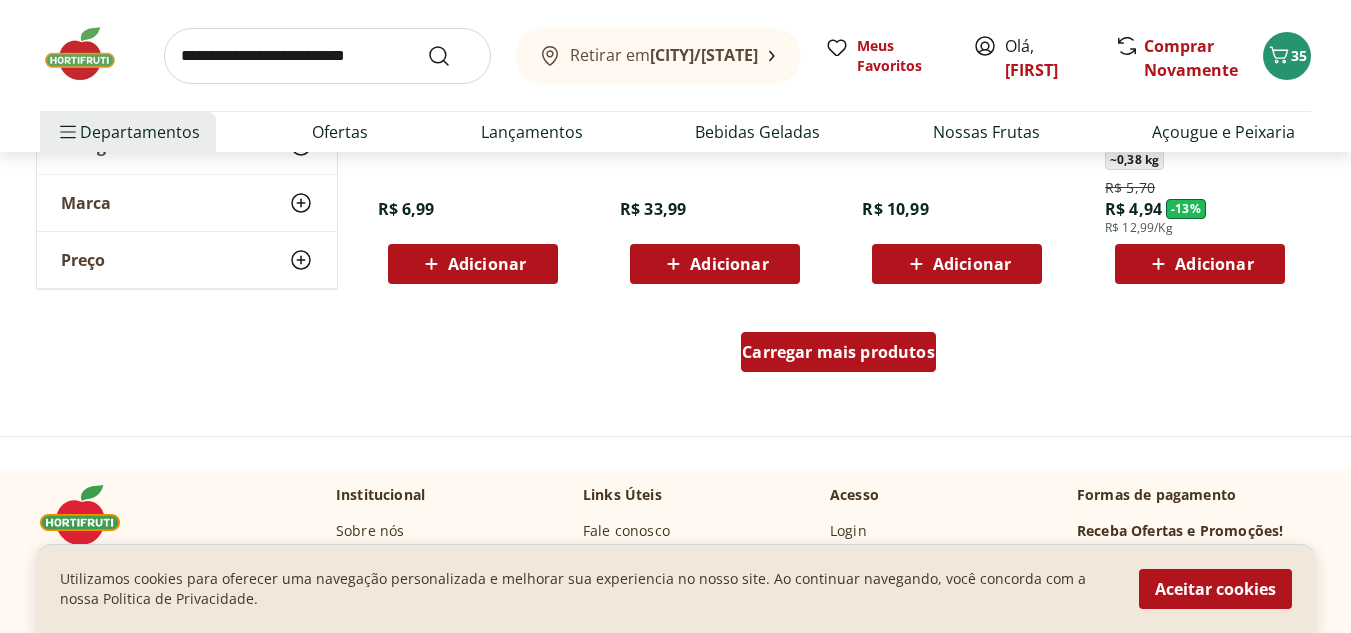click on "Carregar mais produtos" at bounding box center (838, 352) 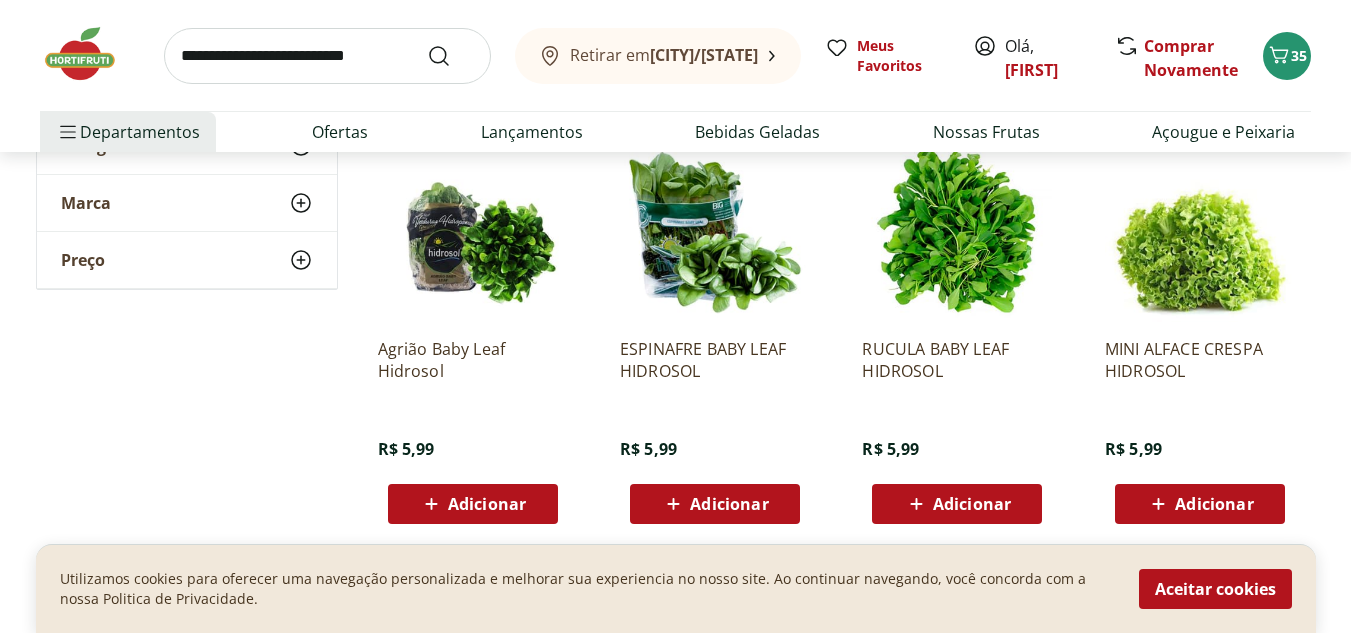 scroll, scrollTop: 6328, scrollLeft: 0, axis: vertical 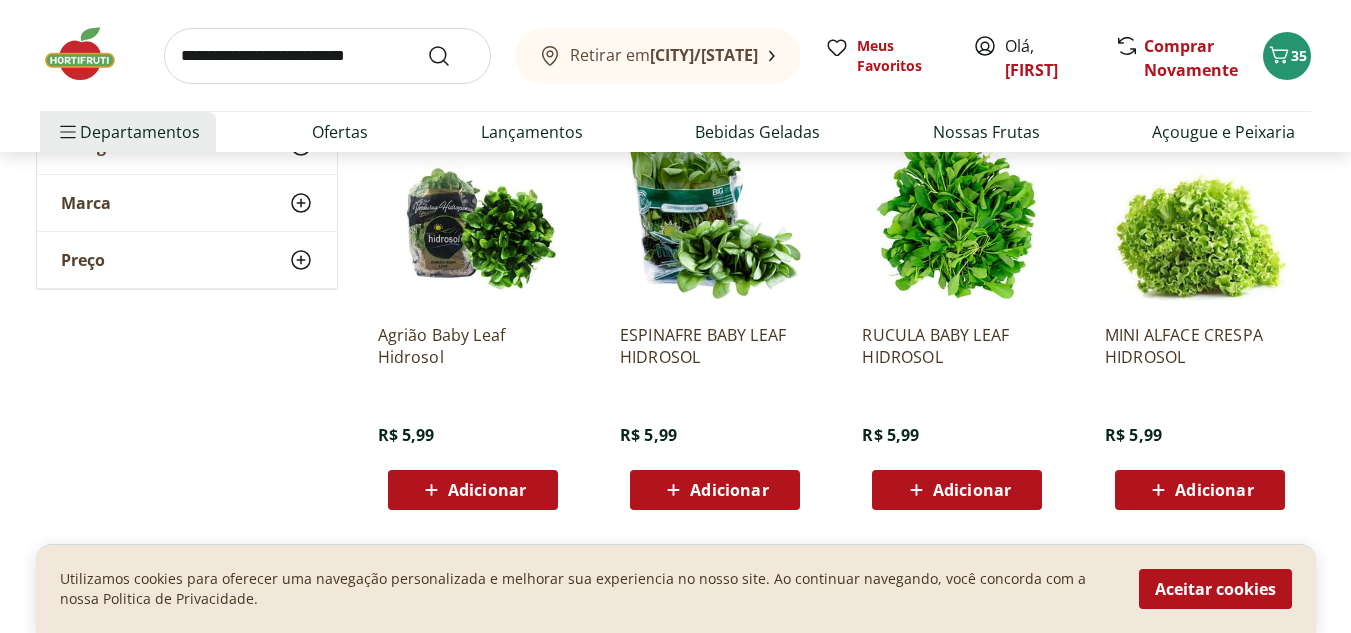 click on "Adicionar" at bounding box center (729, 490) 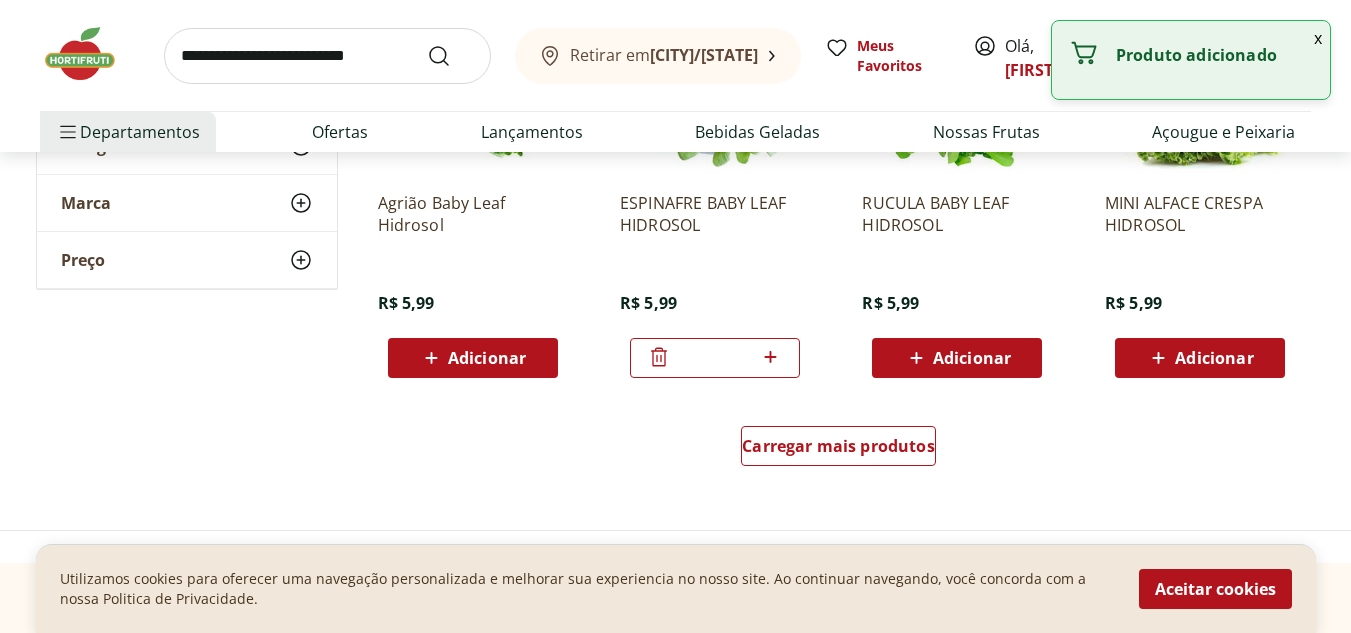 scroll, scrollTop: 6503, scrollLeft: 0, axis: vertical 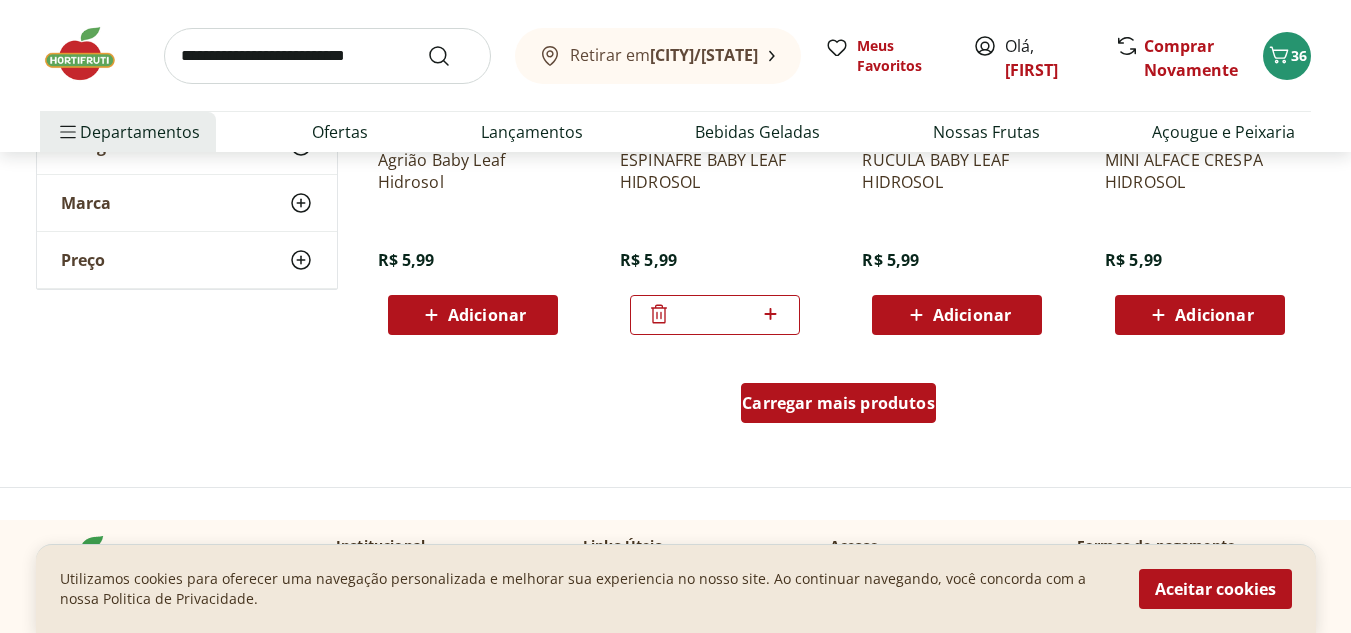 click on "Carregar mais produtos" at bounding box center [838, 403] 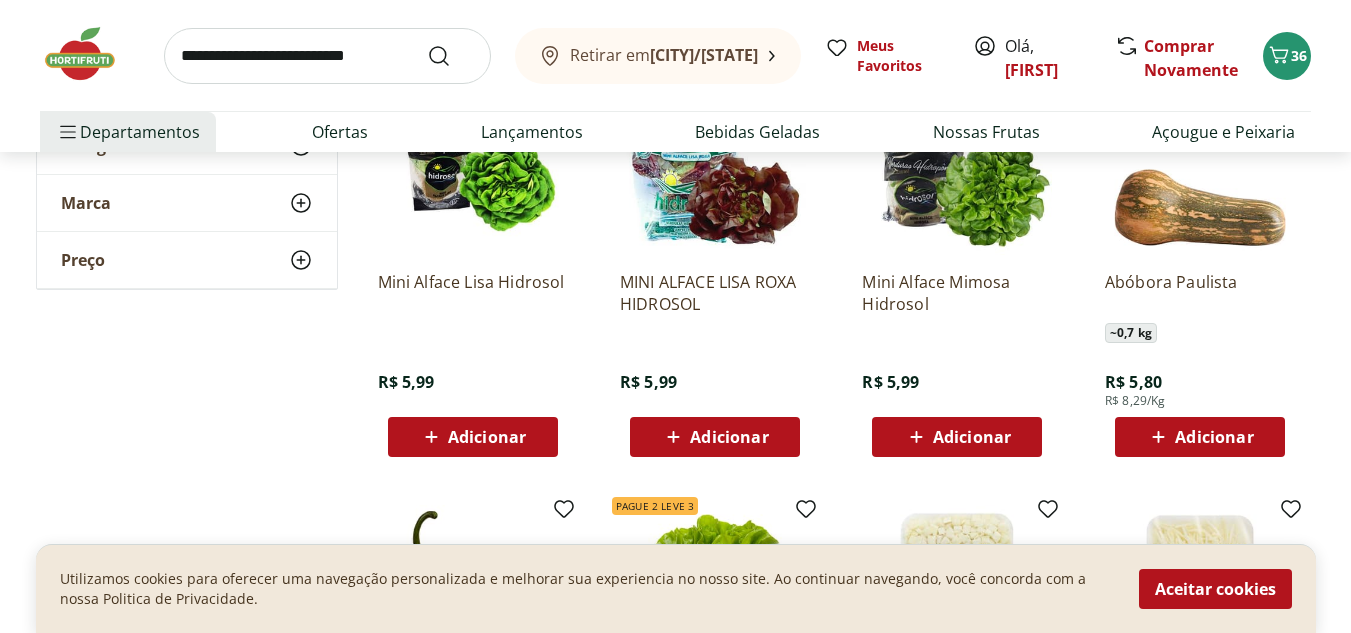 scroll, scrollTop: 6839, scrollLeft: 0, axis: vertical 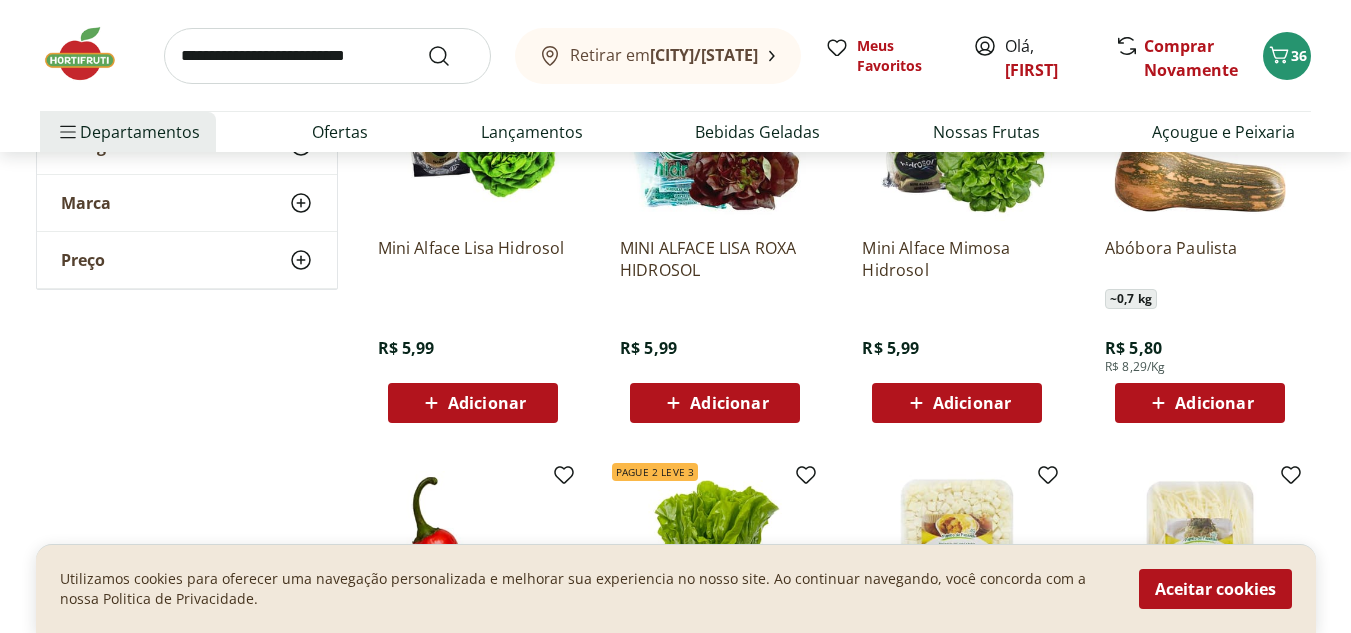 click on "Adicionar" at bounding box center (1200, 403) 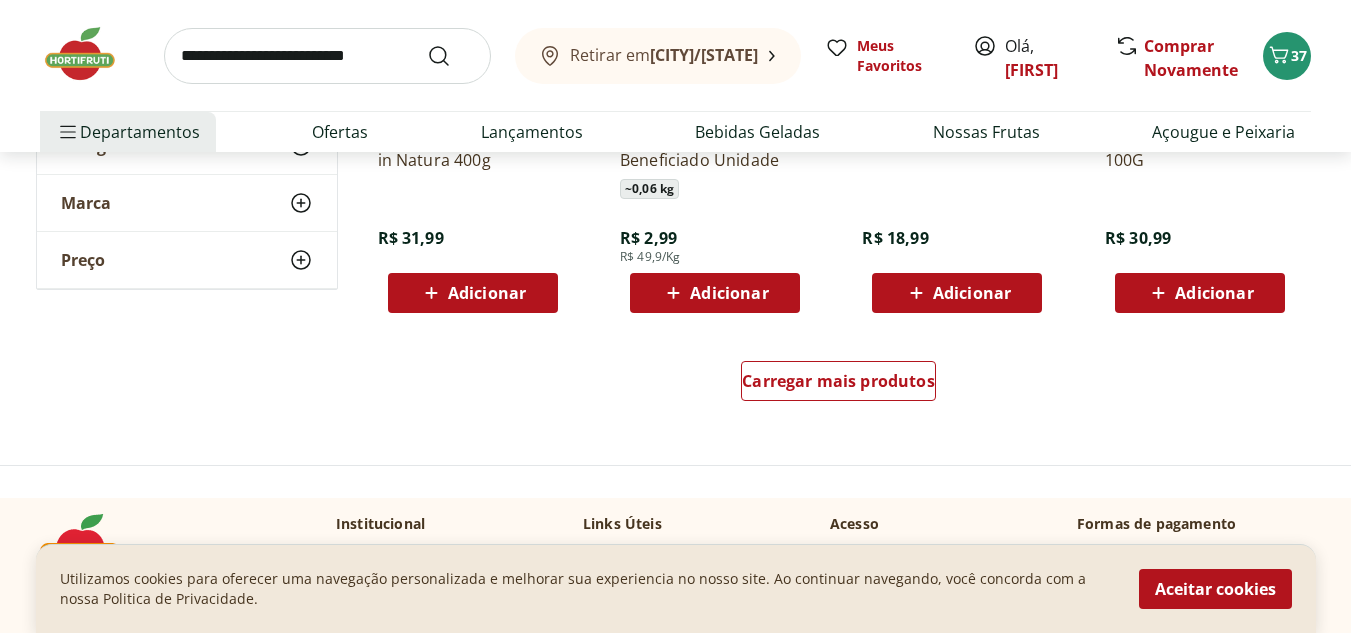 scroll, scrollTop: 7912, scrollLeft: 0, axis: vertical 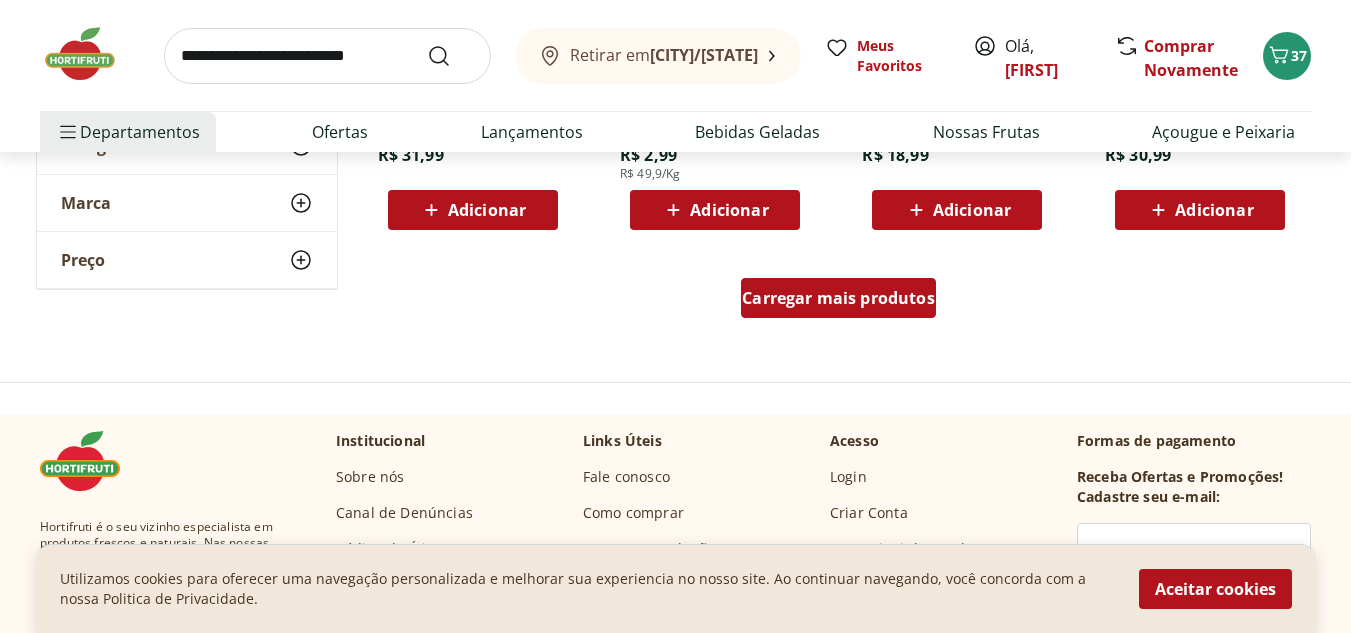 click on "Carregar mais produtos" at bounding box center (838, 298) 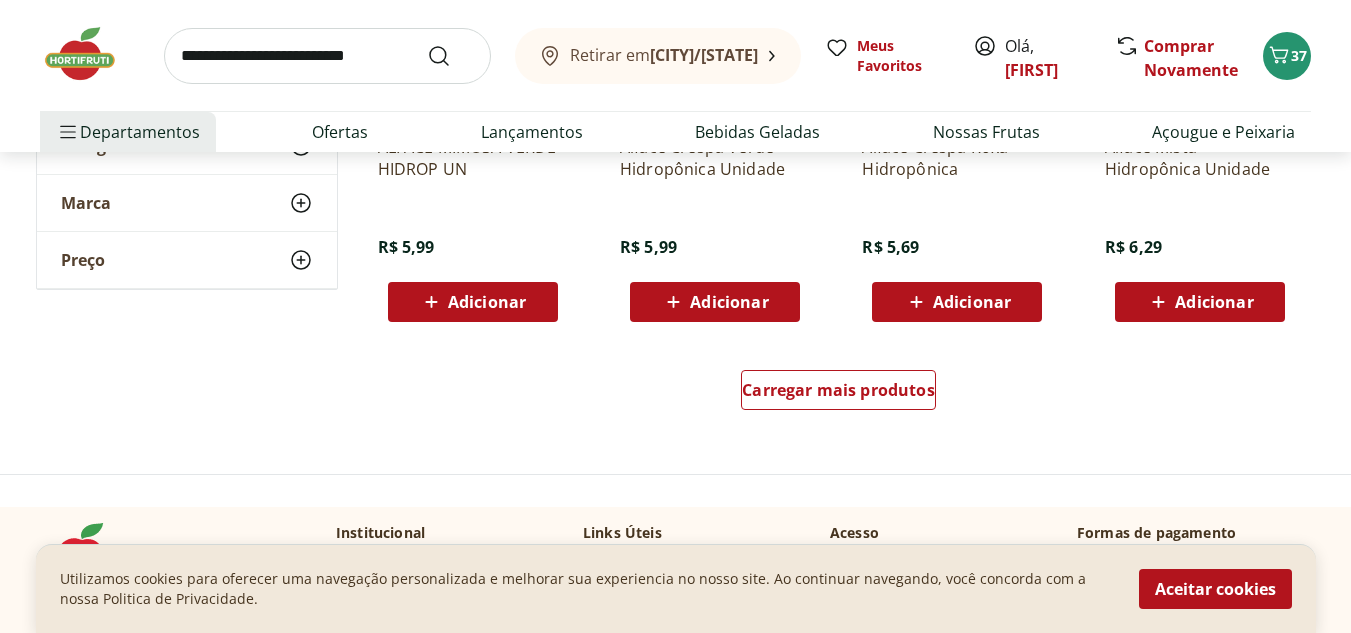 scroll, scrollTop: 9143, scrollLeft: 0, axis: vertical 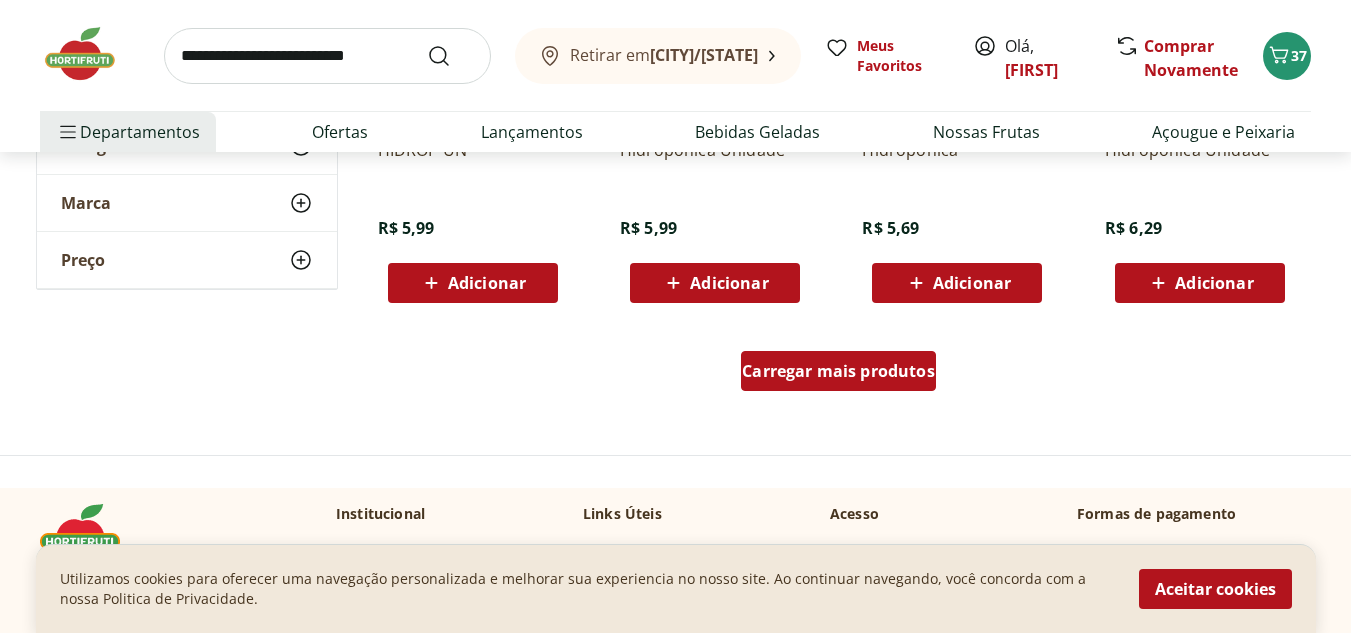 click on "Carregar mais produtos" at bounding box center [838, 371] 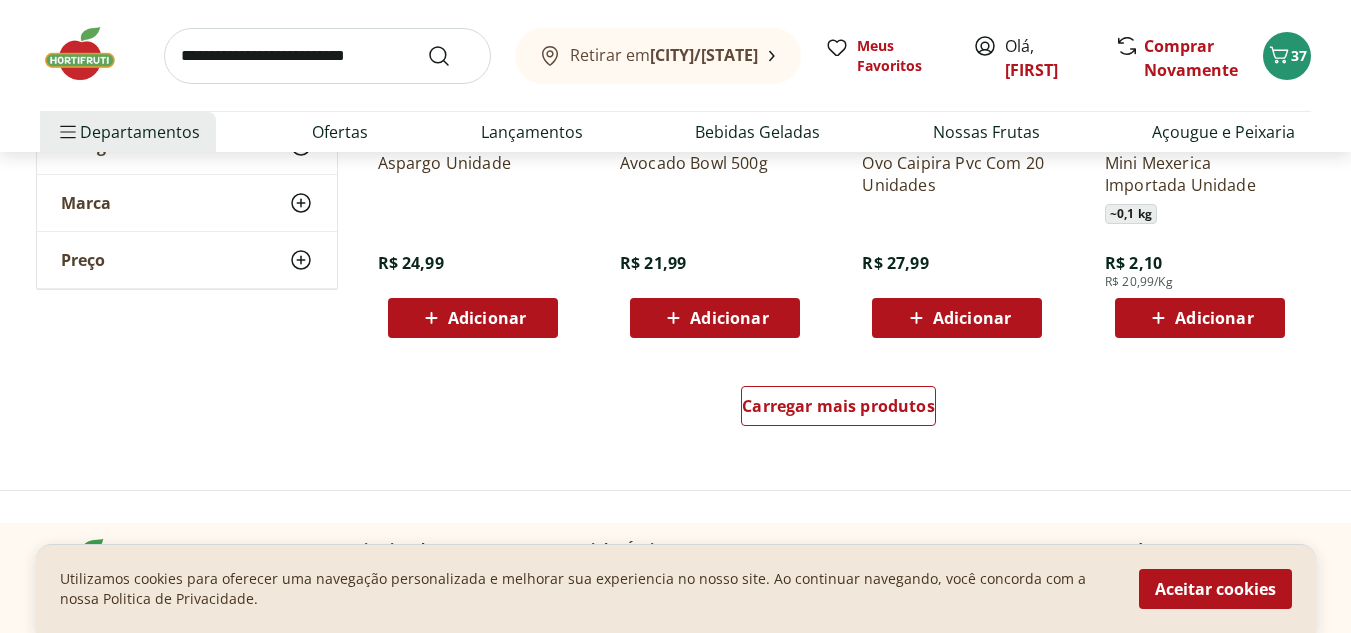 scroll, scrollTop: 10454, scrollLeft: 0, axis: vertical 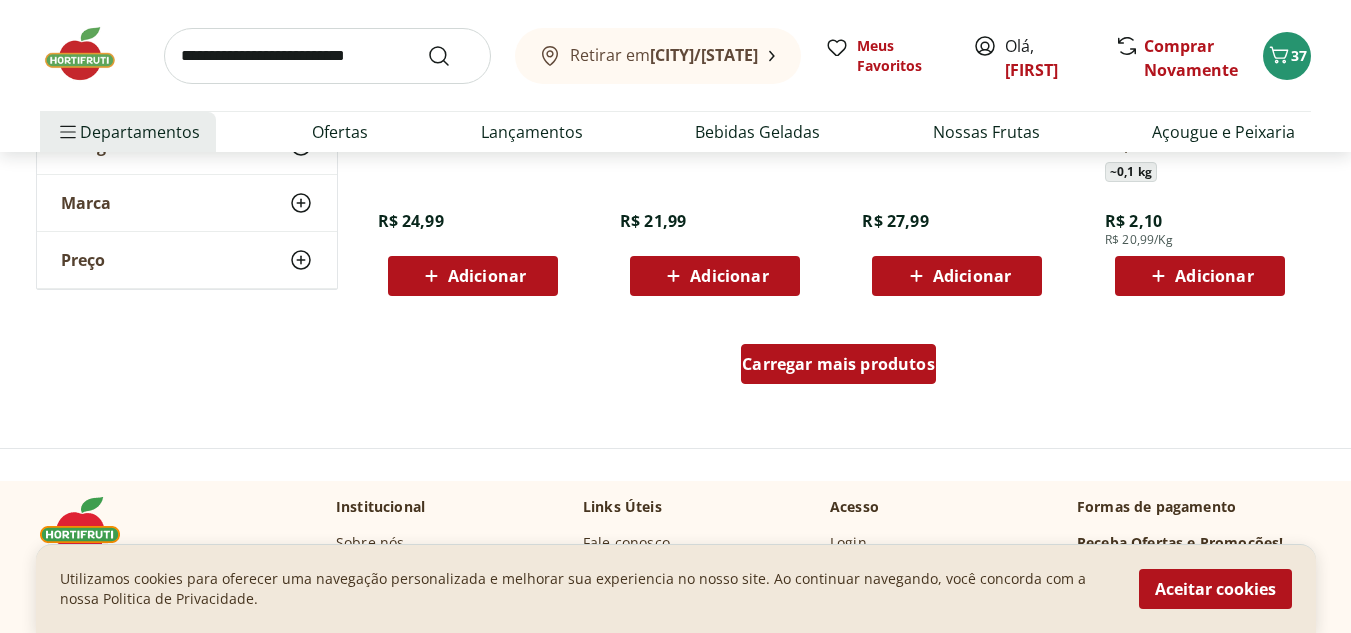 click on "Carregar mais produtos" at bounding box center (838, 364) 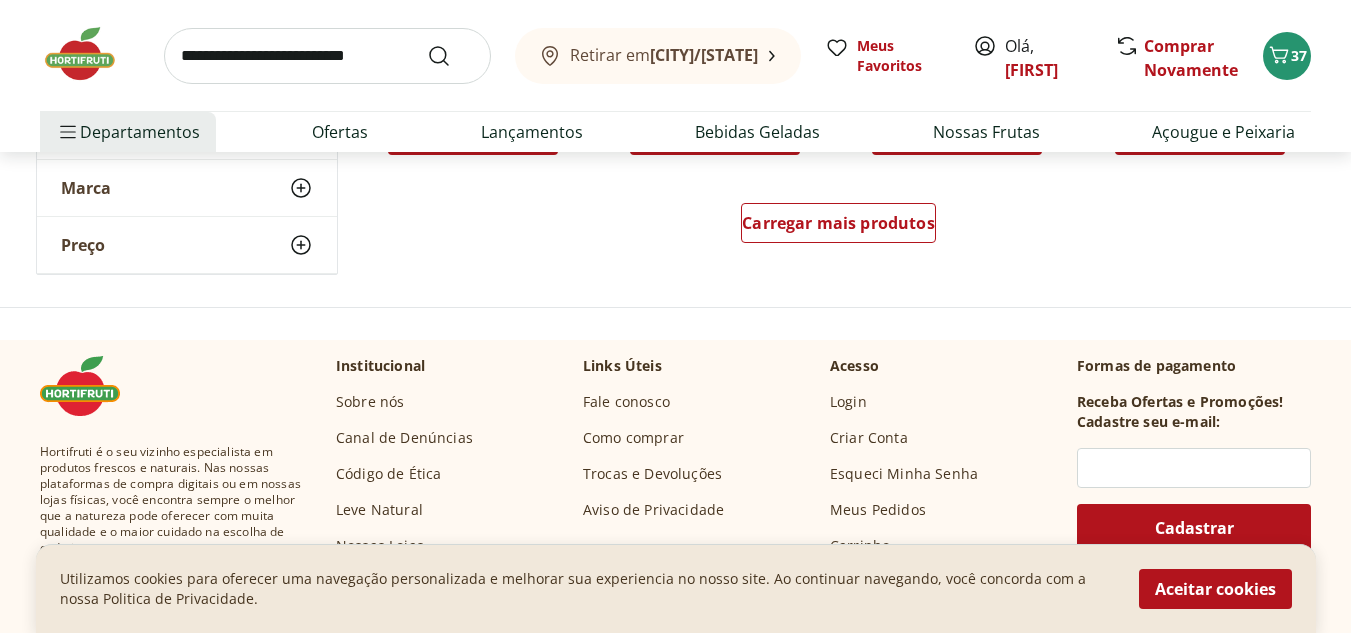 scroll, scrollTop: 11946, scrollLeft: 0, axis: vertical 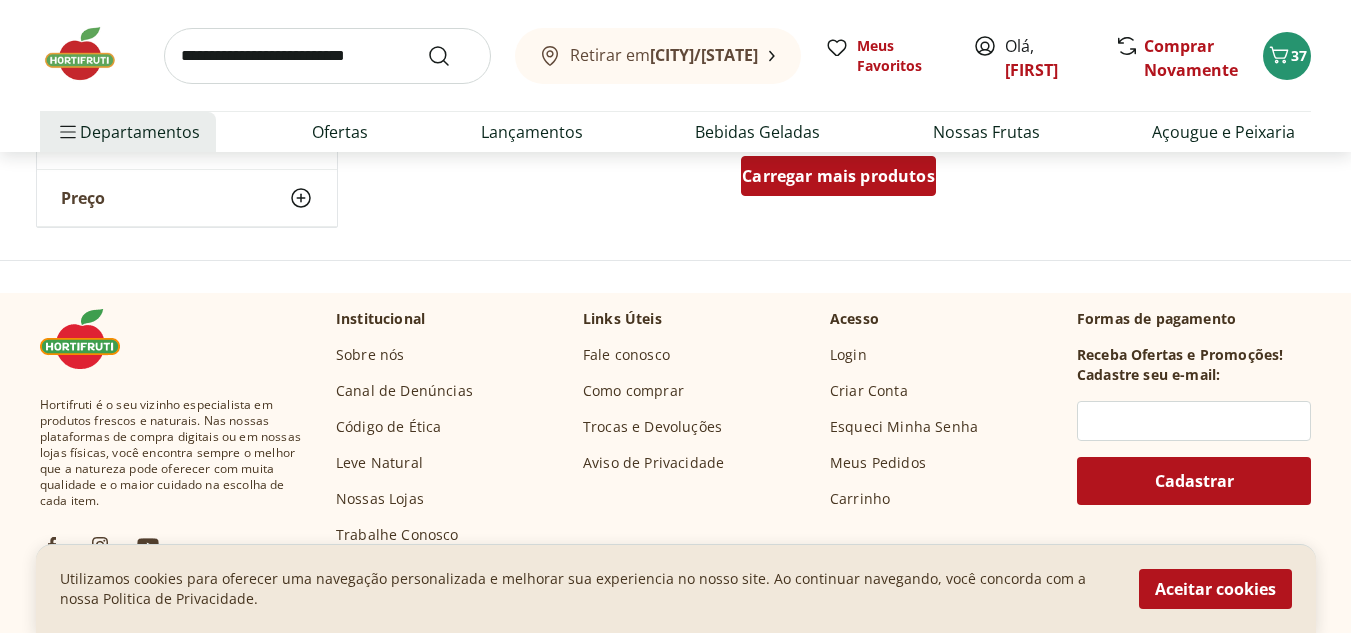 click on "Carregar mais produtos" at bounding box center [838, 176] 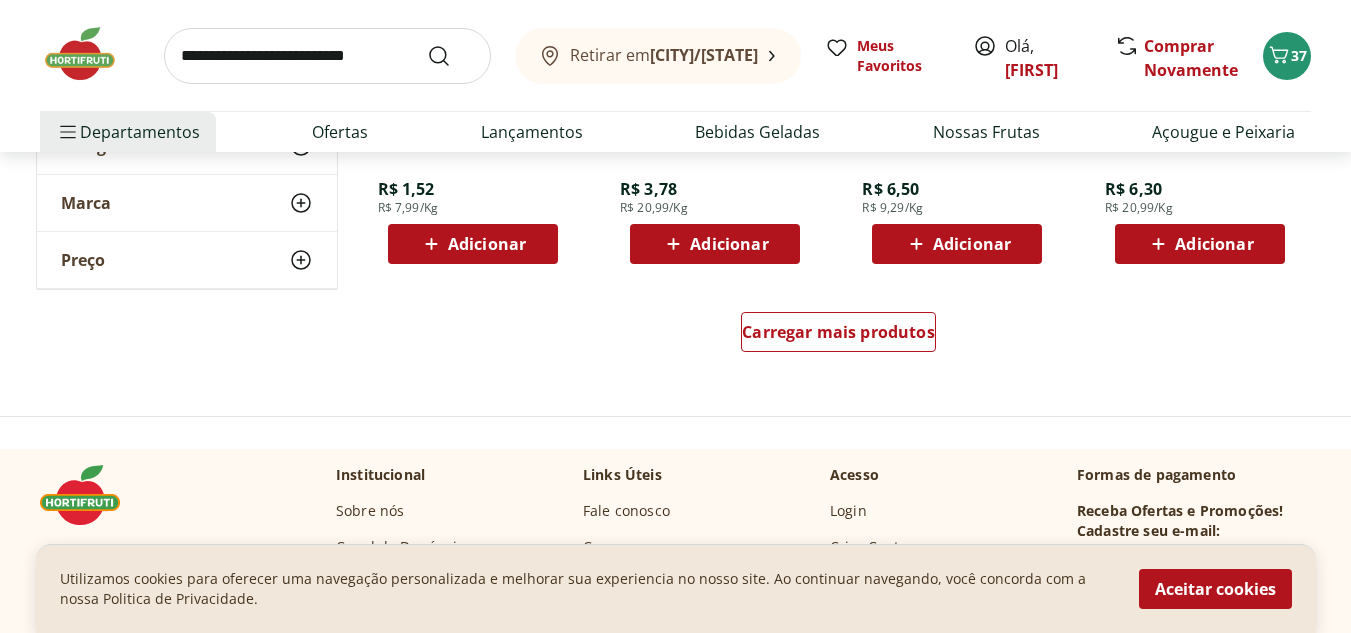 scroll, scrollTop: 13120, scrollLeft: 0, axis: vertical 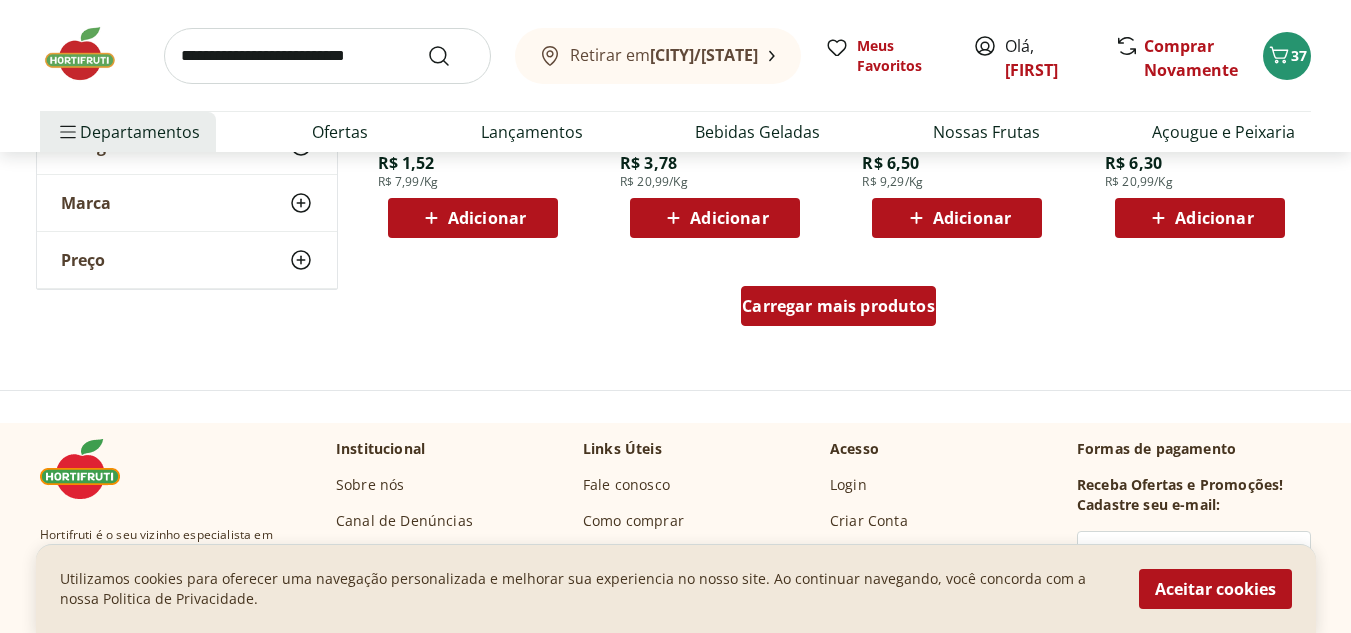 click on "Carregar mais produtos" at bounding box center (838, 306) 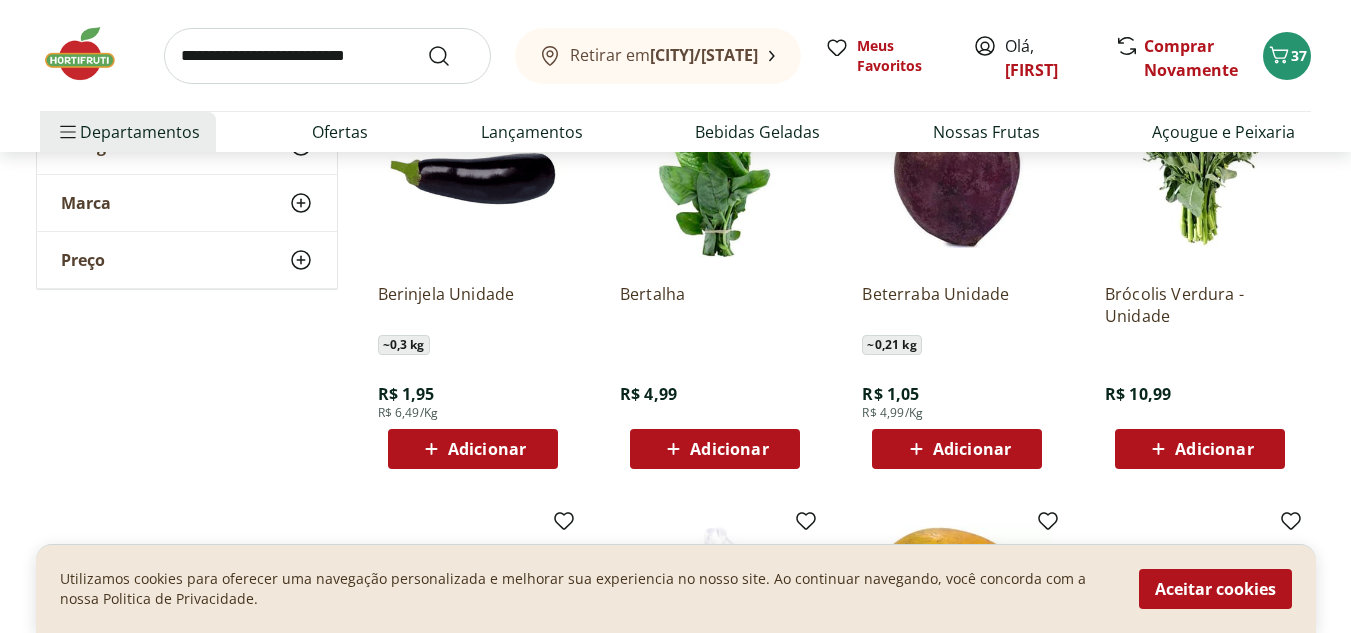scroll, scrollTop: 13396, scrollLeft: 0, axis: vertical 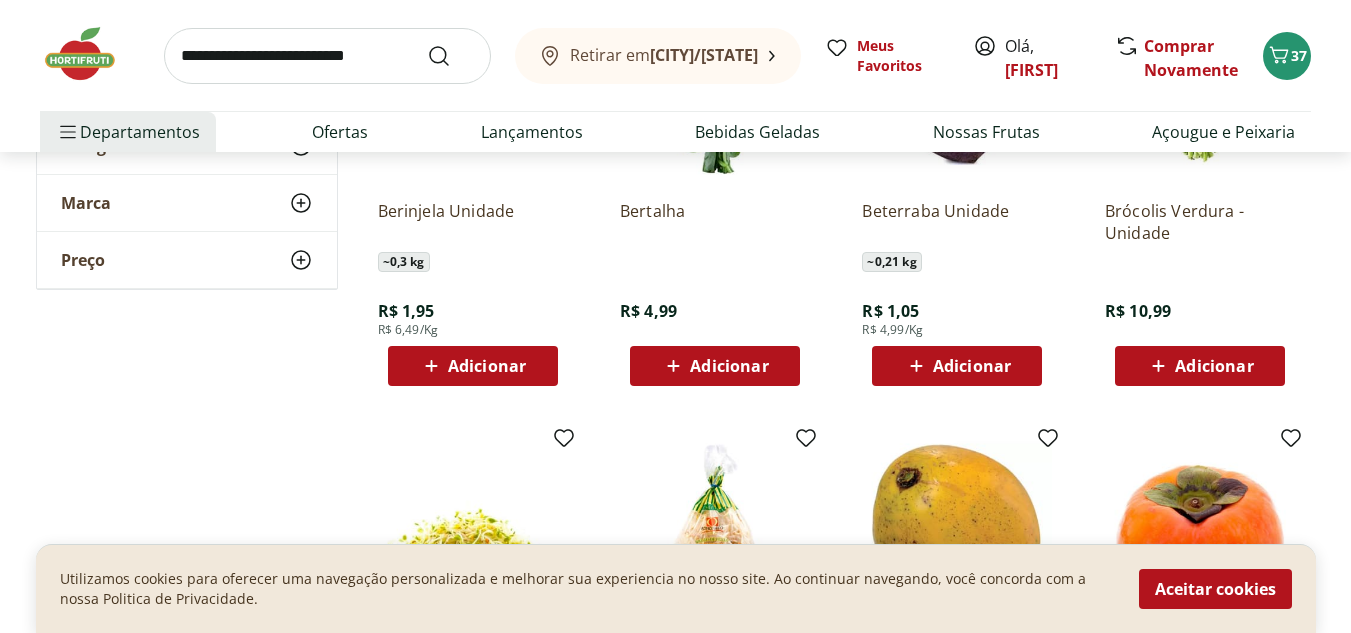 click on "Adicionar" at bounding box center (473, 366) 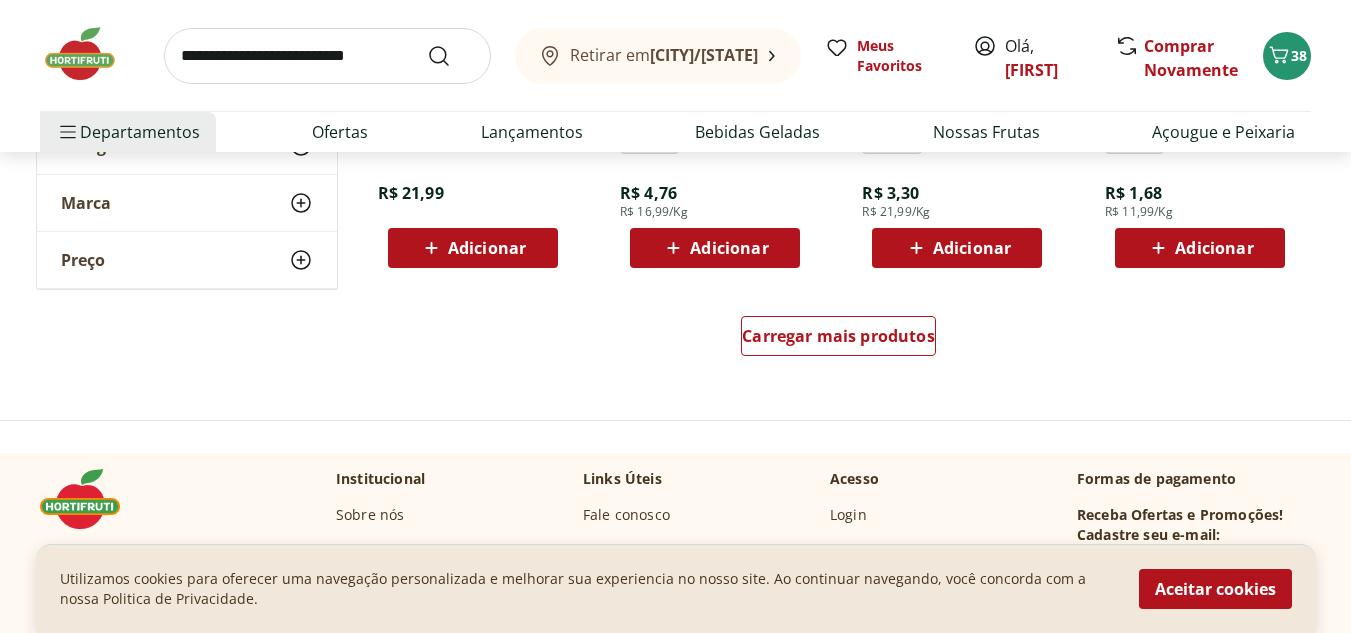 scroll, scrollTop: 14421, scrollLeft: 0, axis: vertical 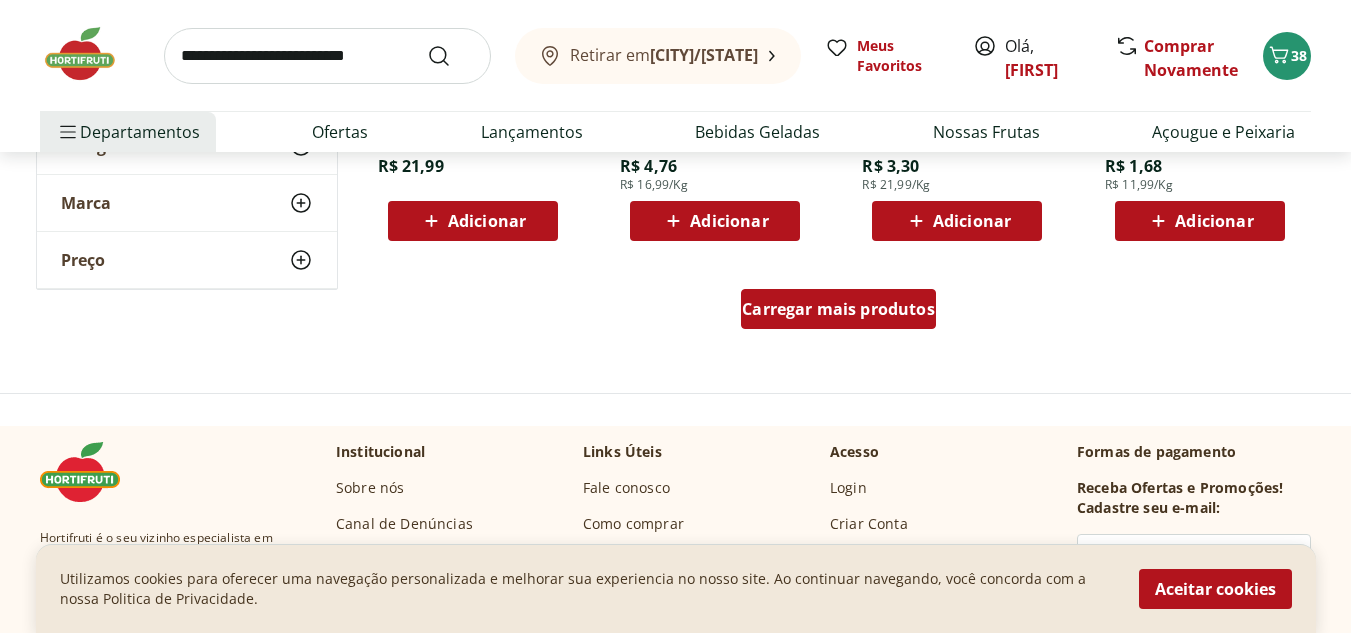 click on "Carregar mais produtos" at bounding box center [838, 309] 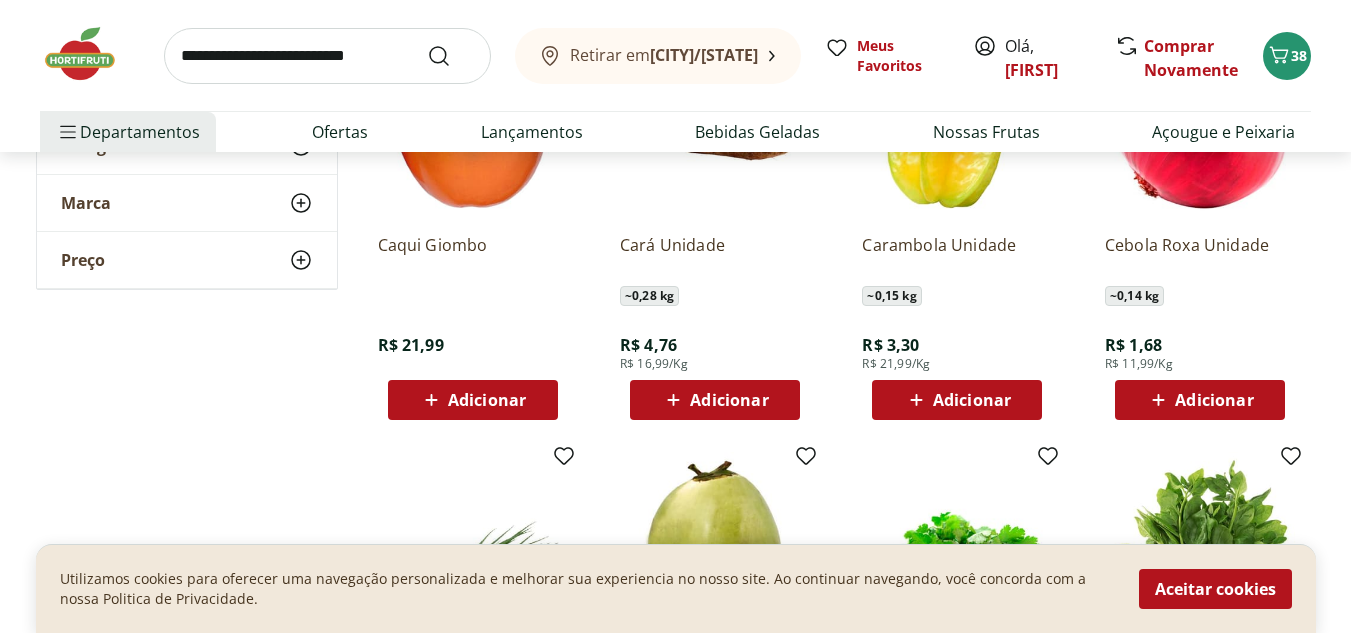 scroll, scrollTop: 14152, scrollLeft: 0, axis: vertical 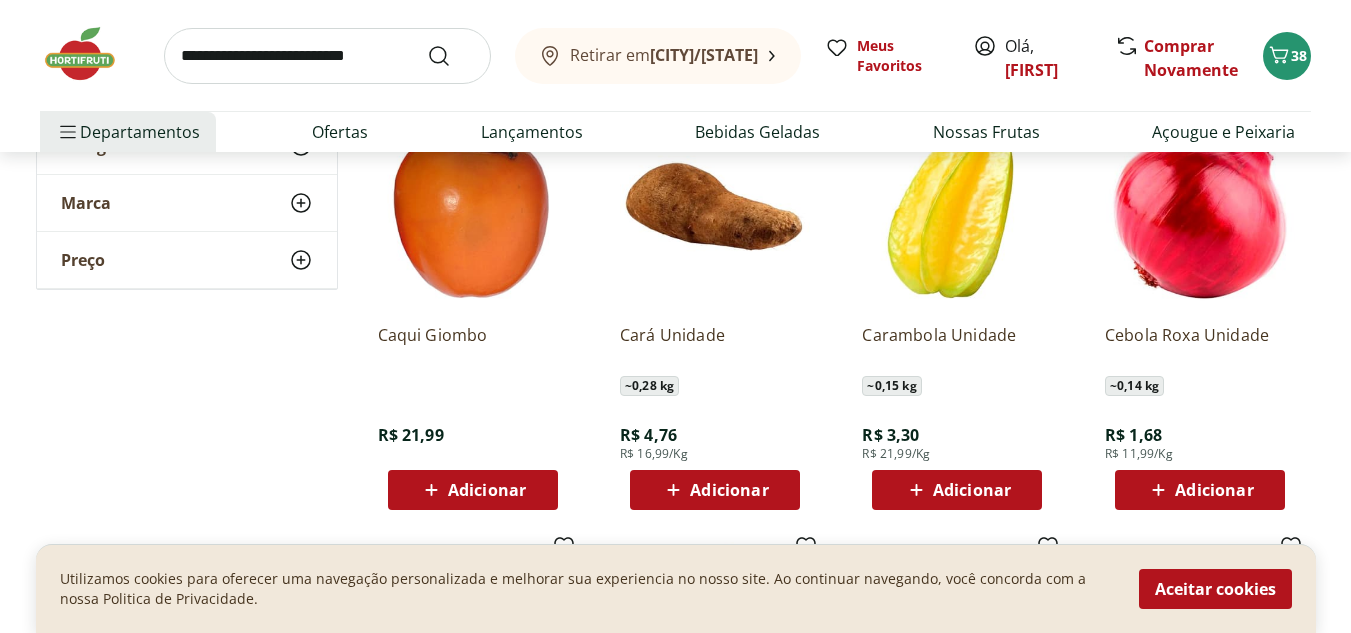 click on "Adicionar" at bounding box center [1214, 490] 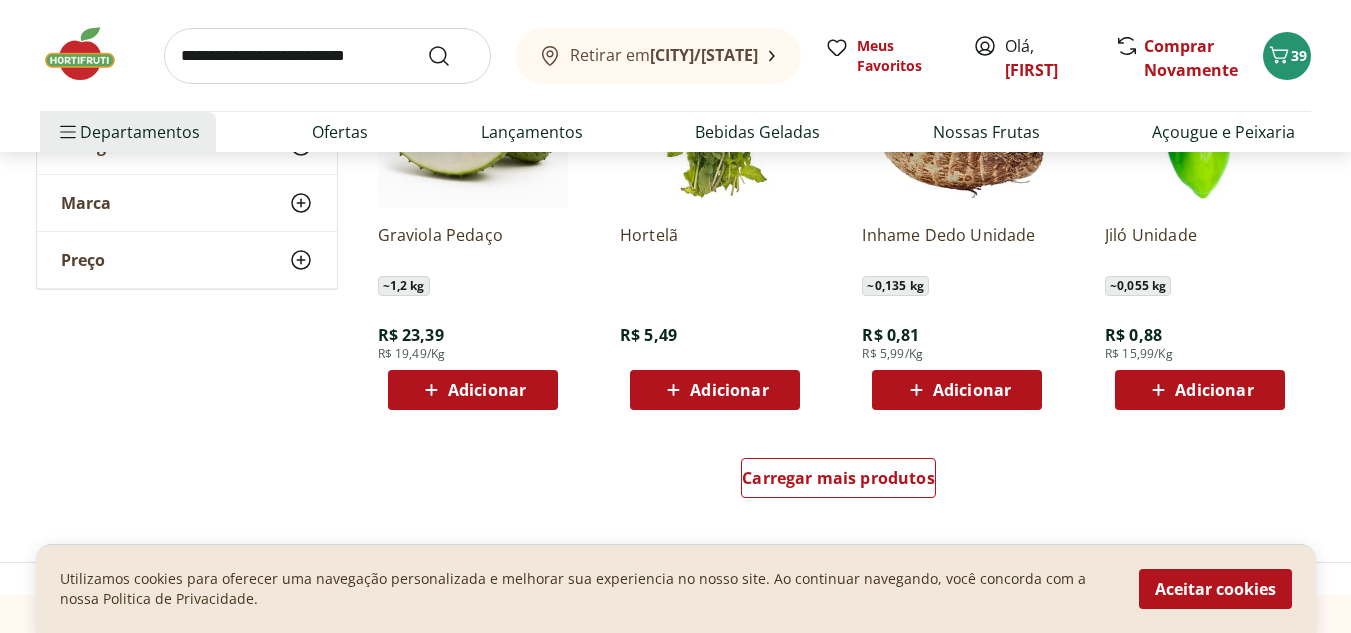 scroll, scrollTop: 15586, scrollLeft: 0, axis: vertical 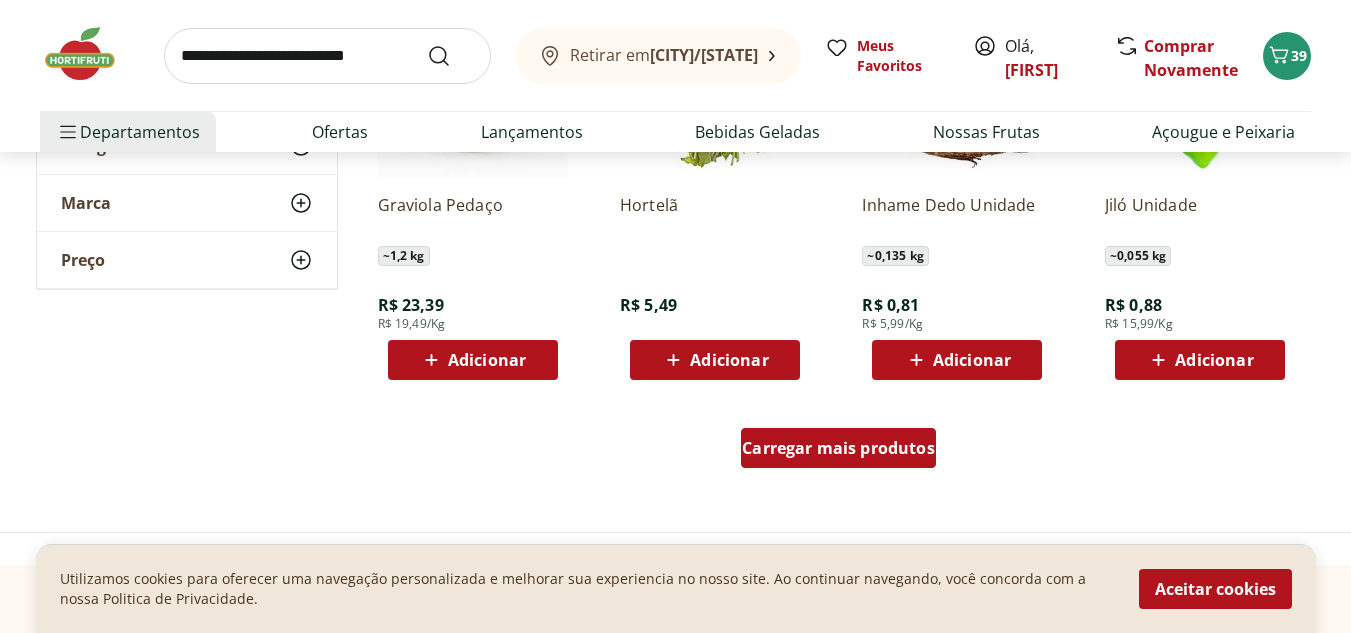 click on "Carregar mais produtos" at bounding box center [838, 448] 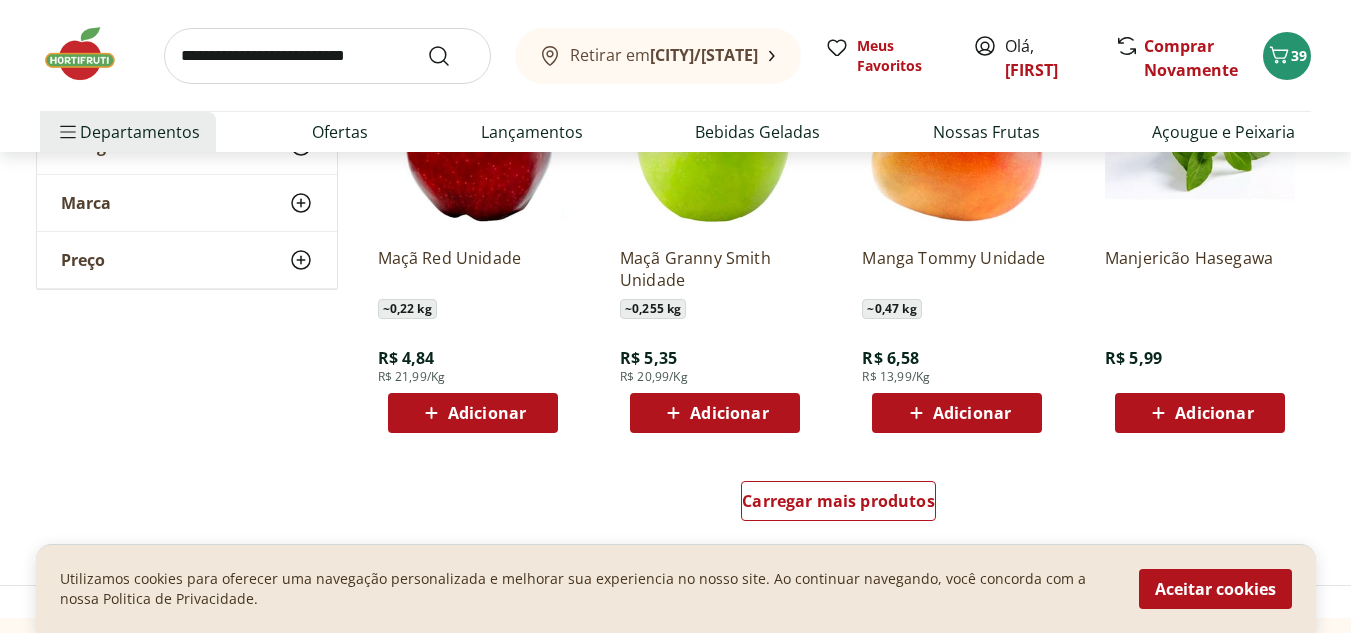scroll, scrollTop: 16869, scrollLeft: 0, axis: vertical 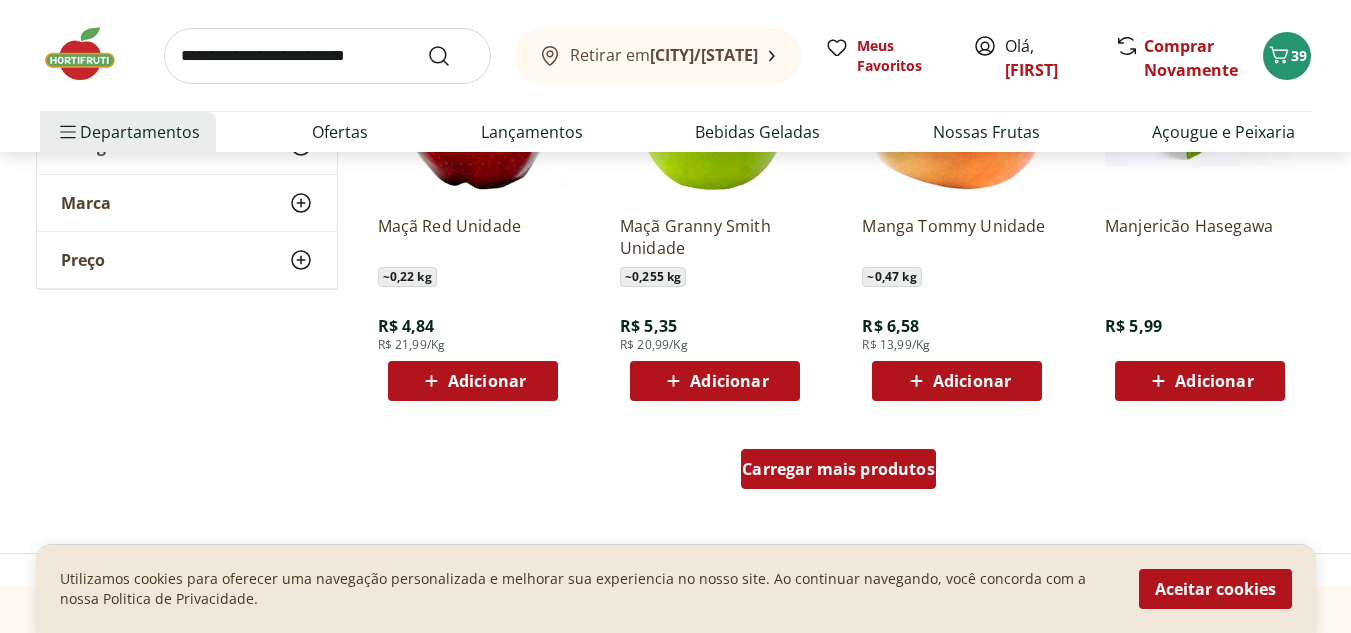 click on "Carregar mais produtos" at bounding box center (838, 469) 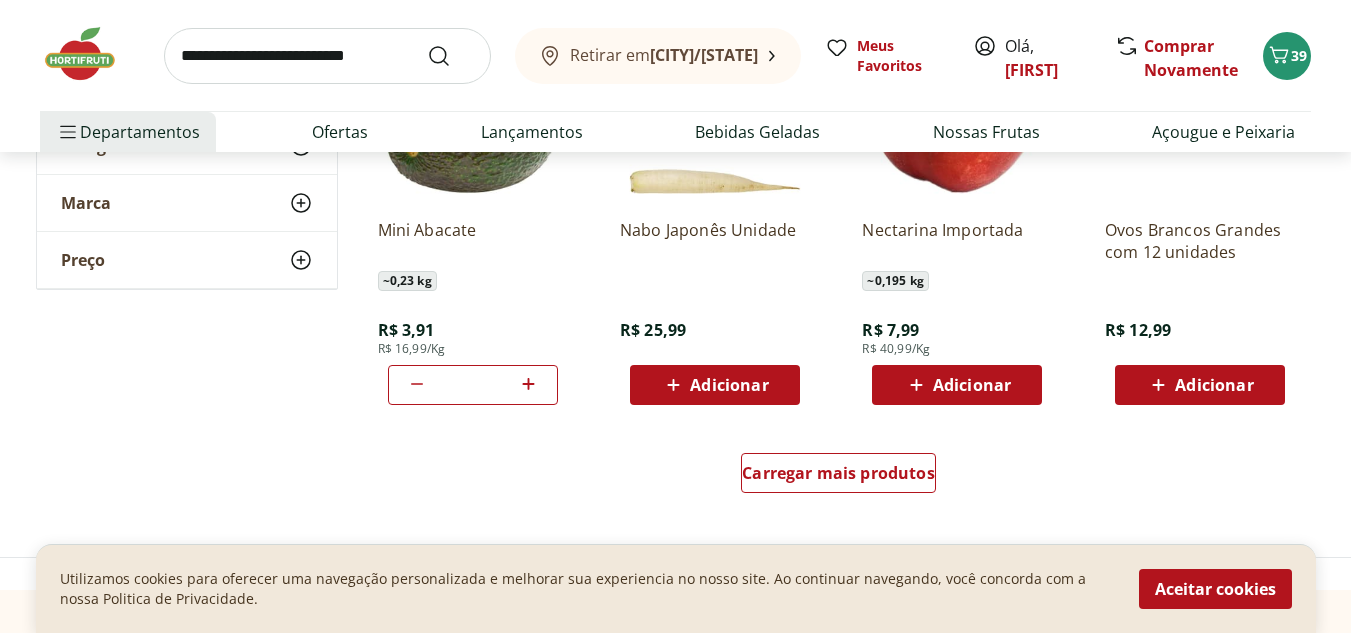 scroll, scrollTop: 18203, scrollLeft: 0, axis: vertical 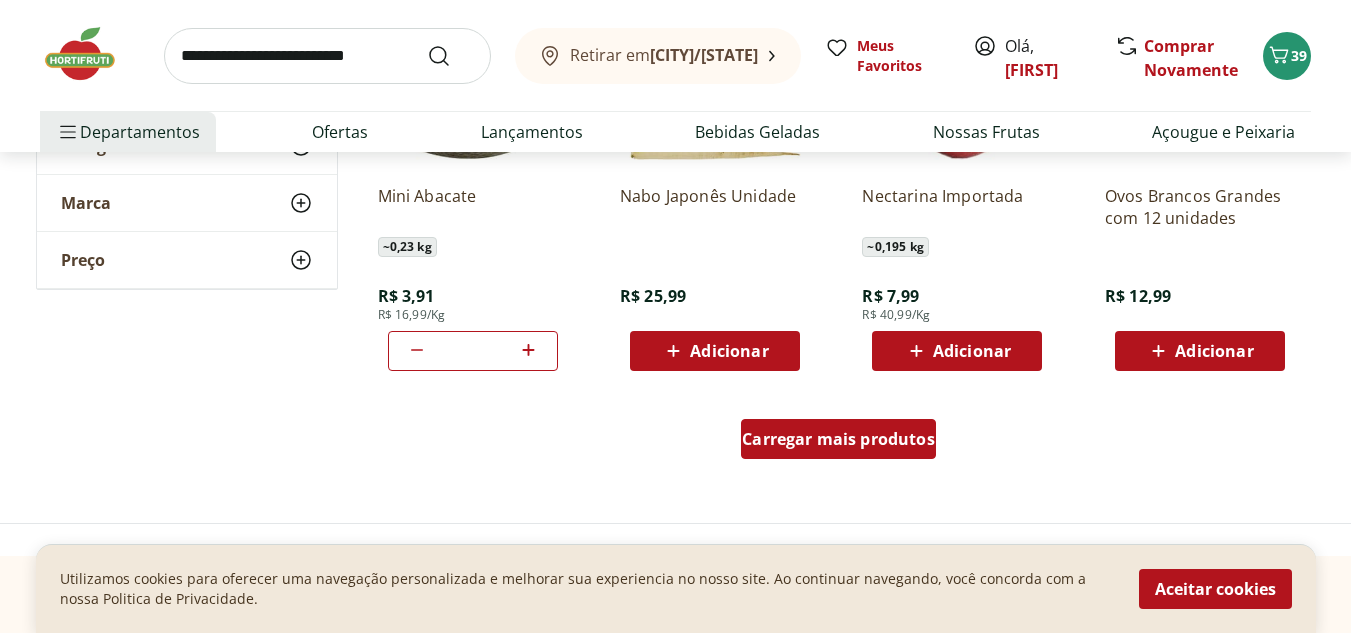 click on "Carregar mais produtos" at bounding box center (838, 439) 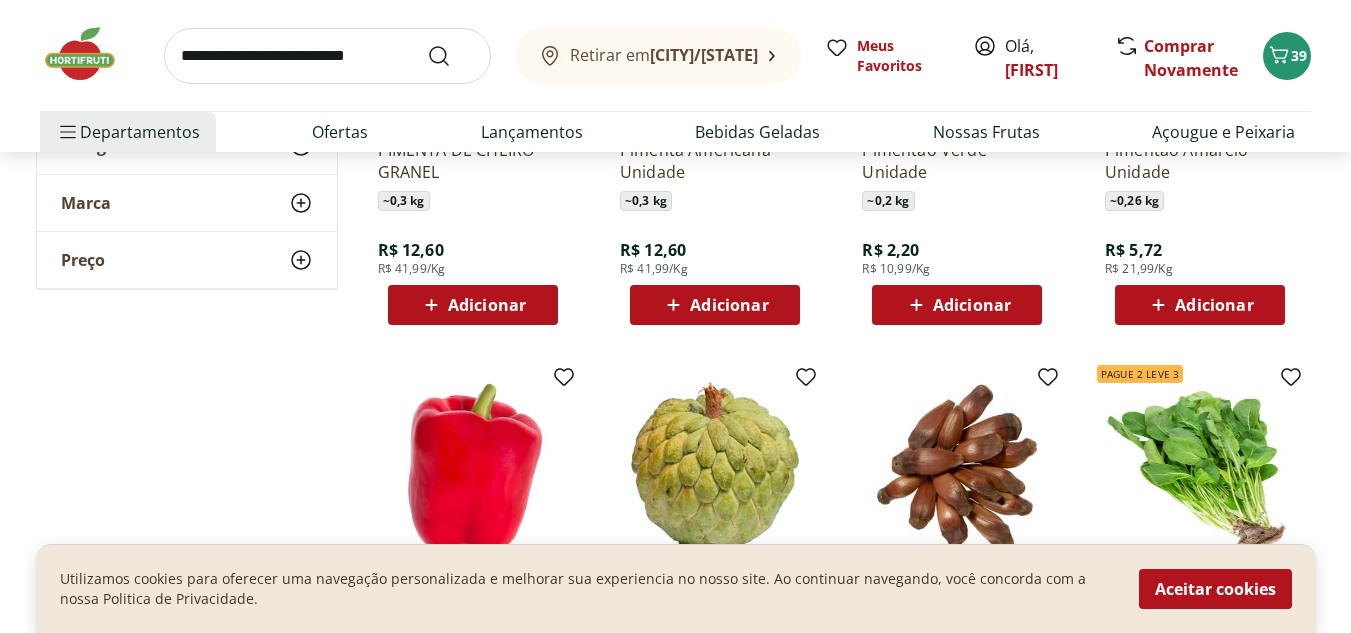 scroll, scrollTop: 19186, scrollLeft: 0, axis: vertical 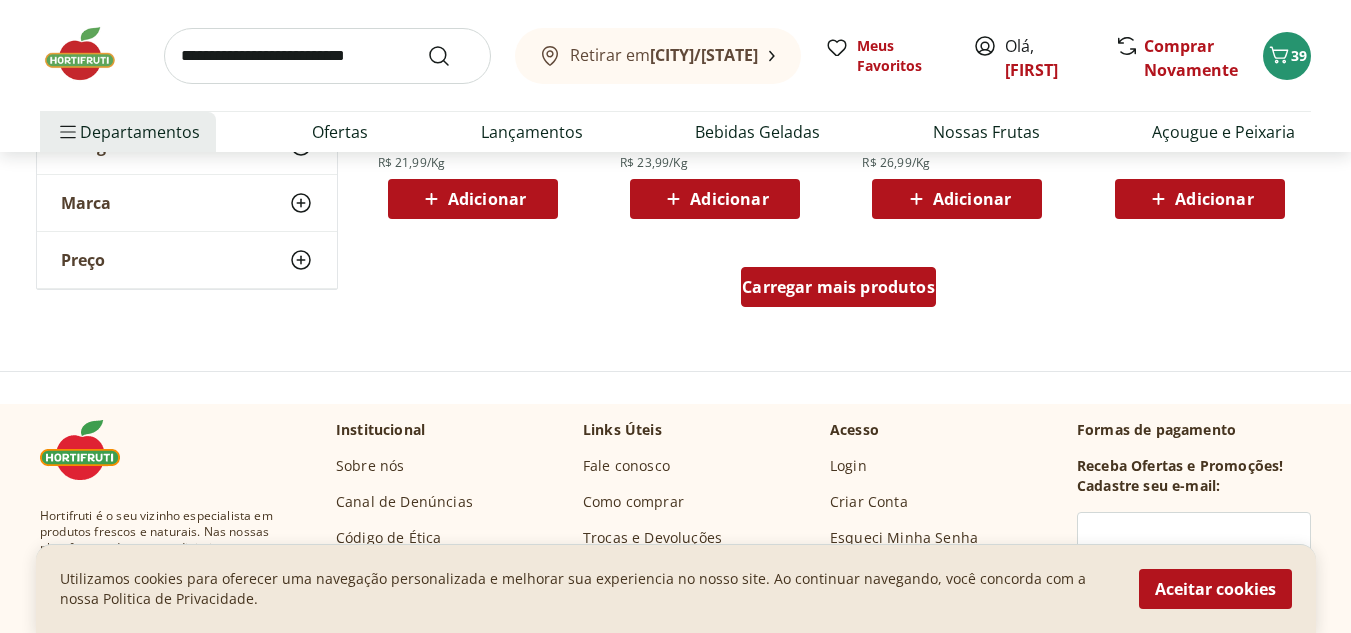 click on "Carregar mais produtos" at bounding box center (838, 287) 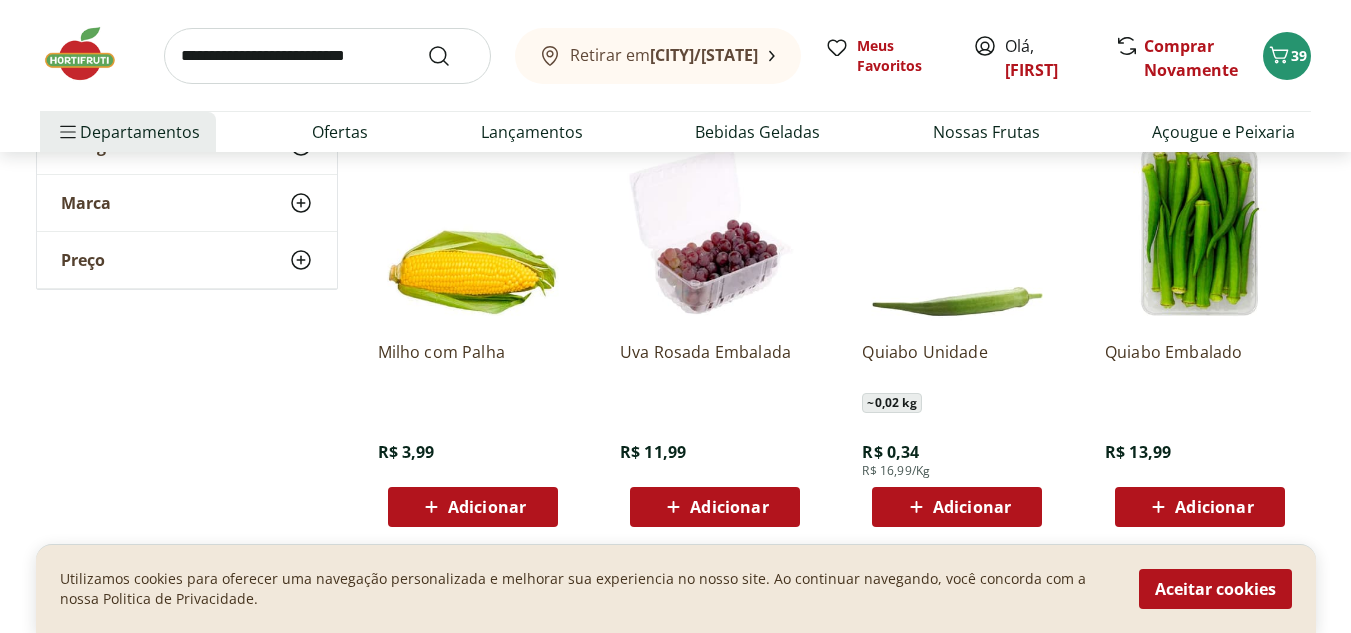 scroll, scrollTop: 19814, scrollLeft: 0, axis: vertical 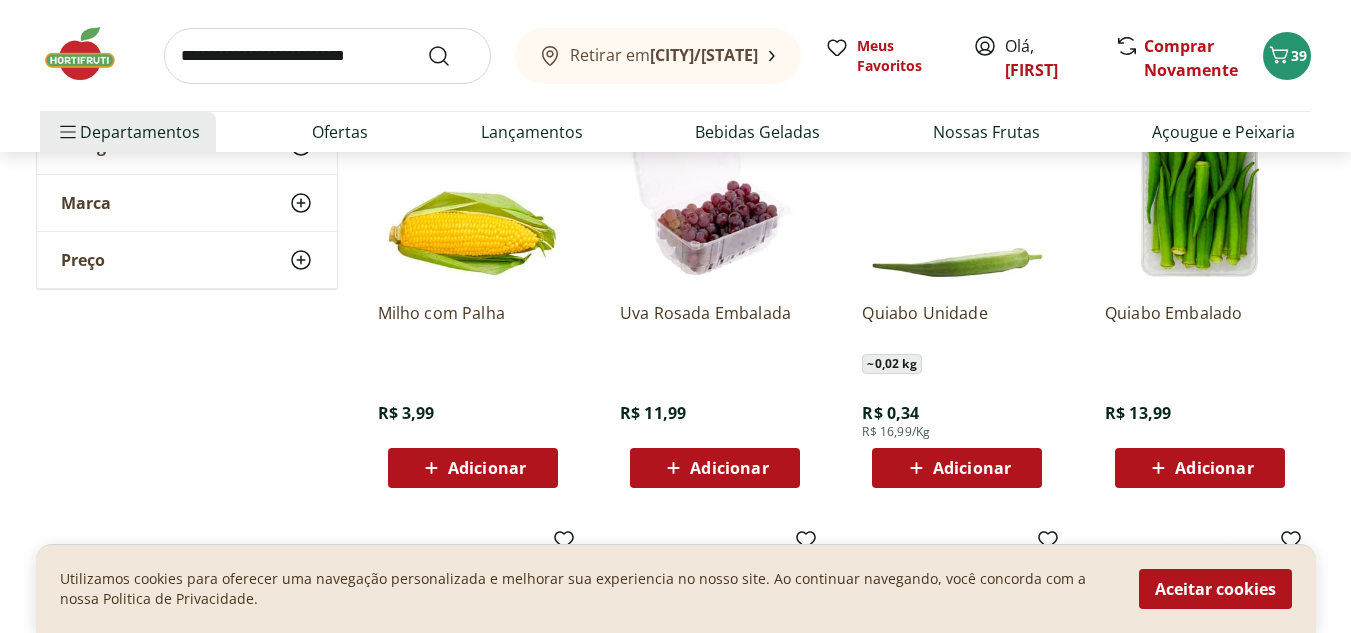 click on "Adicionar" at bounding box center (473, 468) 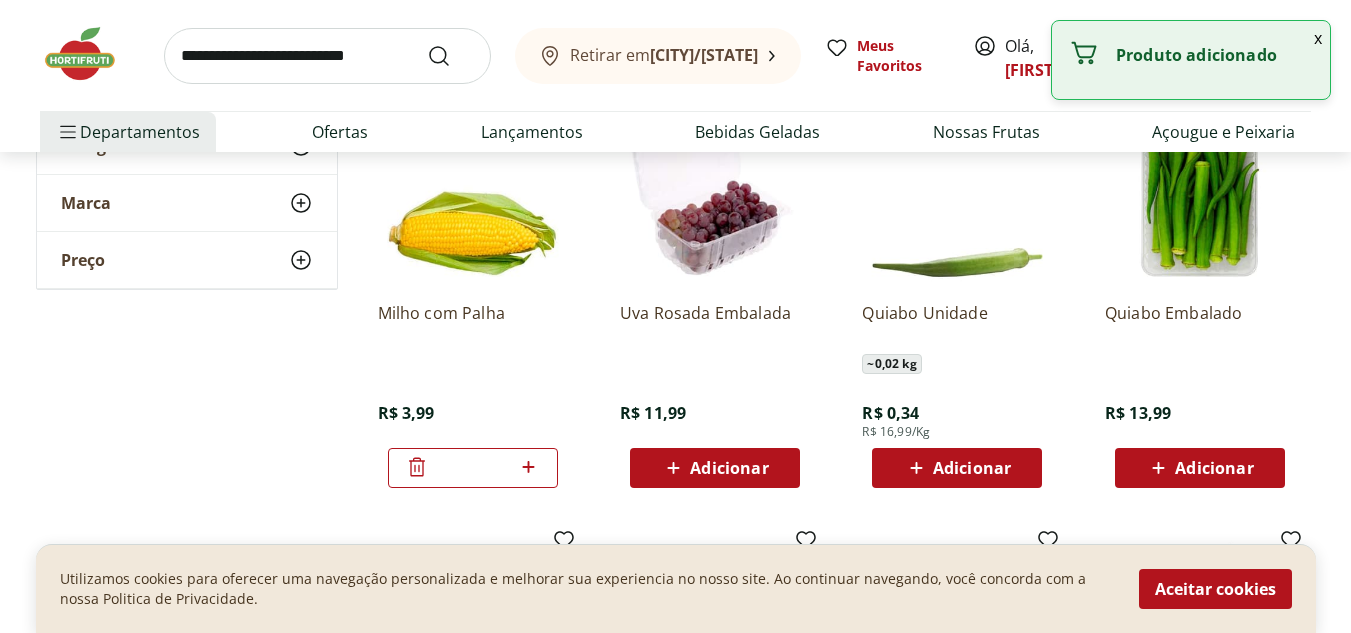 click 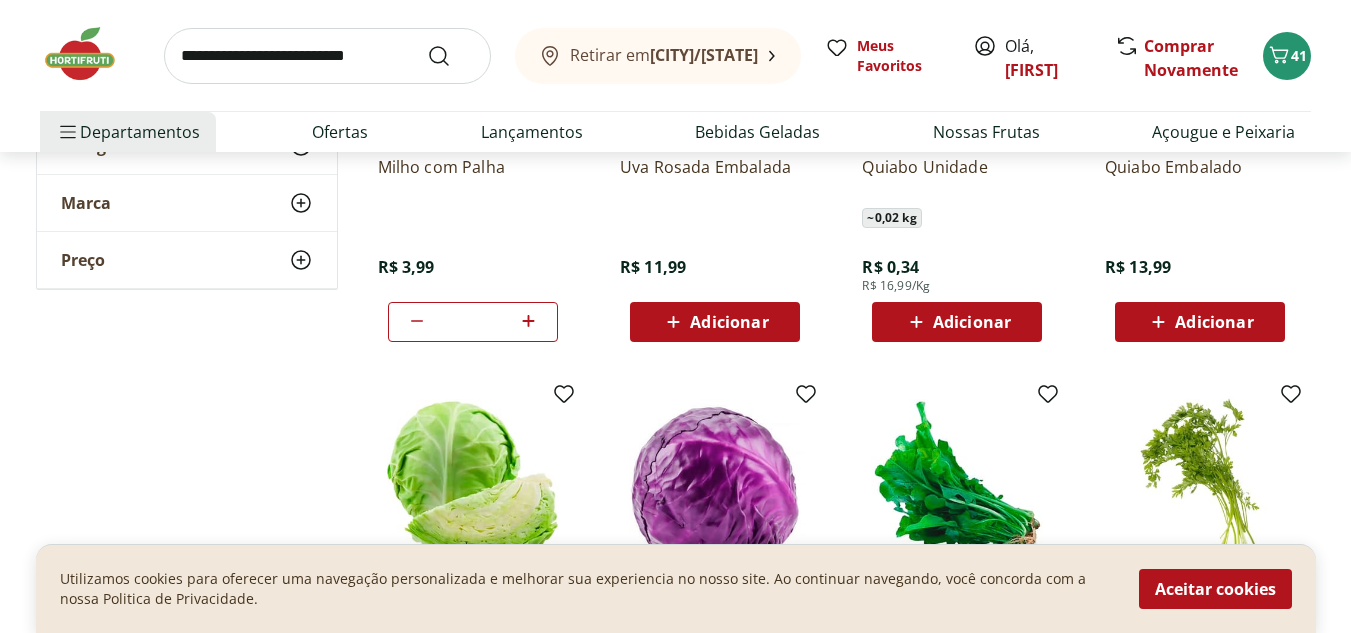 scroll, scrollTop: 20079, scrollLeft: 0, axis: vertical 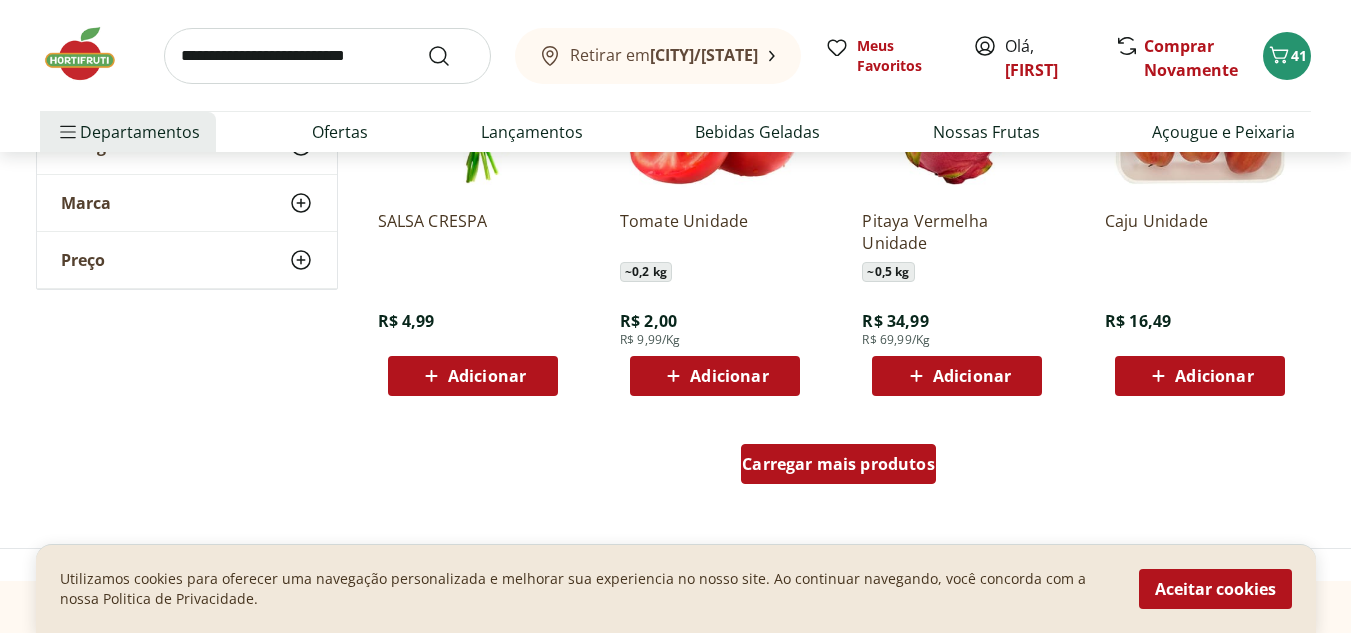 click on "Carregar mais produtos" at bounding box center [838, 464] 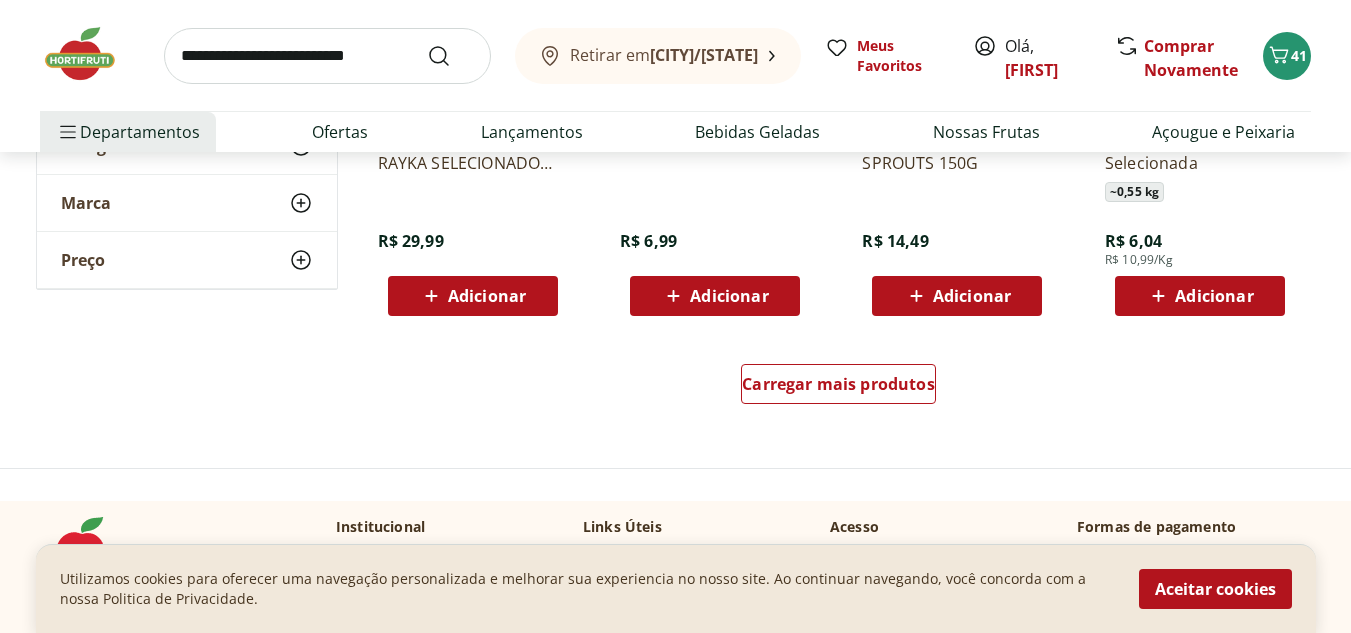 scroll, scrollTop: 22263, scrollLeft: 0, axis: vertical 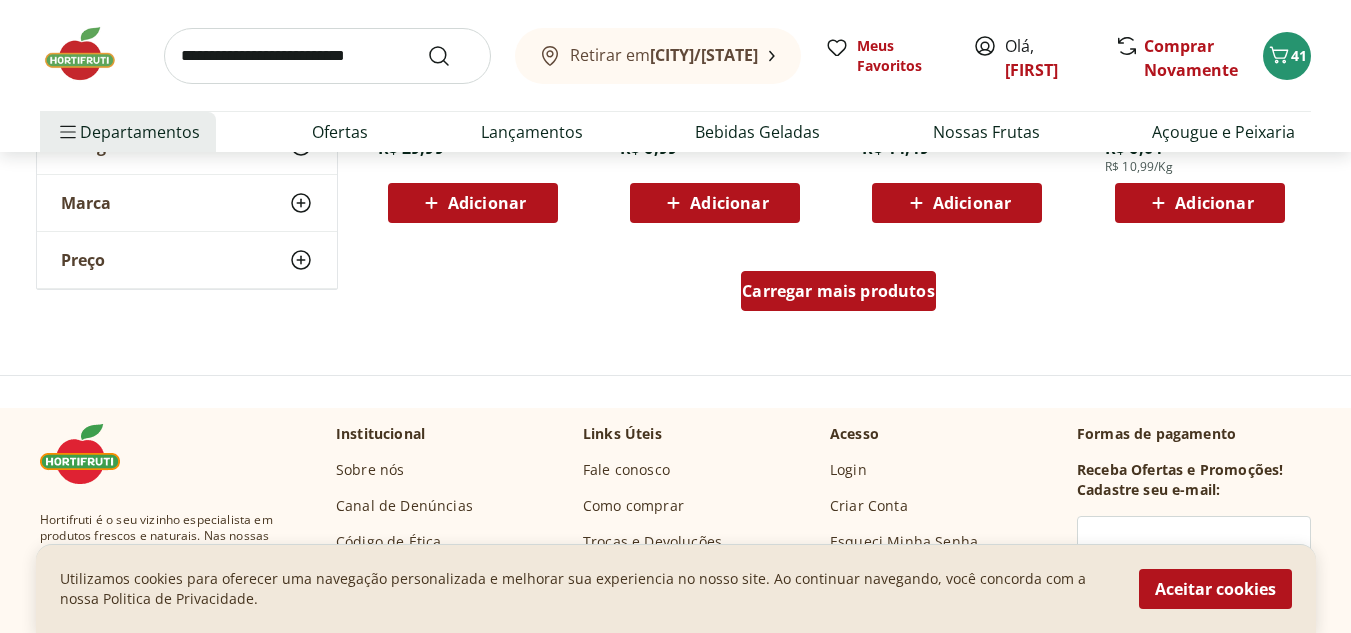 click on "Carregar mais produtos" at bounding box center (838, 291) 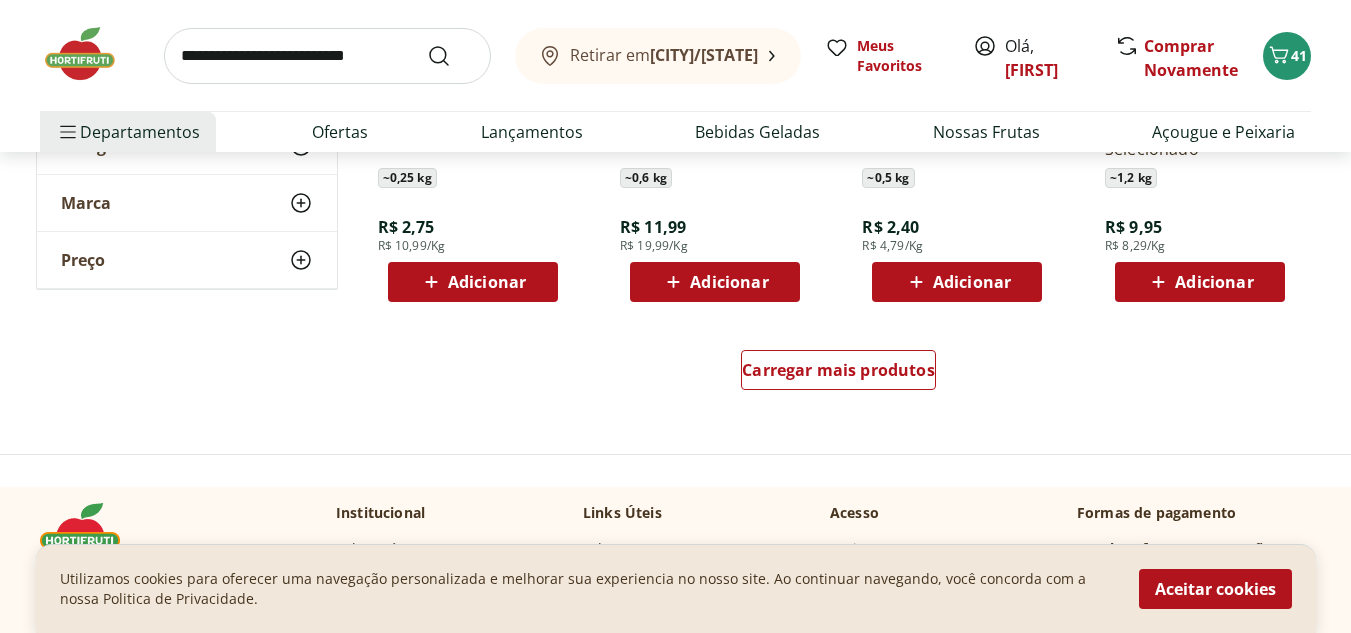 scroll, scrollTop: 23634, scrollLeft: 0, axis: vertical 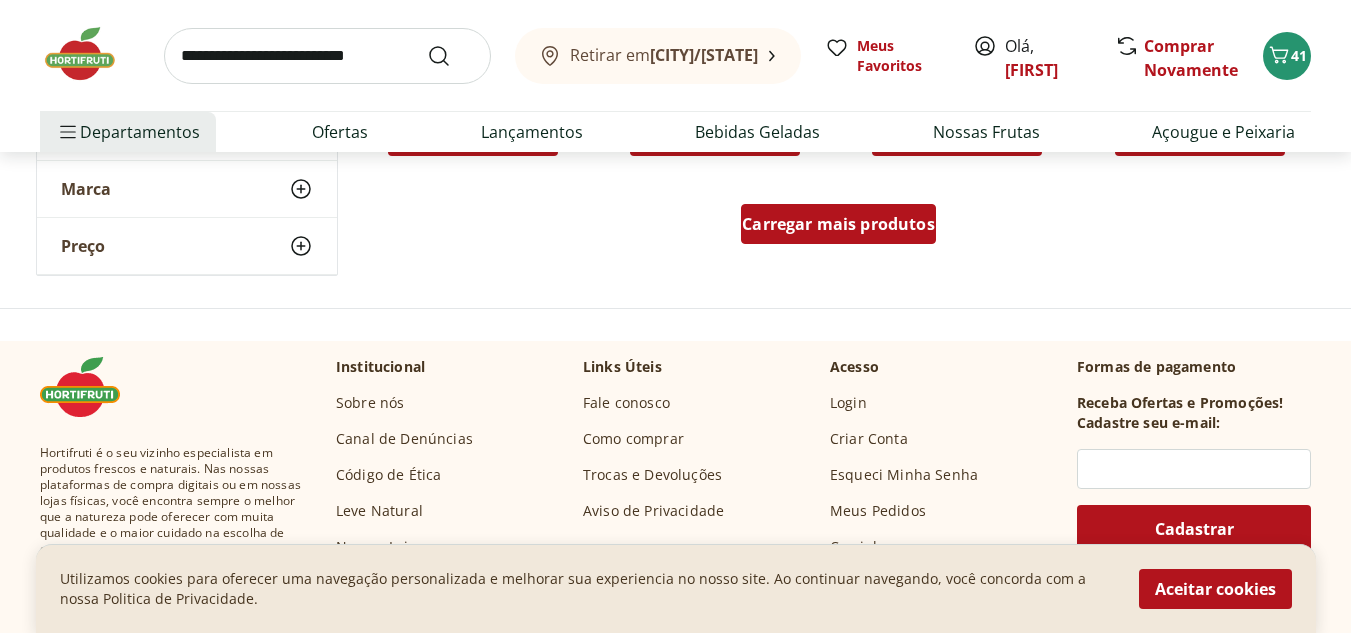 click on "Carregar mais produtos" at bounding box center (838, 224) 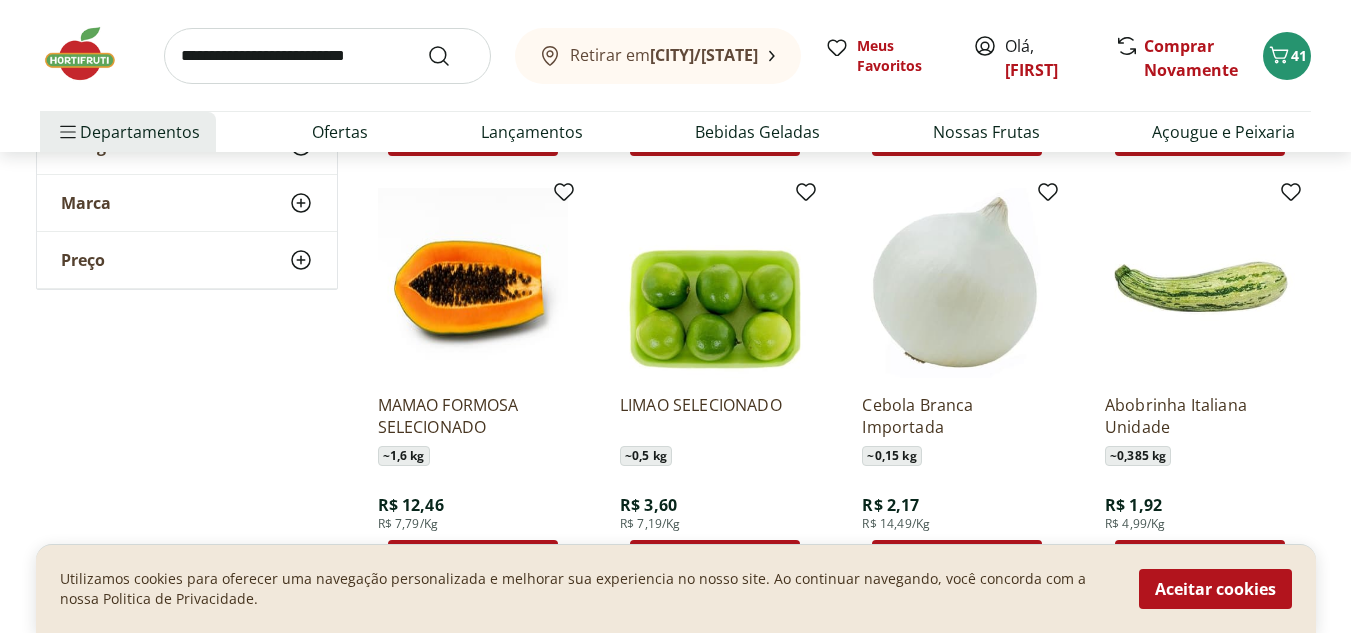 click on "**********" at bounding box center [675, -10882] 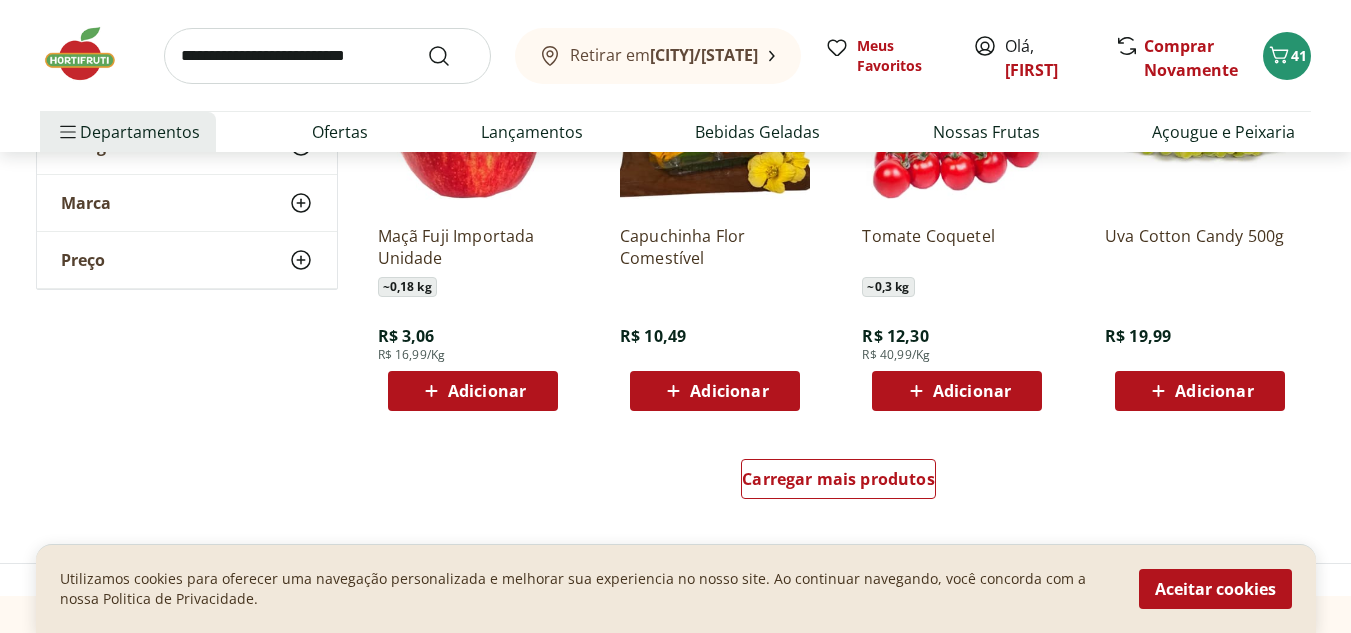 scroll, scrollTop: 24701, scrollLeft: 0, axis: vertical 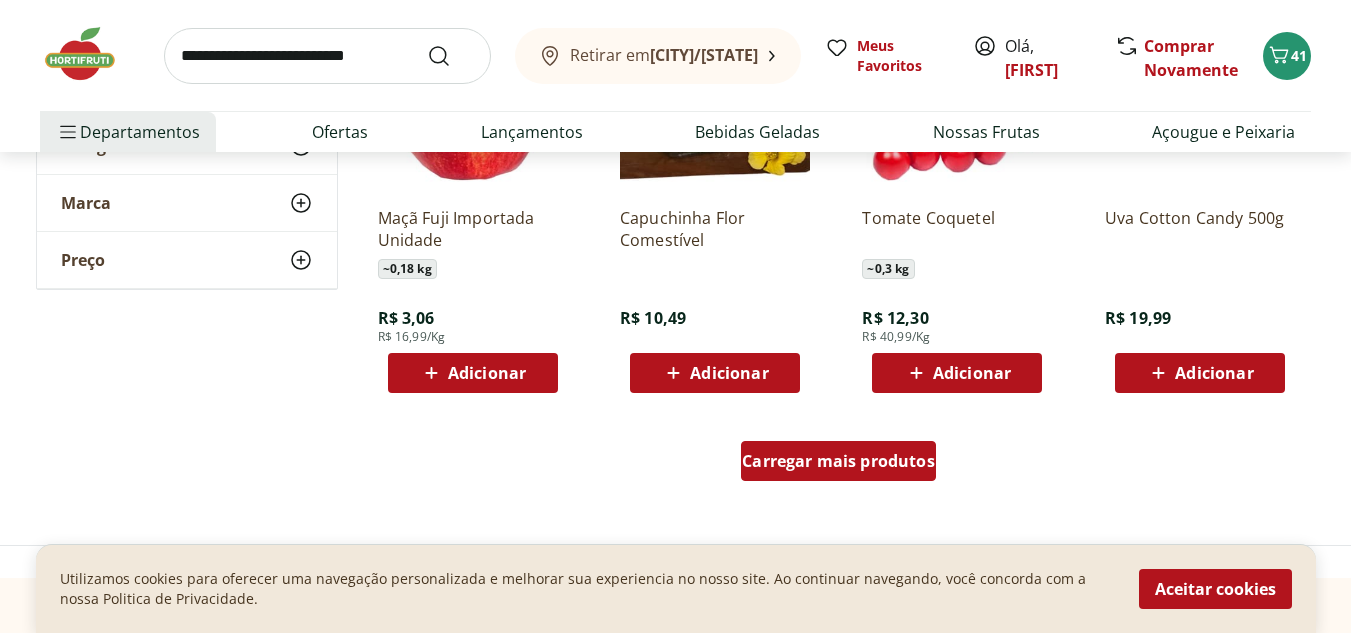 click on "Carregar mais produtos" at bounding box center (838, 461) 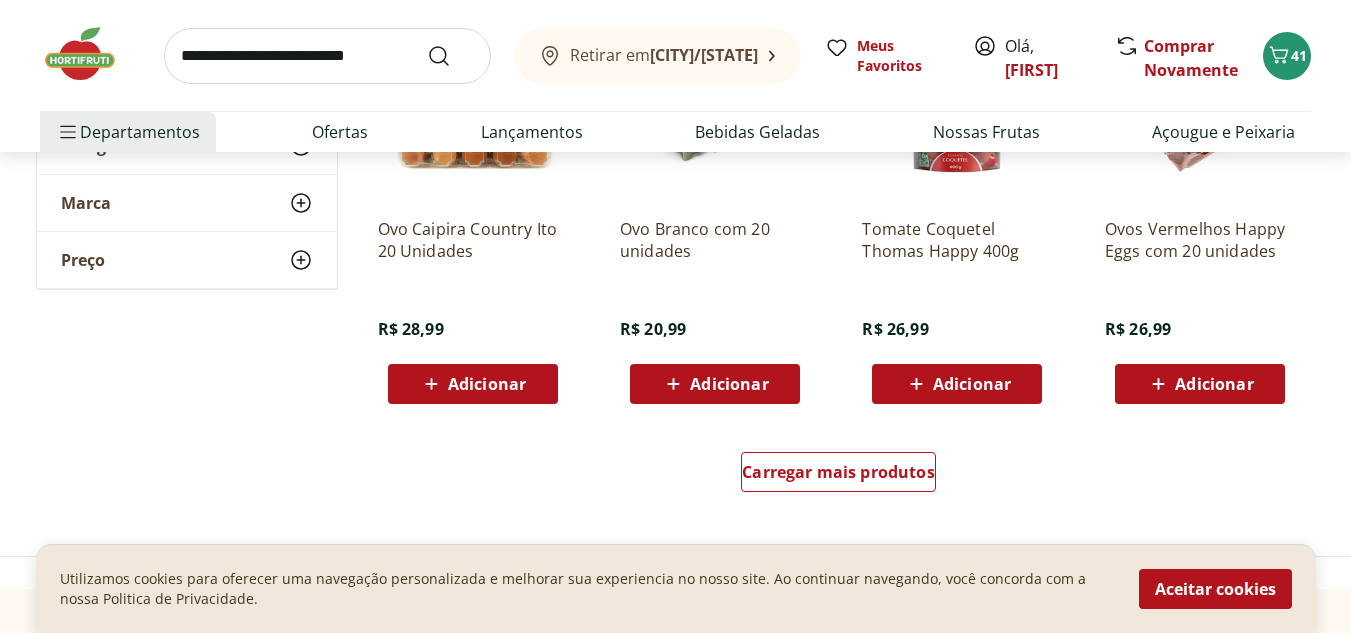 scroll, scrollTop: 26100, scrollLeft: 0, axis: vertical 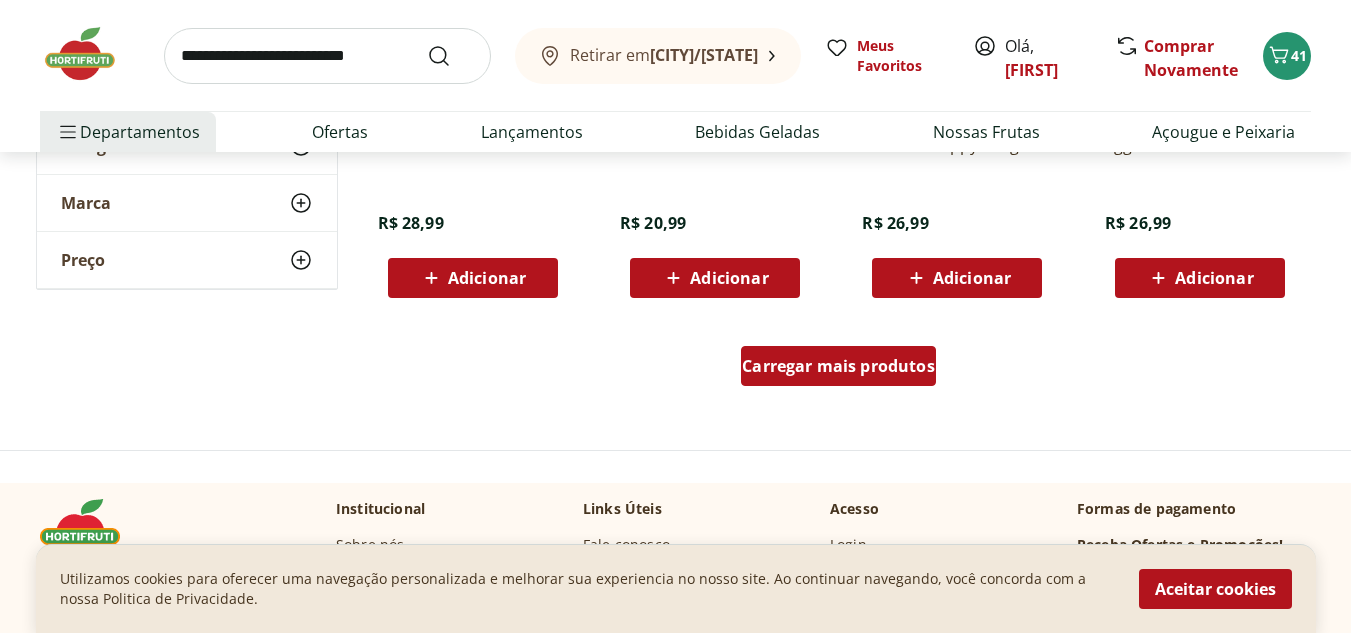 click on "Carregar mais produtos" at bounding box center (838, 366) 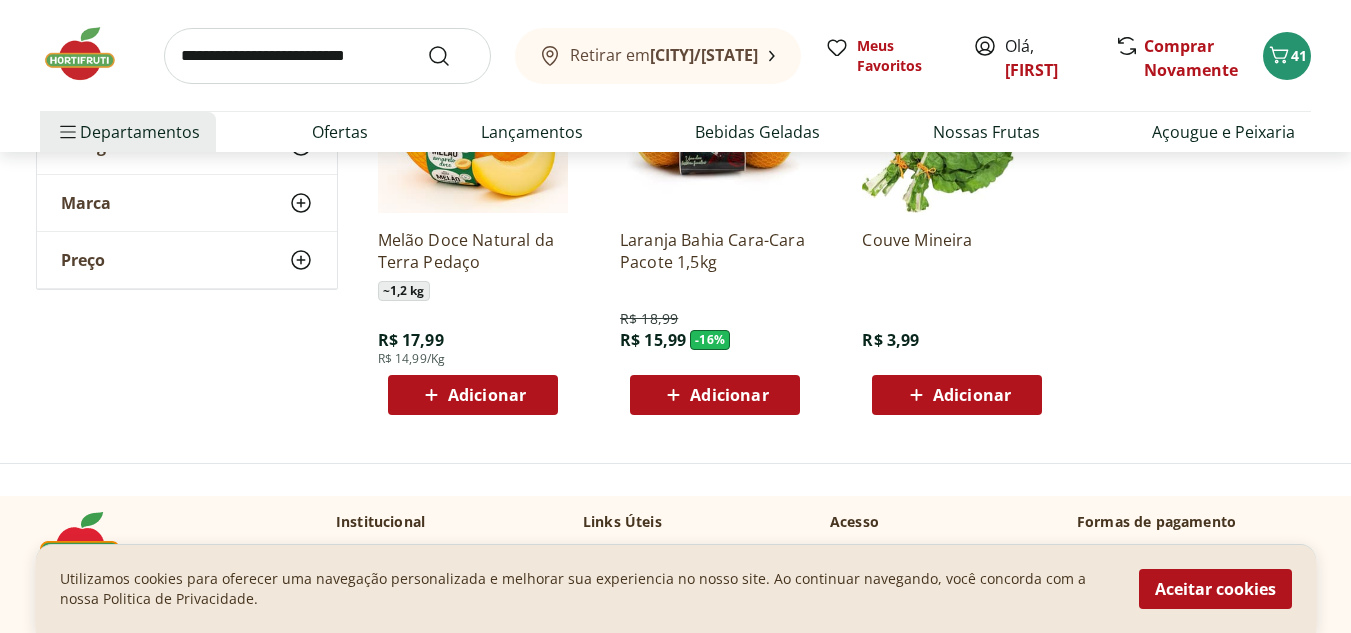 scroll, scrollTop: 26886, scrollLeft: 0, axis: vertical 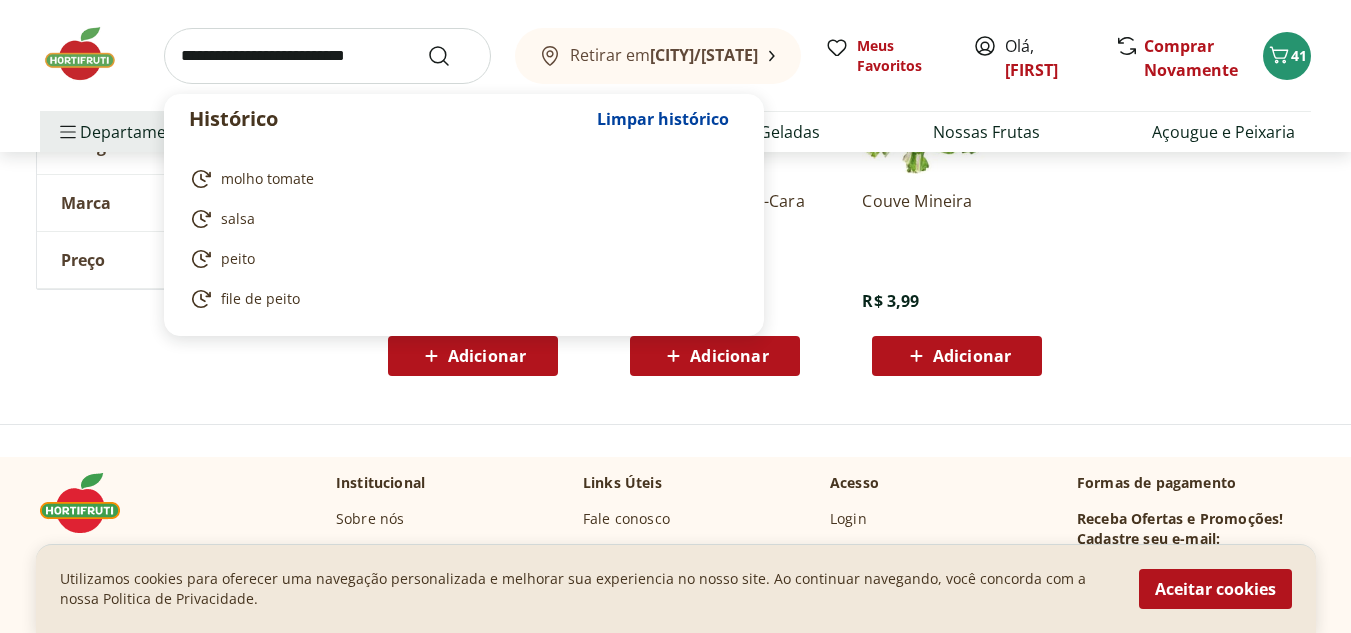 click at bounding box center (327, 56) 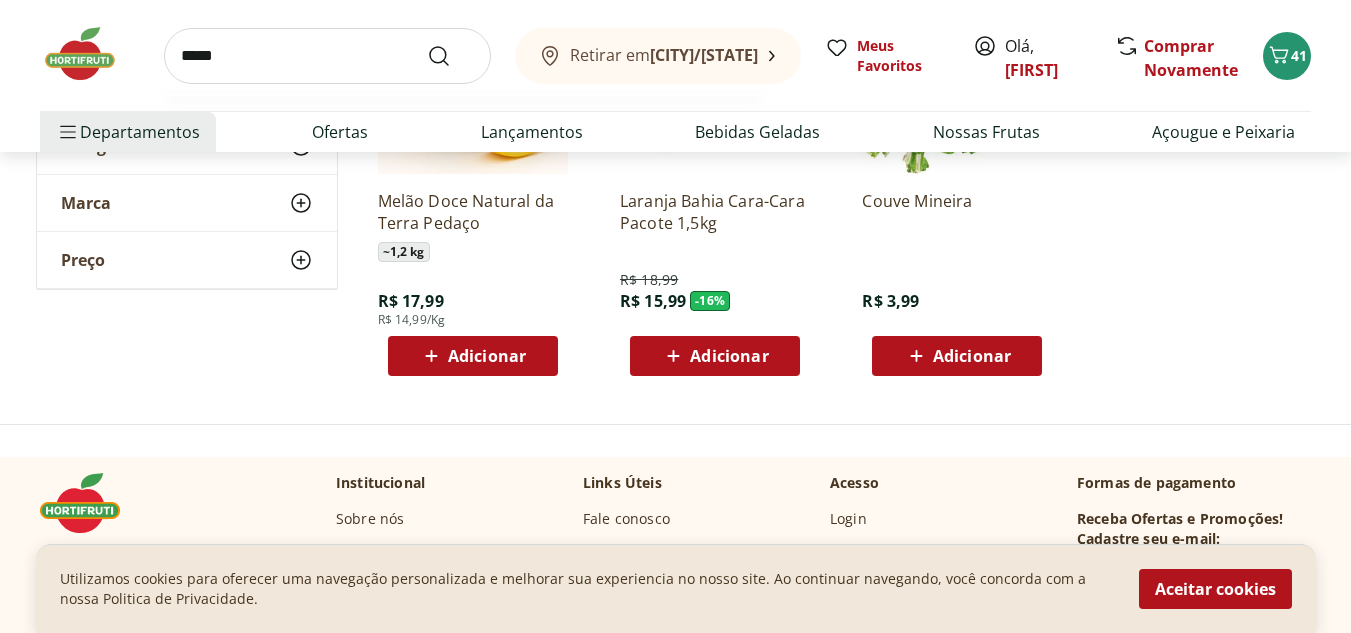 type on "*****" 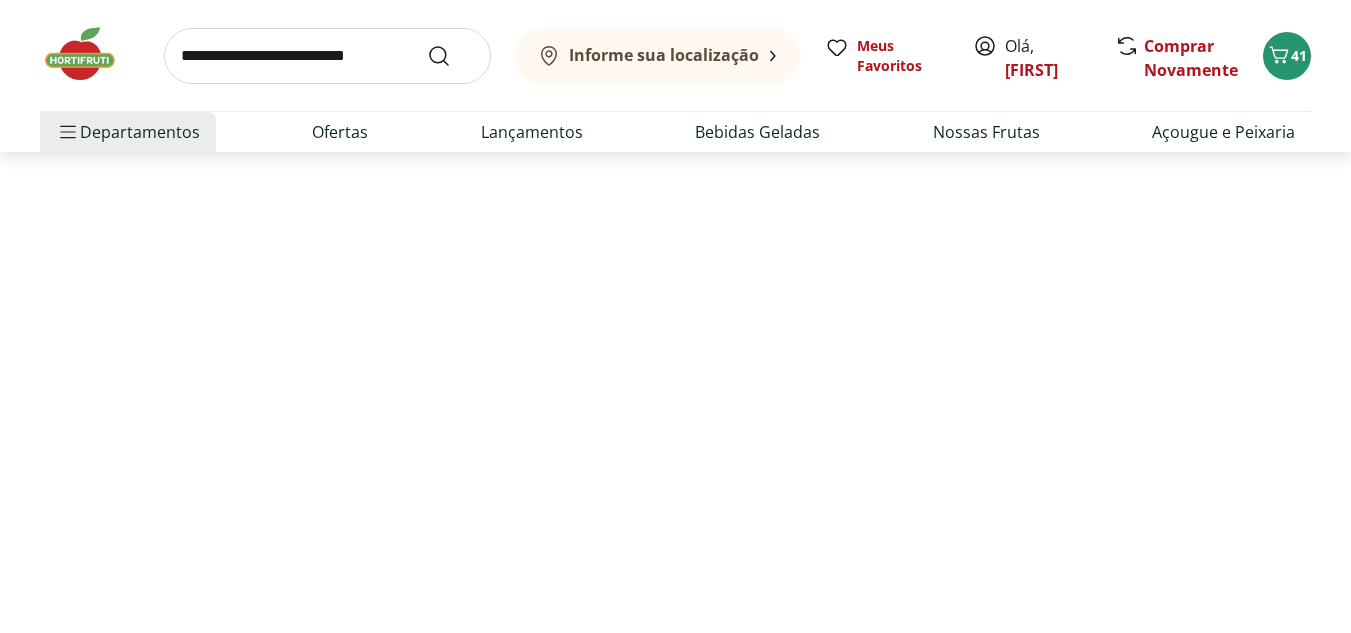 scroll, scrollTop: 0, scrollLeft: 0, axis: both 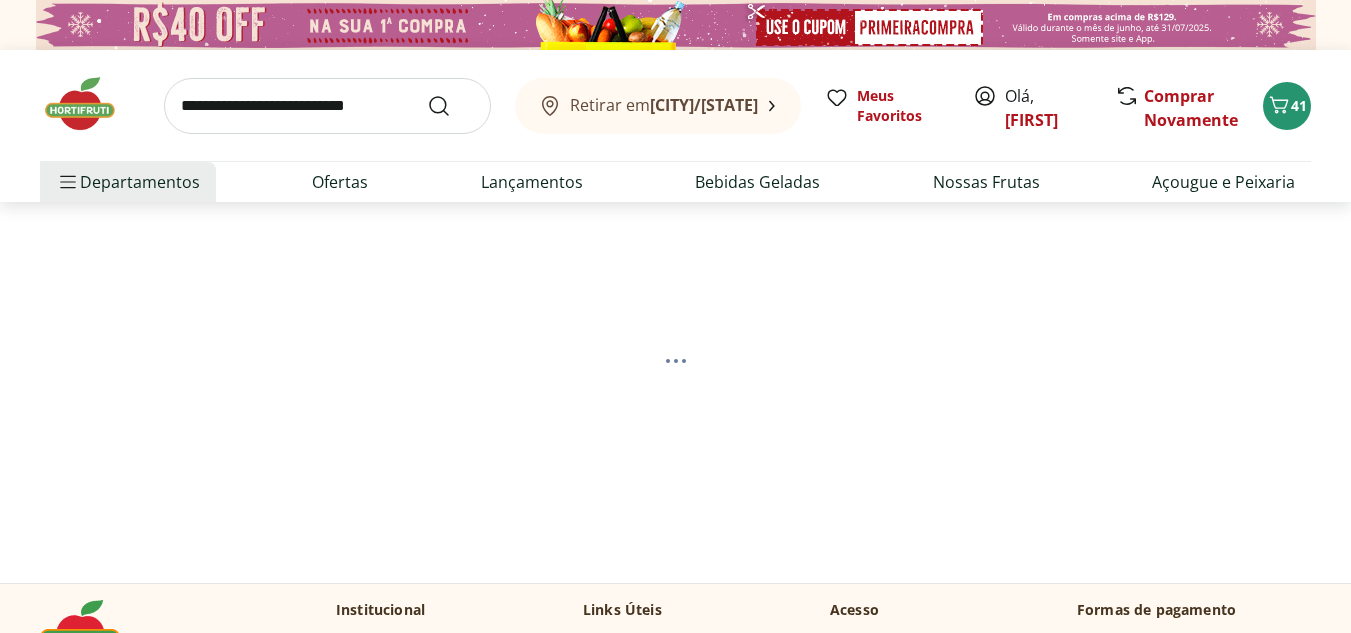 select on "**********" 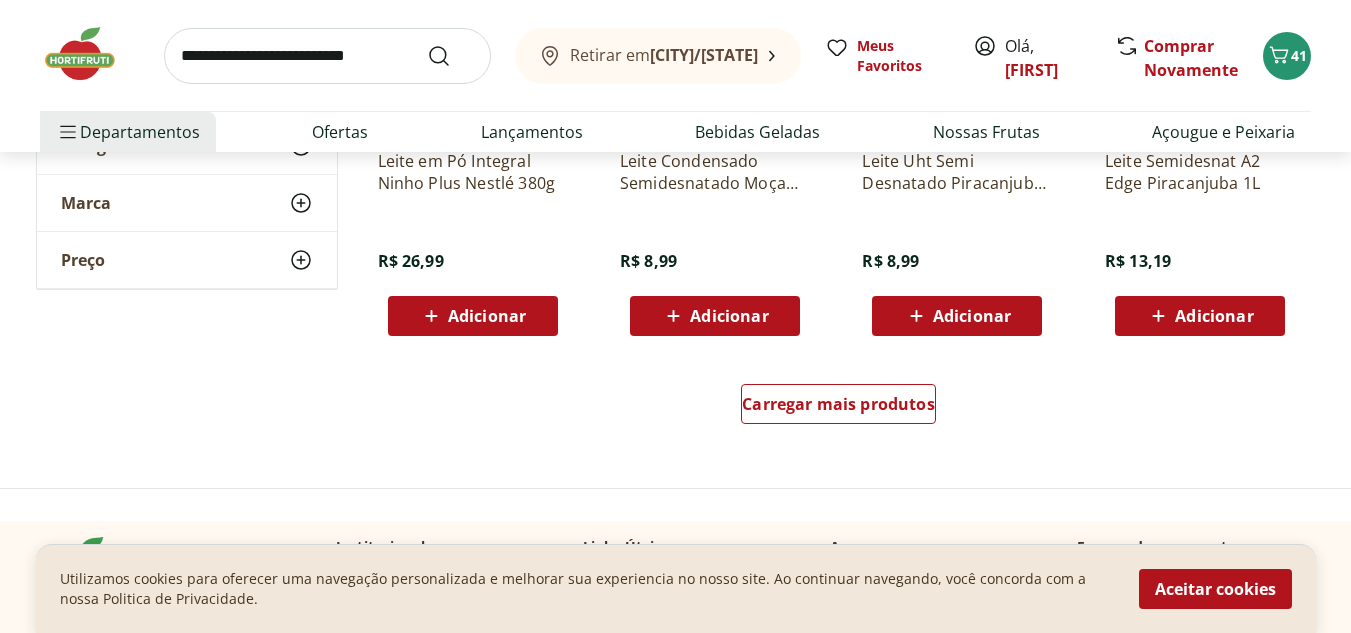 scroll, scrollTop: 1424, scrollLeft: 0, axis: vertical 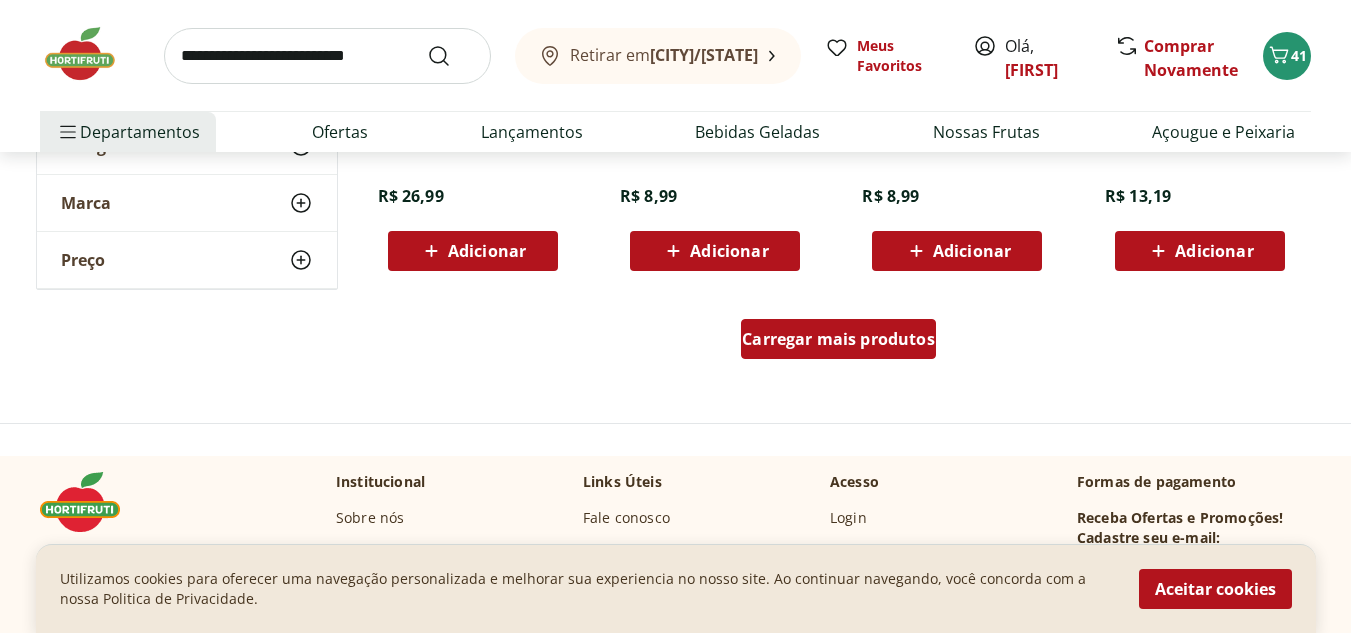click on "Carregar mais produtos" at bounding box center [838, 339] 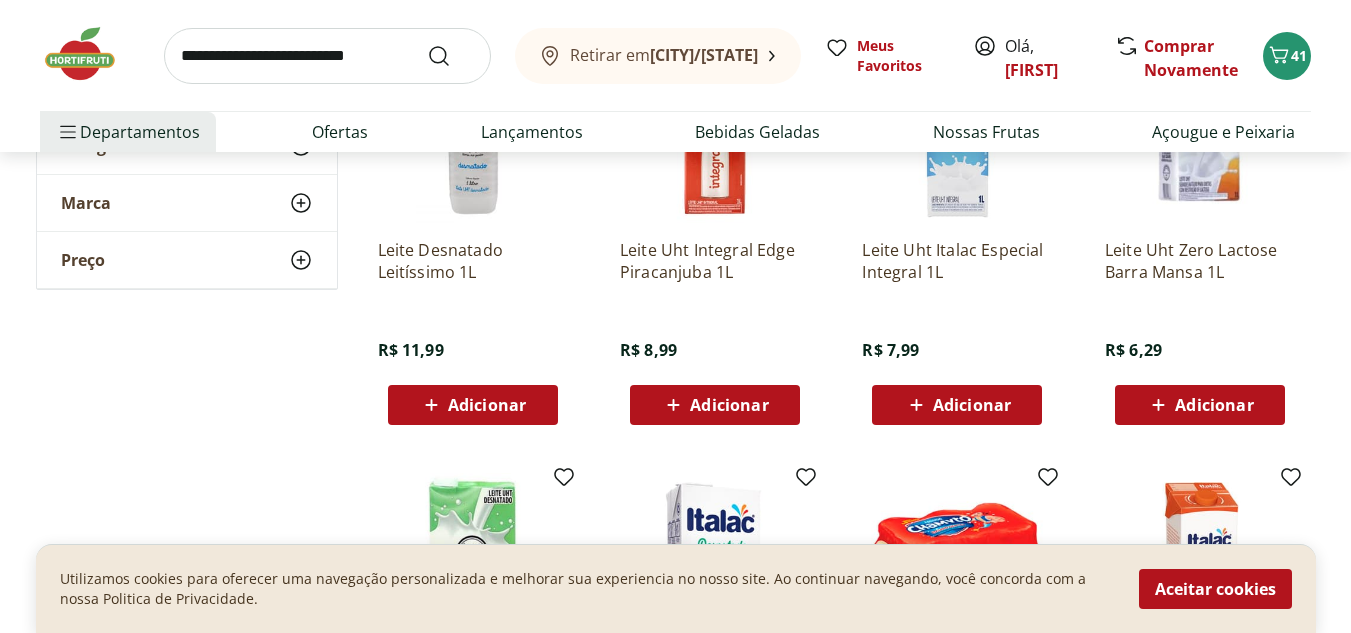 scroll, scrollTop: 2183, scrollLeft: 0, axis: vertical 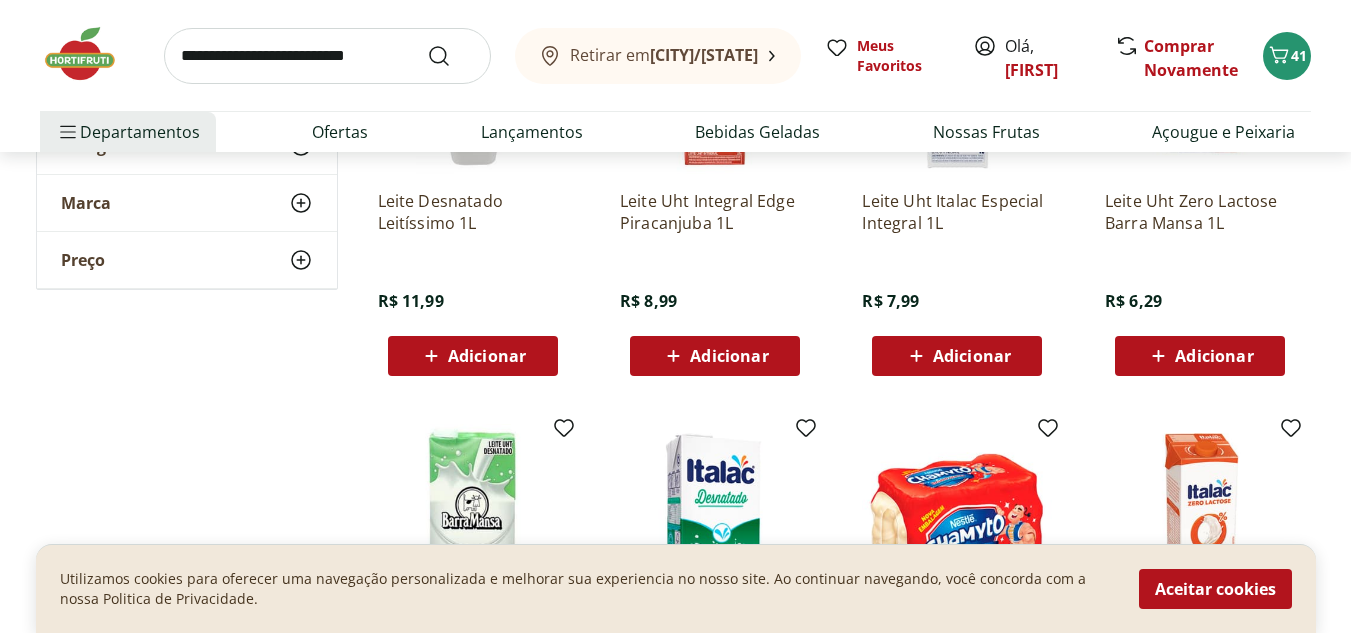 click on "Adicionar" at bounding box center (1214, 356) 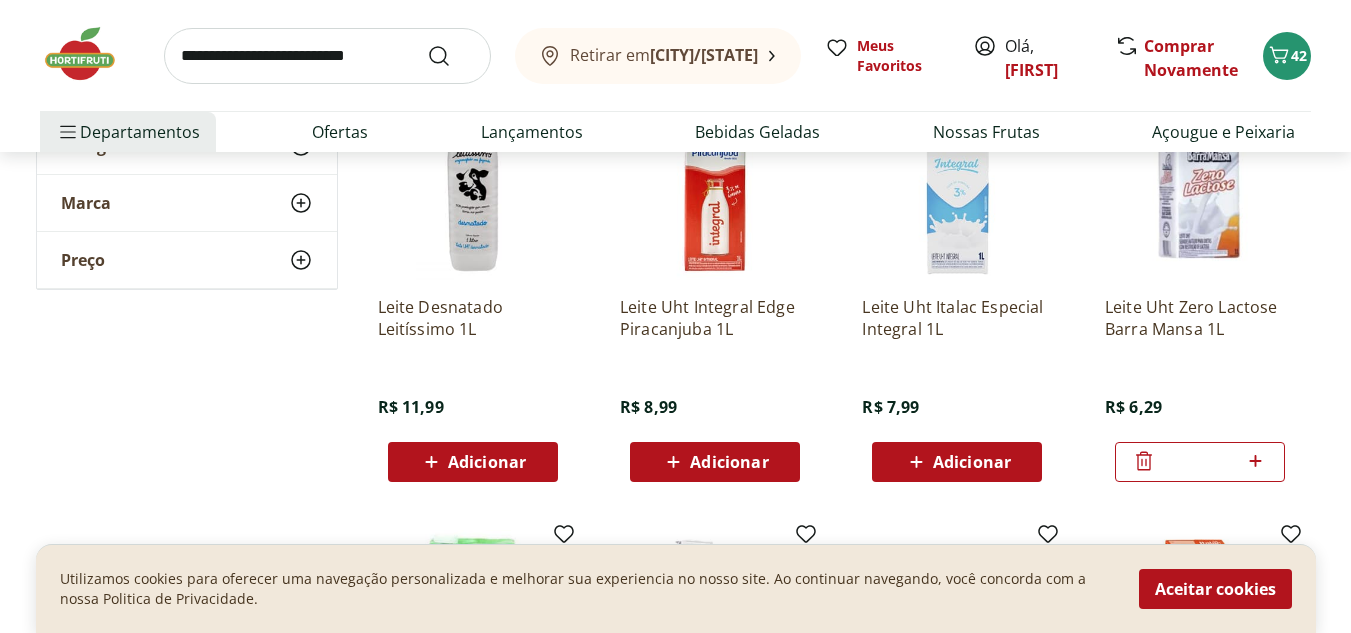 scroll, scrollTop: 2110, scrollLeft: 0, axis: vertical 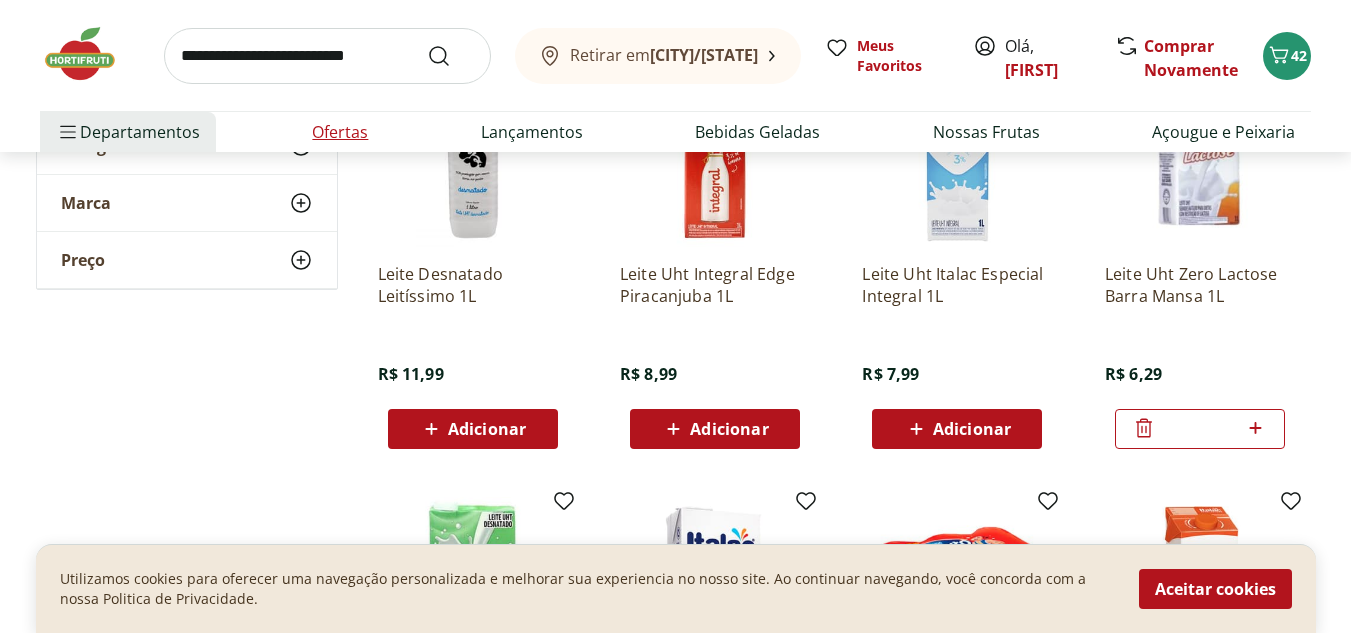click on "Ofertas" at bounding box center (340, 132) 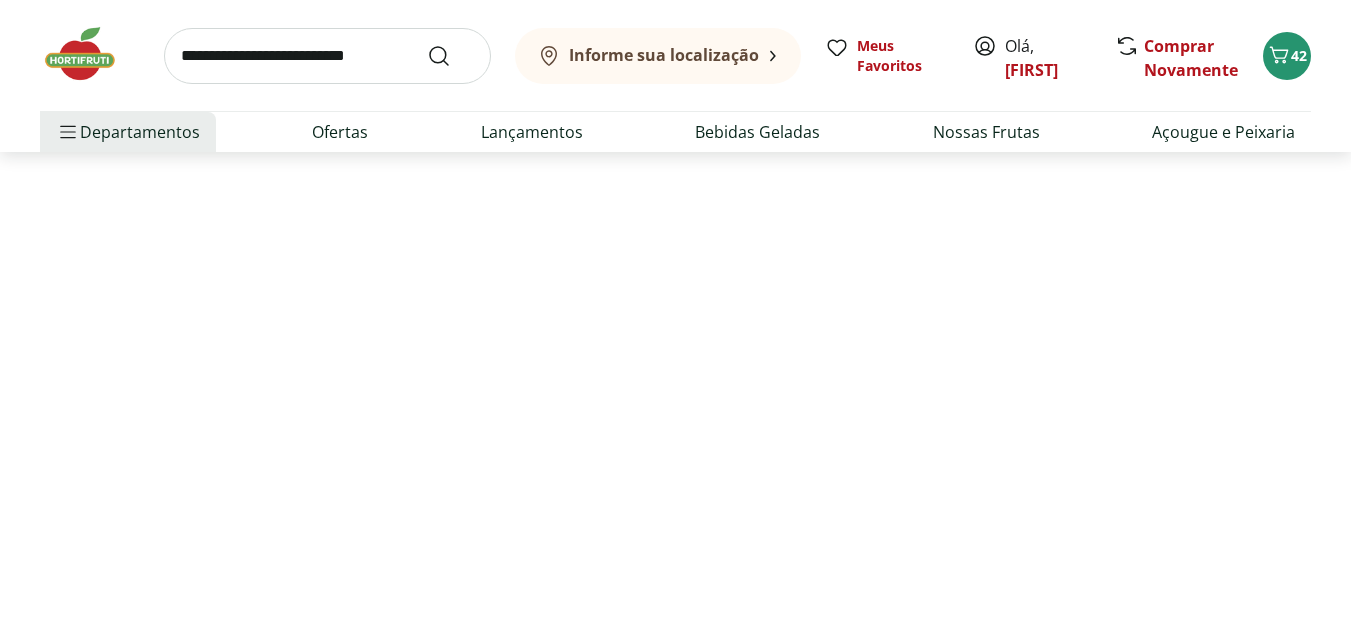 scroll, scrollTop: 0, scrollLeft: 0, axis: both 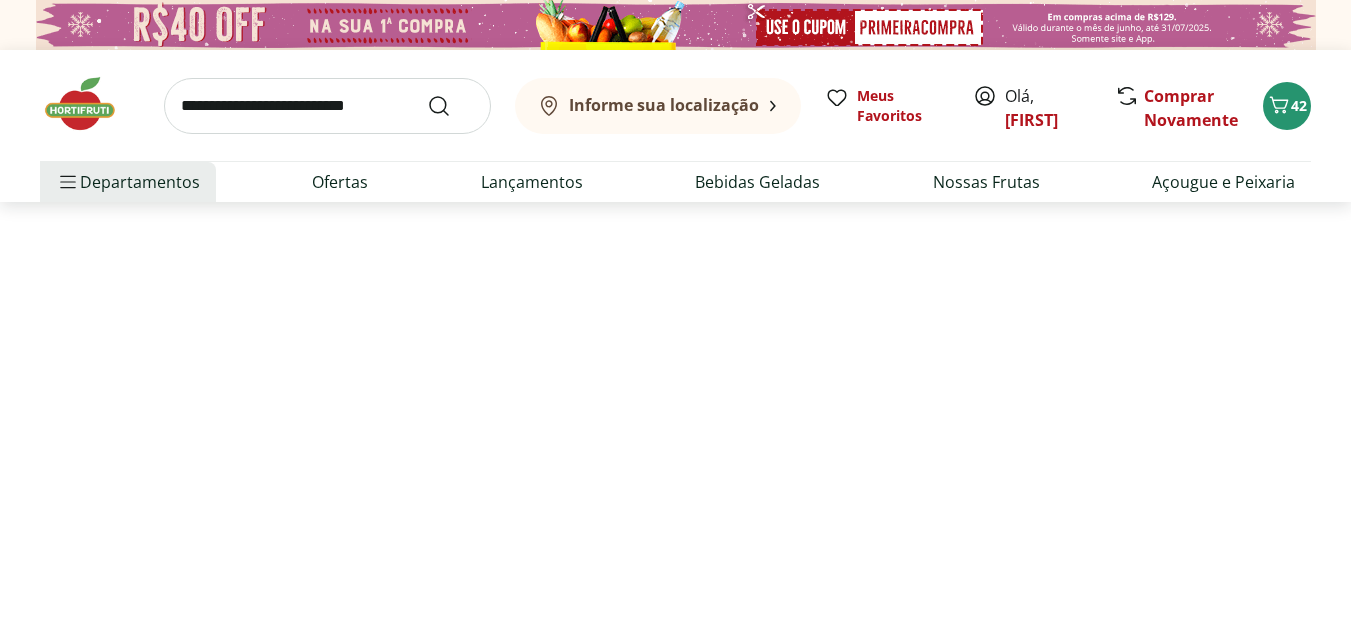 select on "**********" 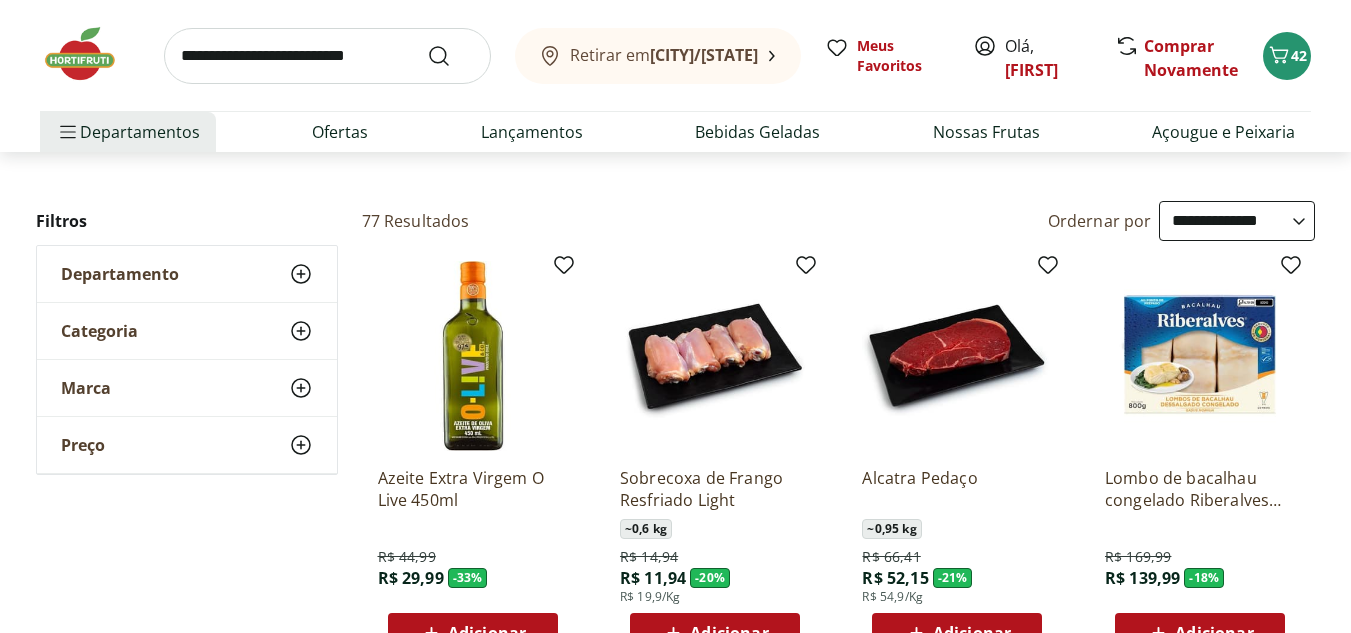 scroll, scrollTop: 99, scrollLeft: 0, axis: vertical 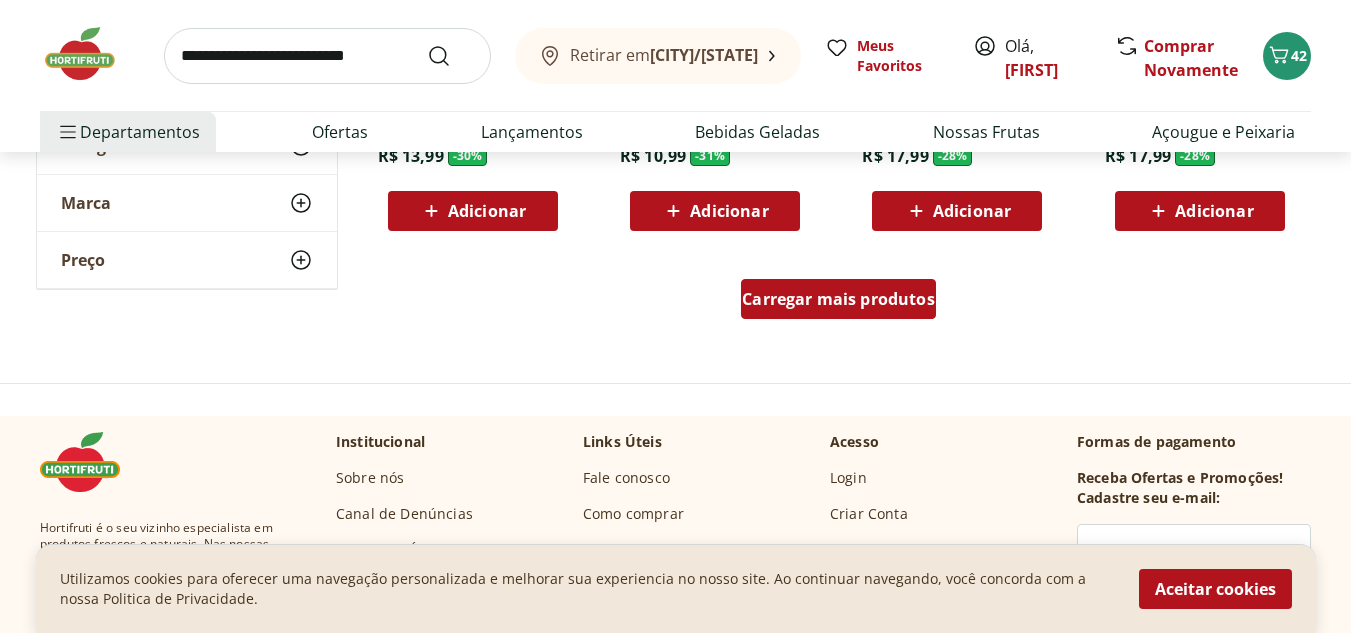 click on "Carregar mais produtos" at bounding box center [838, 299] 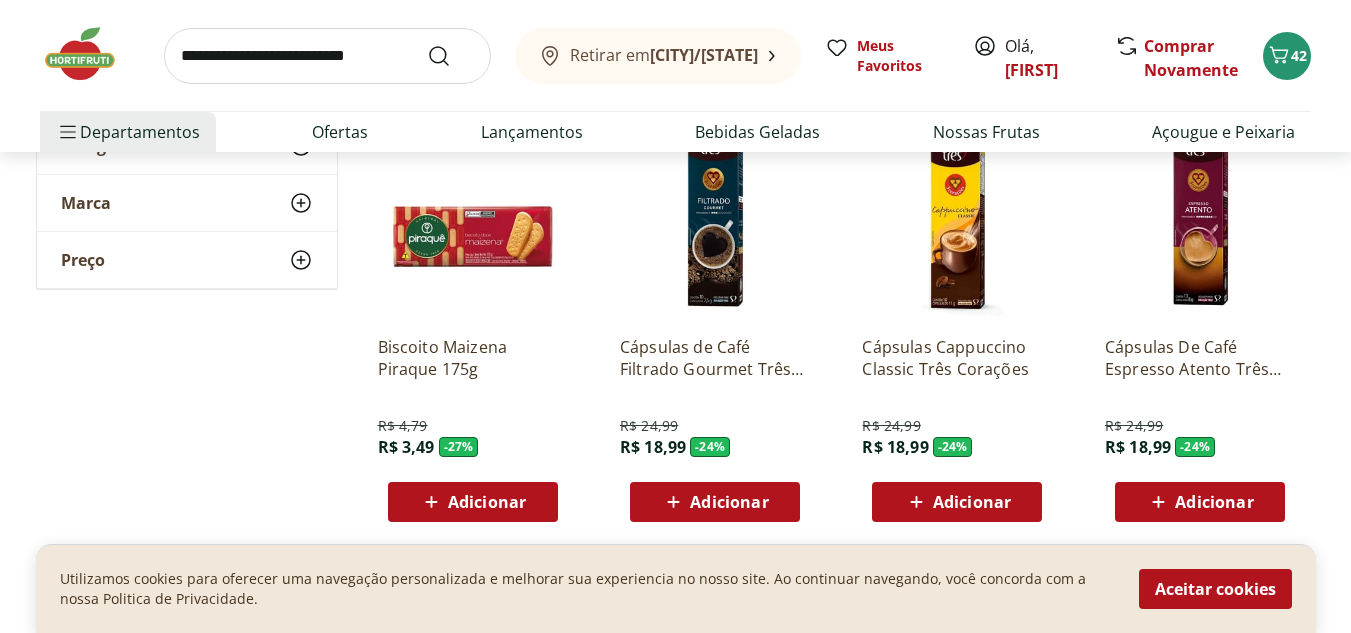 scroll, scrollTop: 2412, scrollLeft: 0, axis: vertical 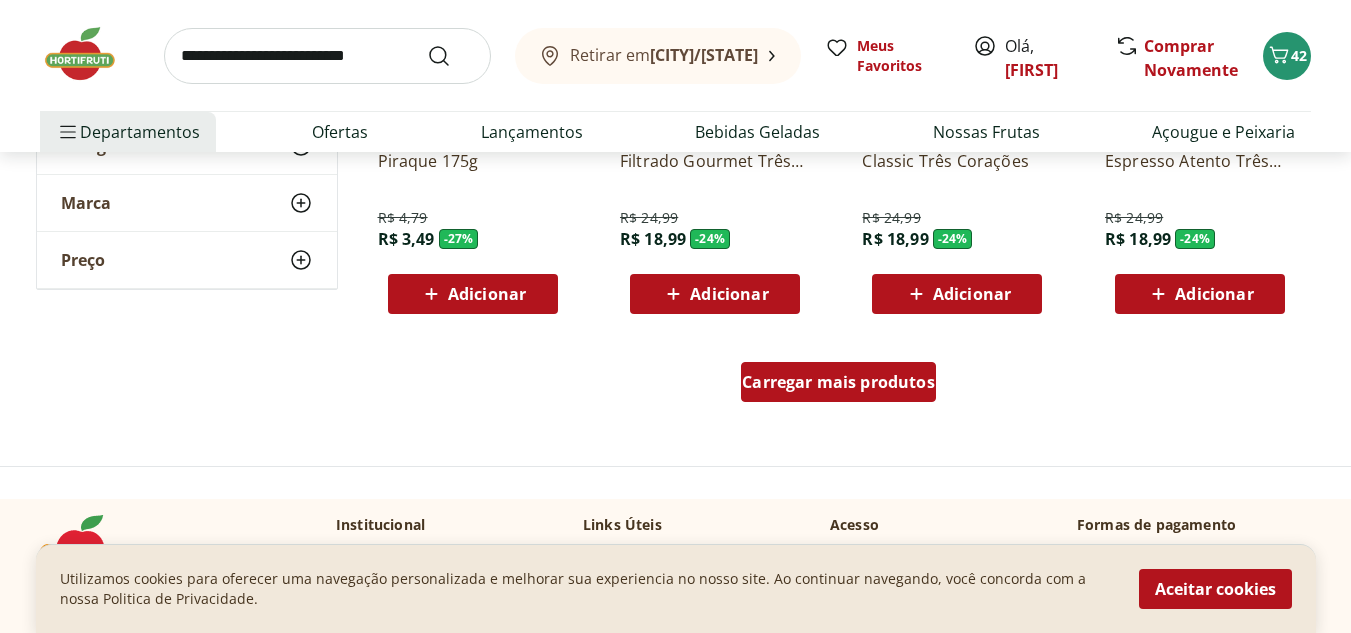 click on "Carregar mais produtos" at bounding box center [838, 382] 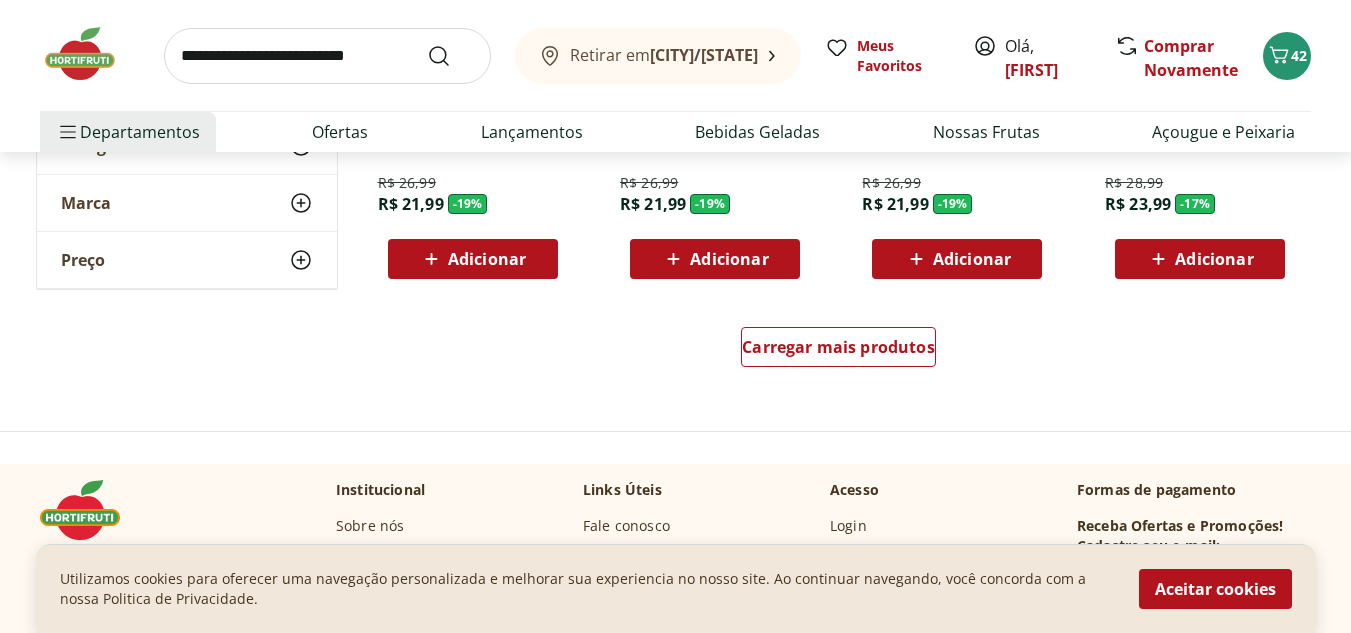 scroll, scrollTop: 4012, scrollLeft: 0, axis: vertical 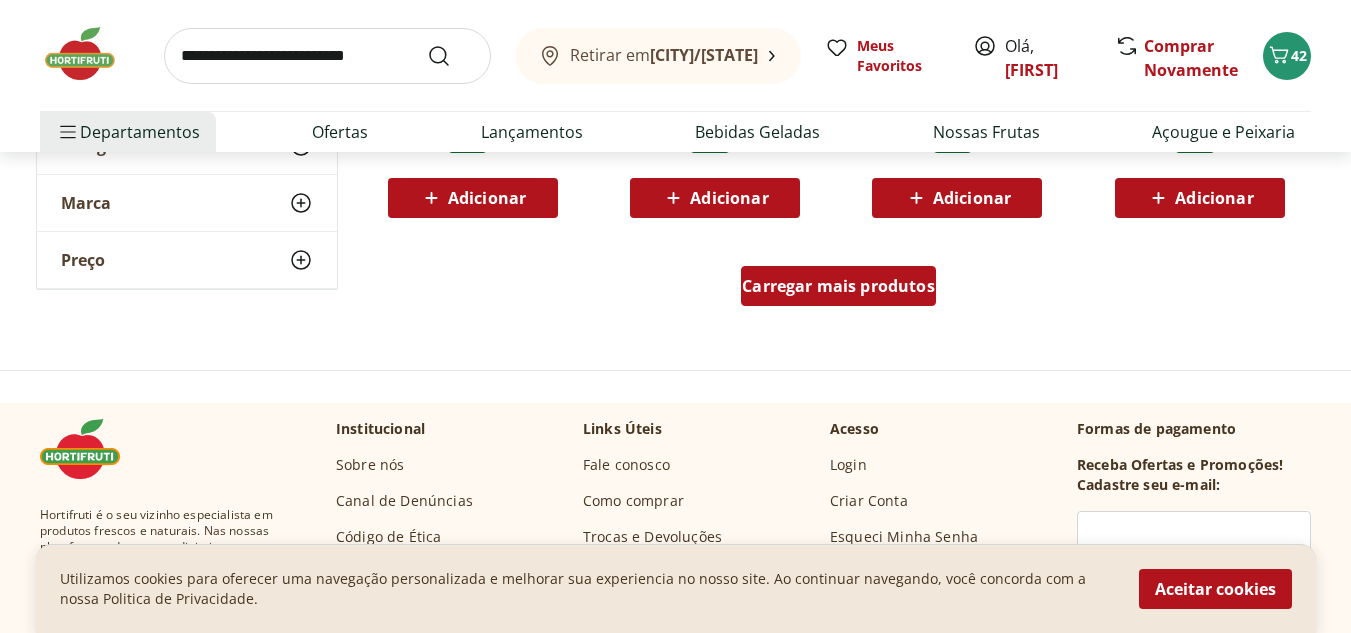 click on "Carregar mais produtos" at bounding box center (838, 286) 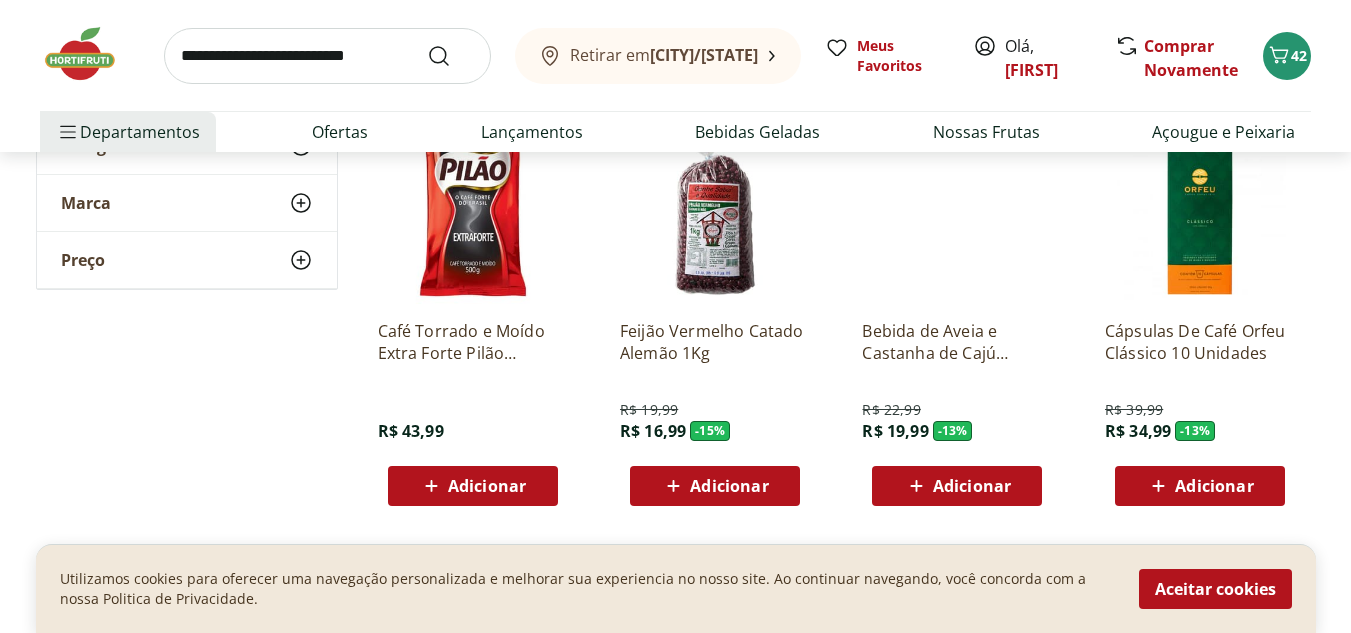 scroll, scrollTop: 5053, scrollLeft: 0, axis: vertical 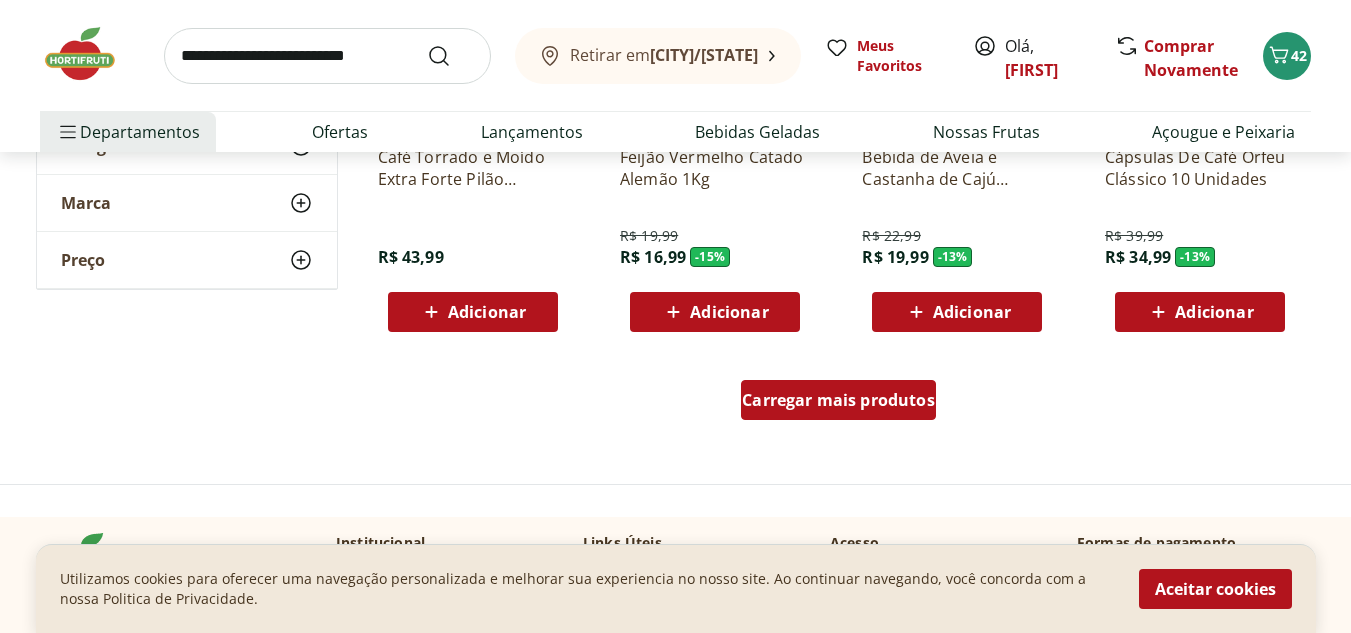 click on "Carregar mais produtos" at bounding box center (838, 400) 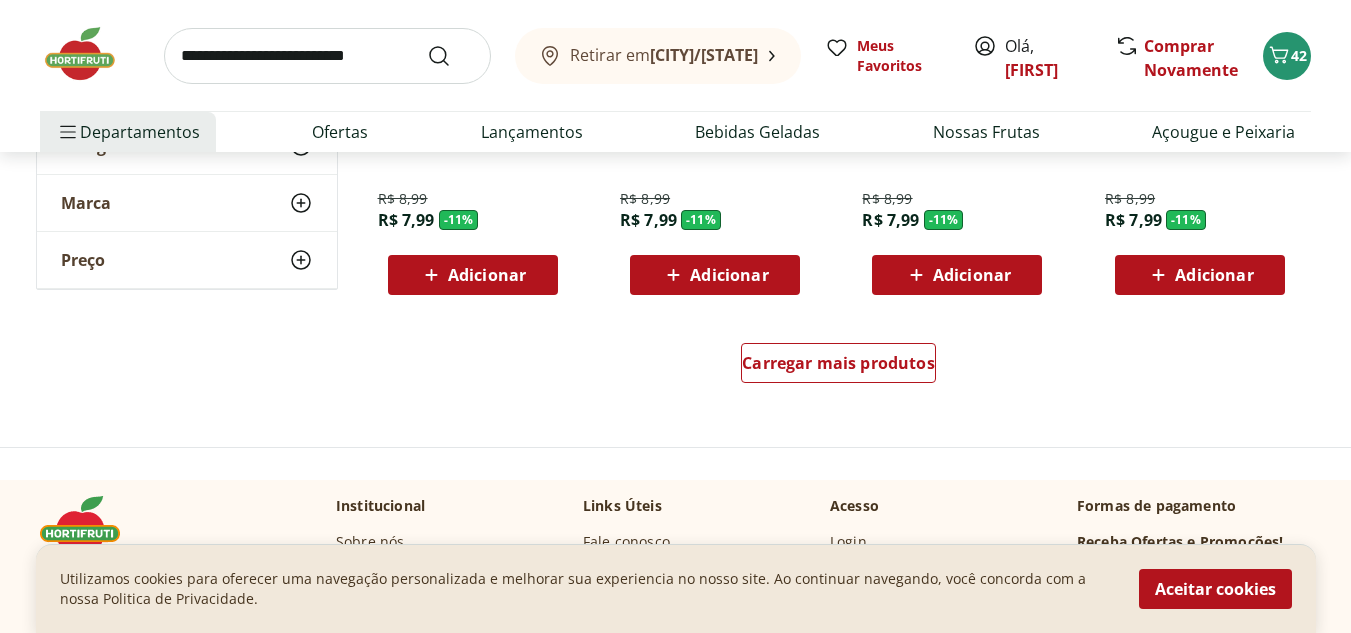 scroll, scrollTop: 6557, scrollLeft: 0, axis: vertical 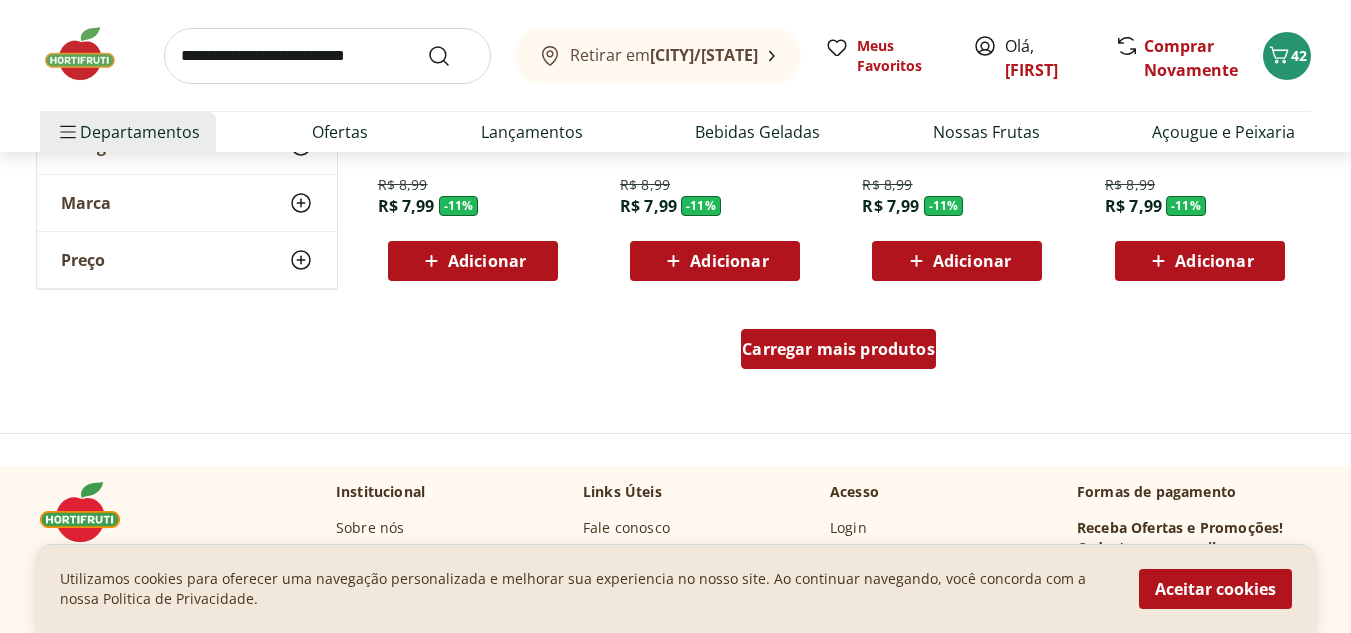 click on "Carregar mais produtos" at bounding box center (838, 349) 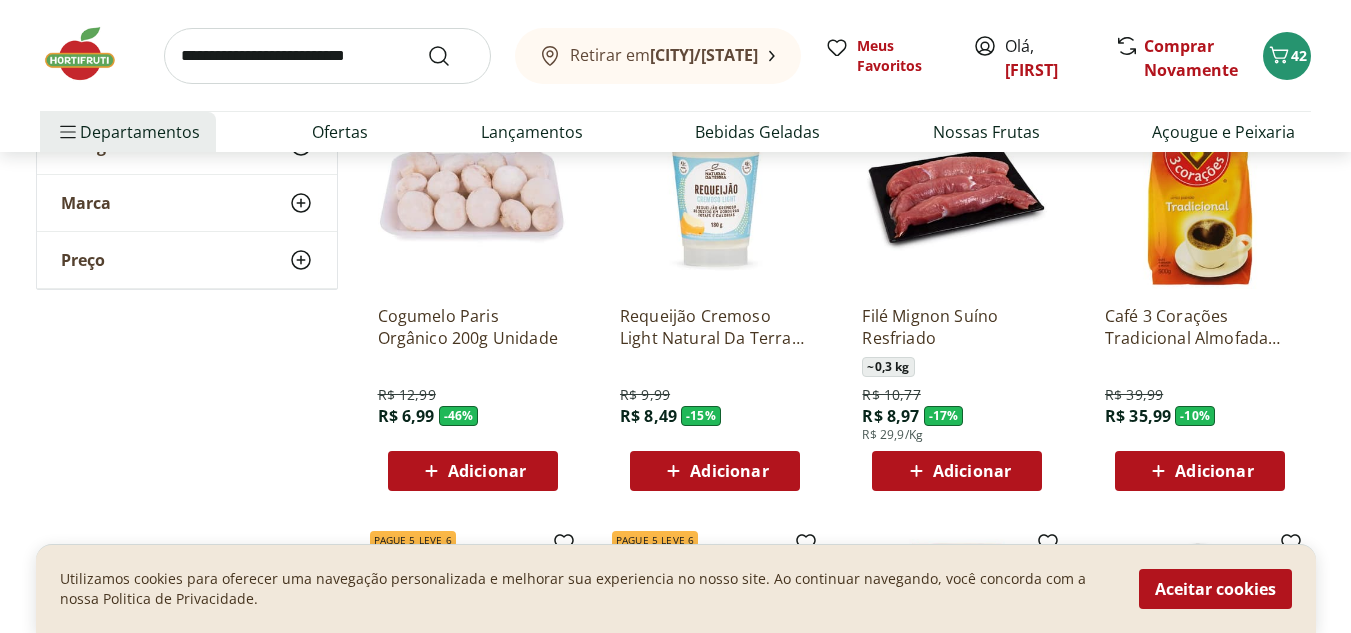 scroll, scrollTop: 7195, scrollLeft: 0, axis: vertical 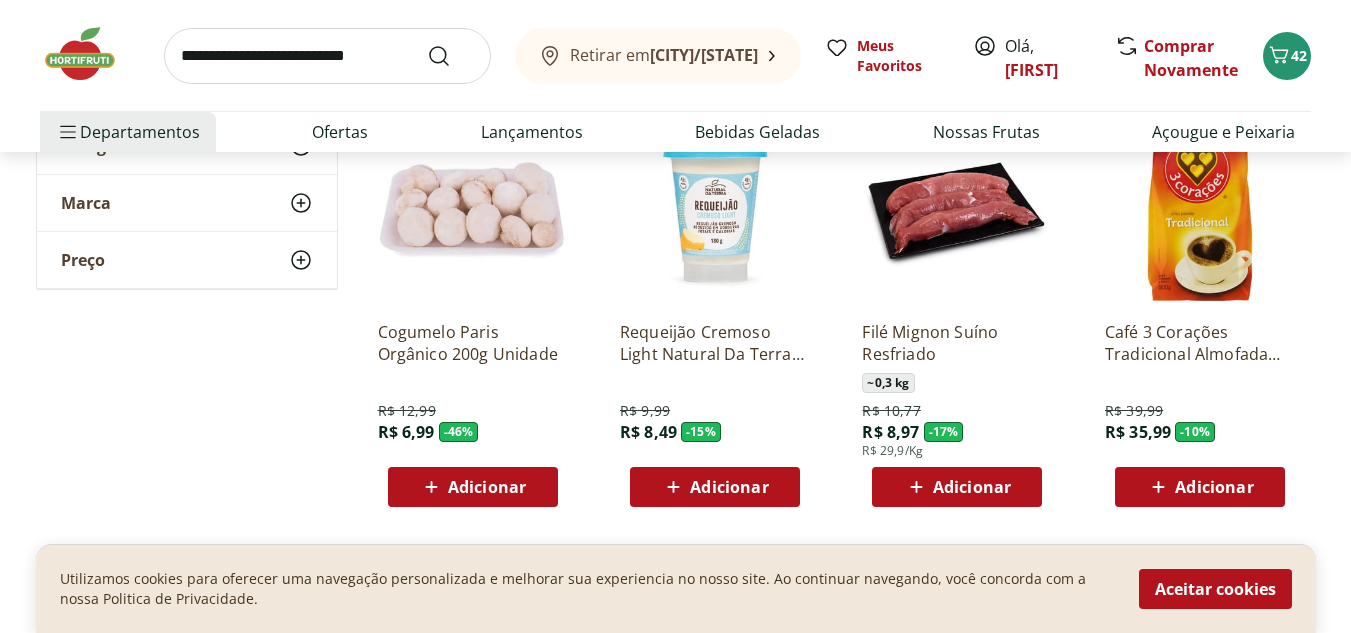 click on "Adicionar" at bounding box center [473, 487] 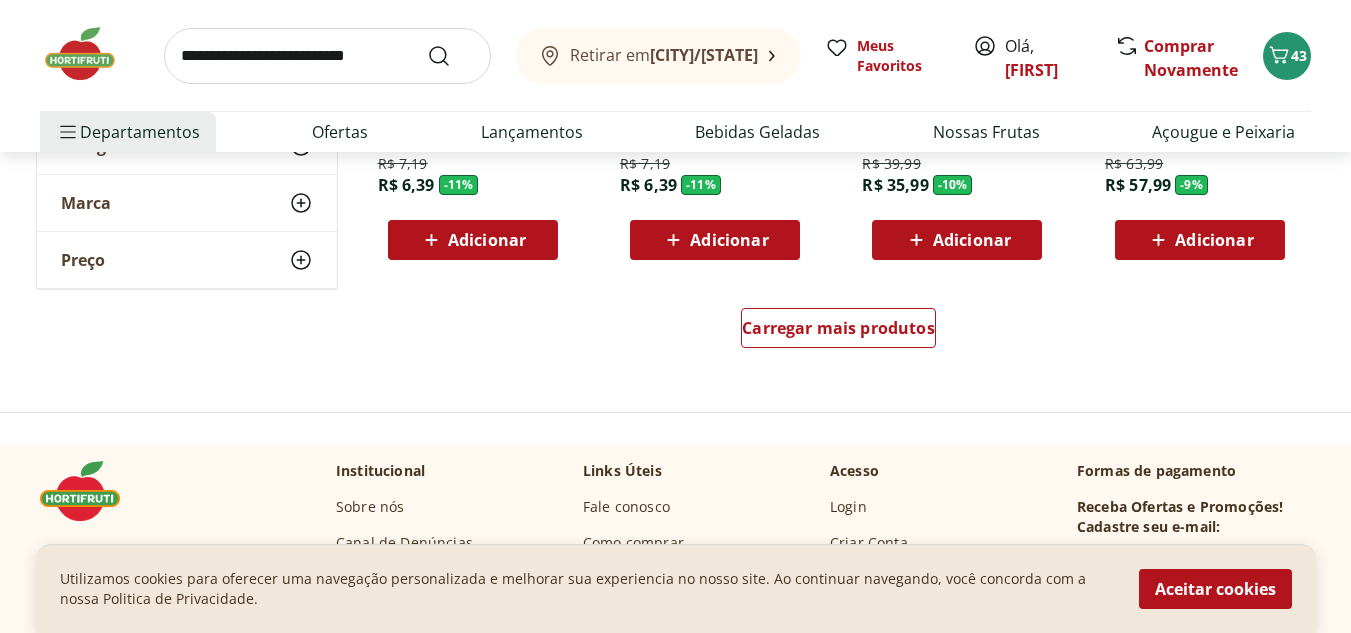 scroll, scrollTop: 7899, scrollLeft: 0, axis: vertical 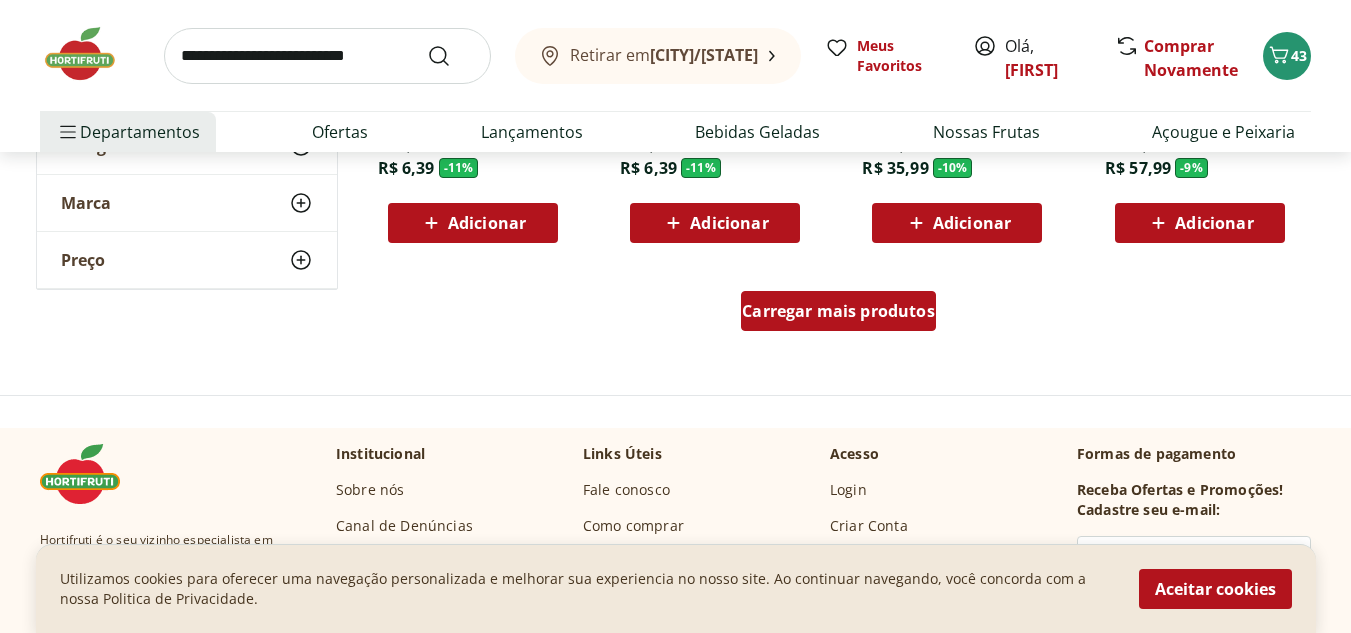 click on "Carregar mais produtos" at bounding box center (838, 311) 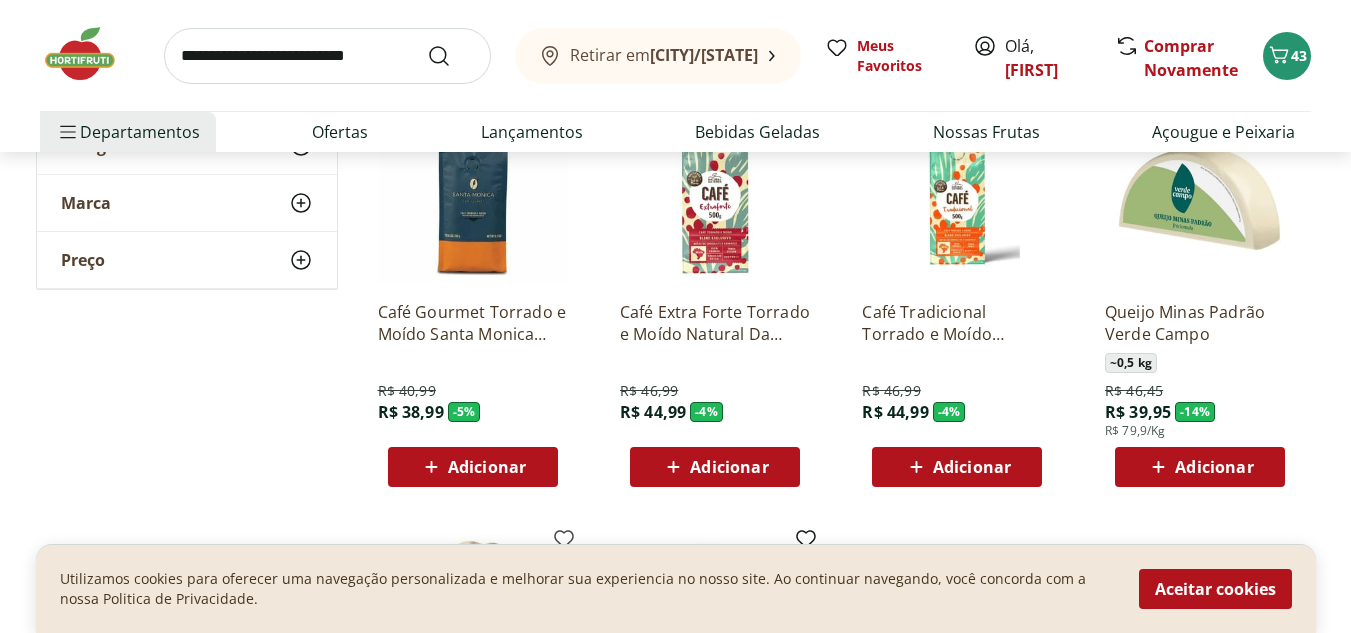 scroll, scrollTop: 8463, scrollLeft: 0, axis: vertical 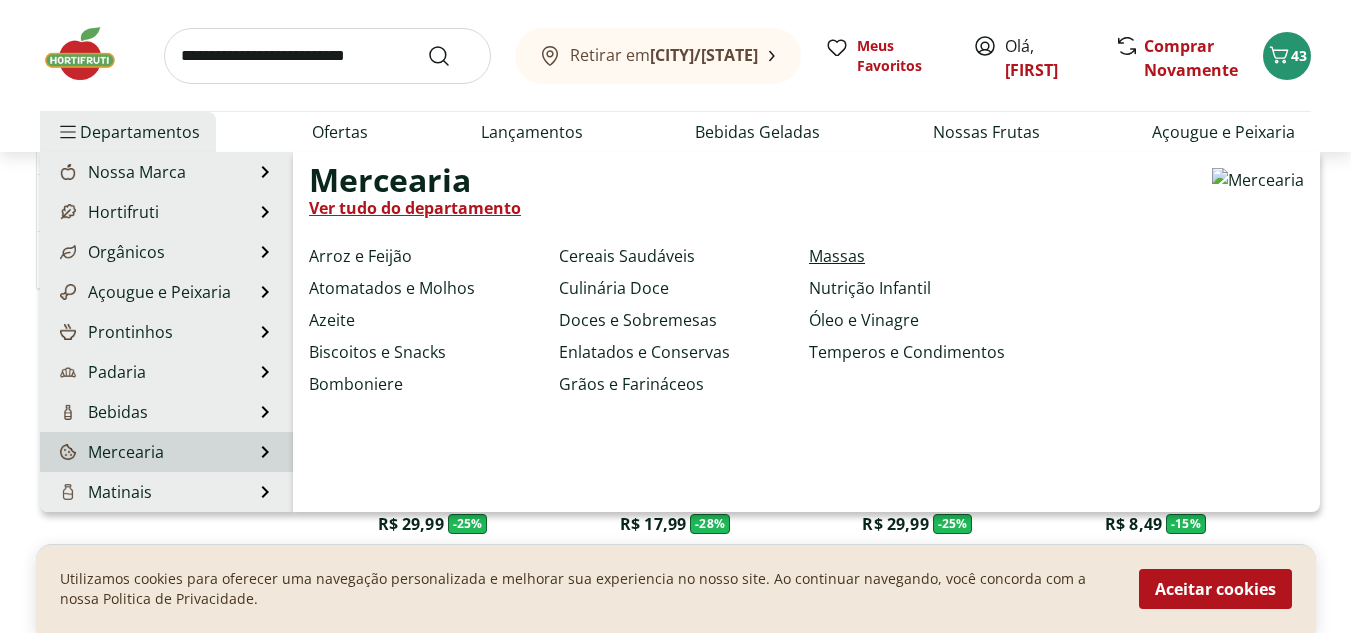 click on "Massas" at bounding box center [837, 256] 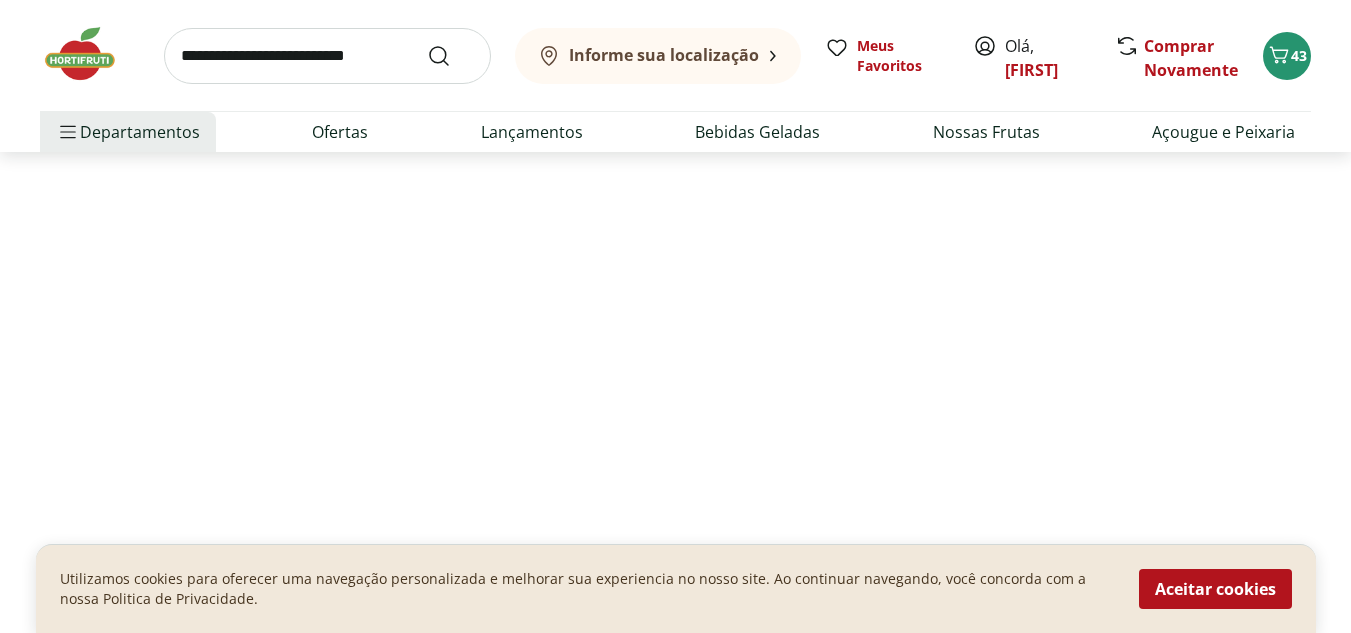 scroll, scrollTop: 0, scrollLeft: 0, axis: both 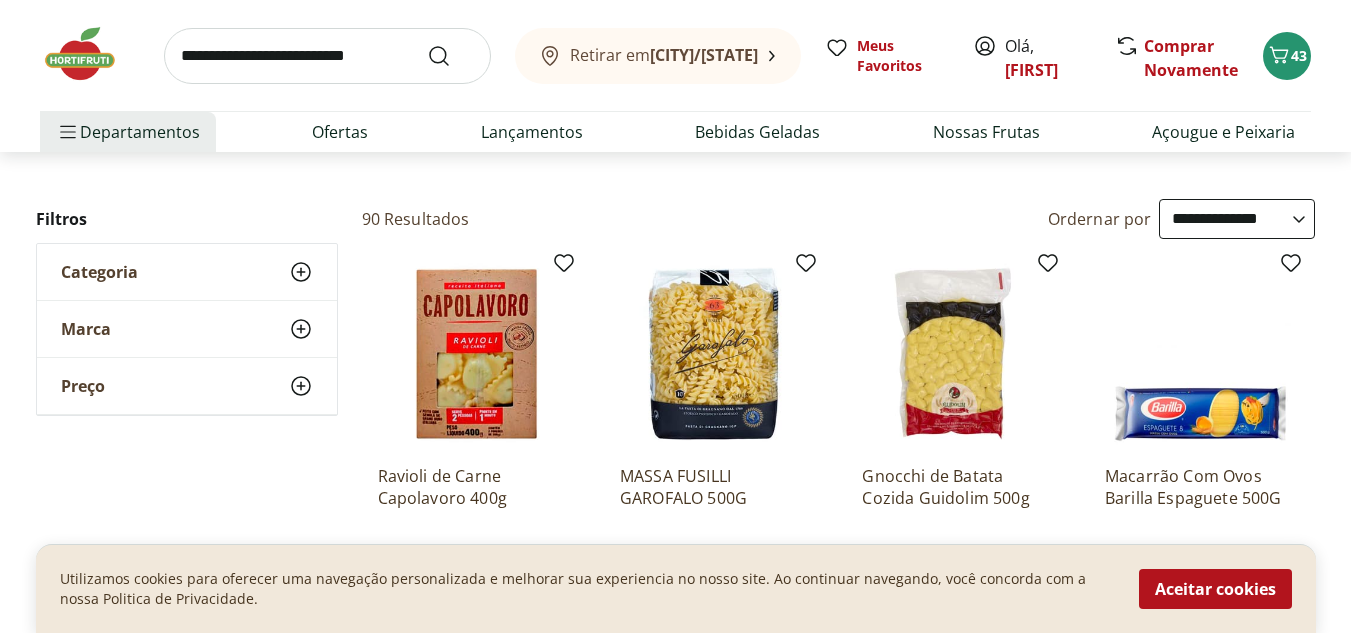 click on "**********" at bounding box center (1237, 219) 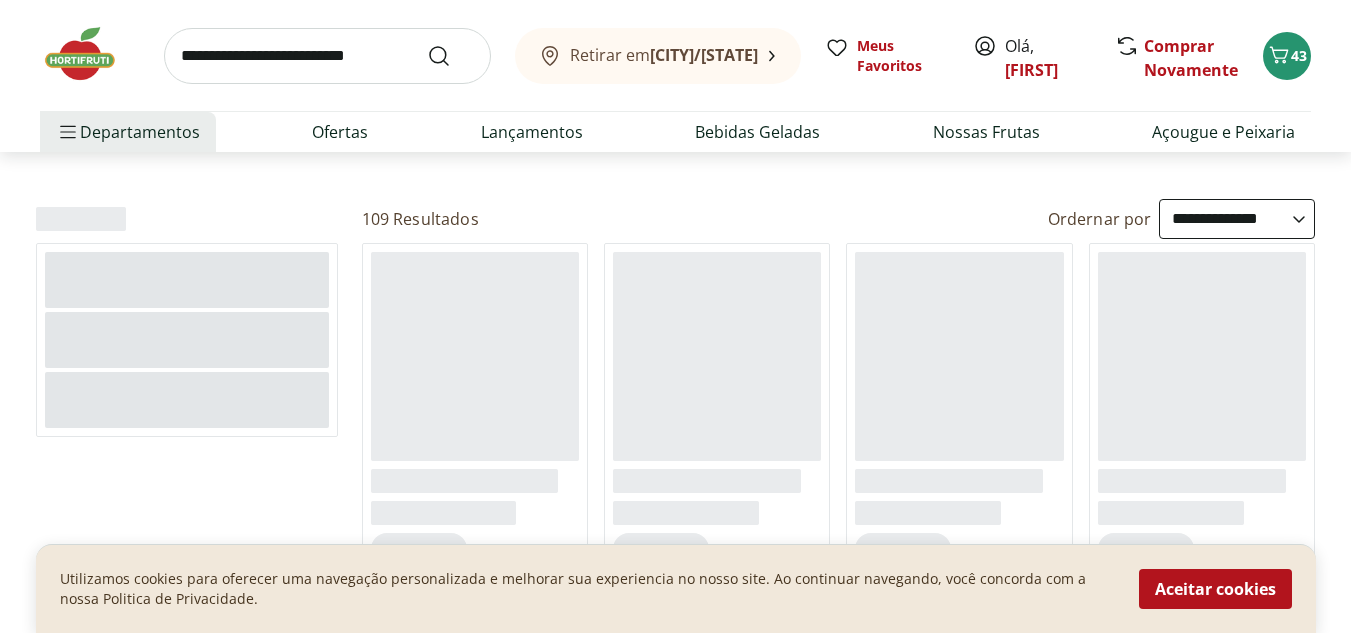scroll, scrollTop: 0, scrollLeft: 0, axis: both 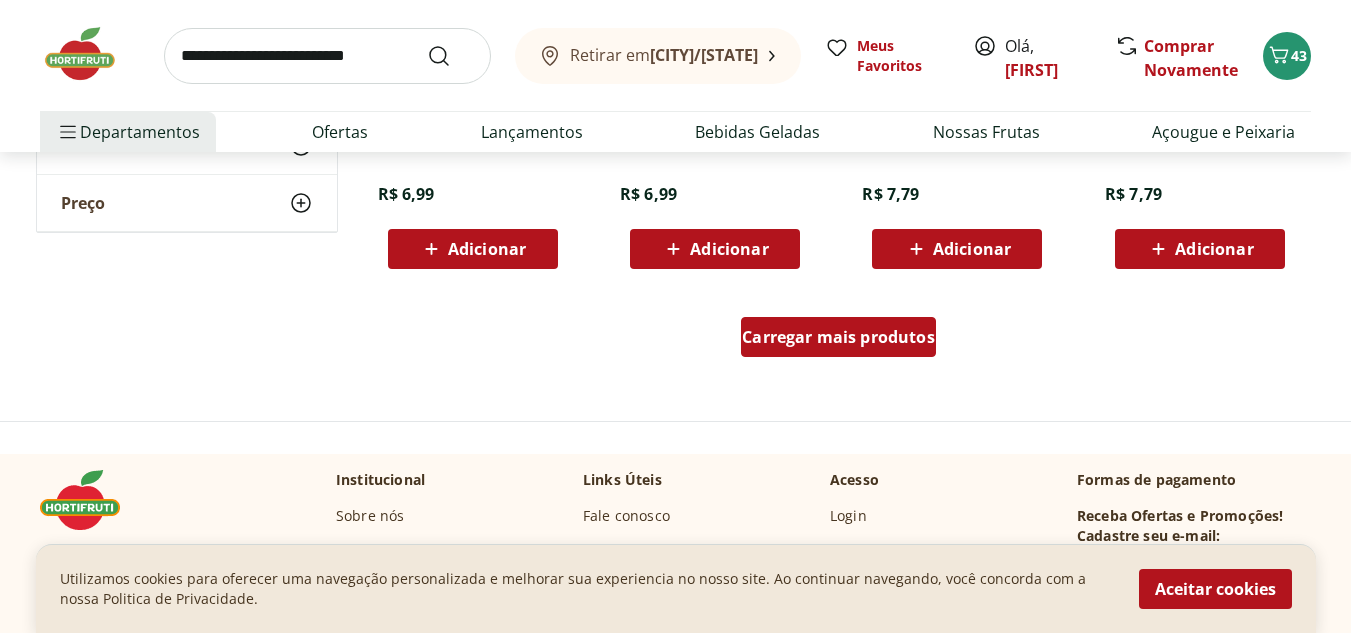 click on "Carregar mais produtos" at bounding box center [838, 337] 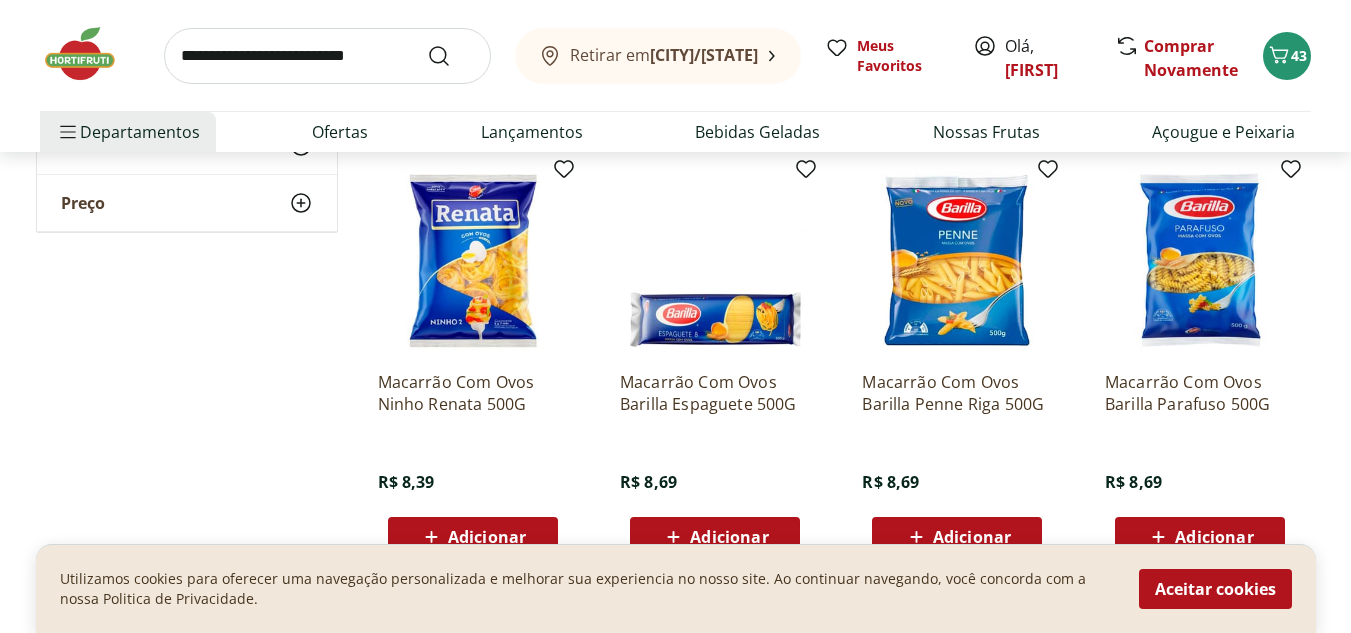 scroll, scrollTop: 1521, scrollLeft: 0, axis: vertical 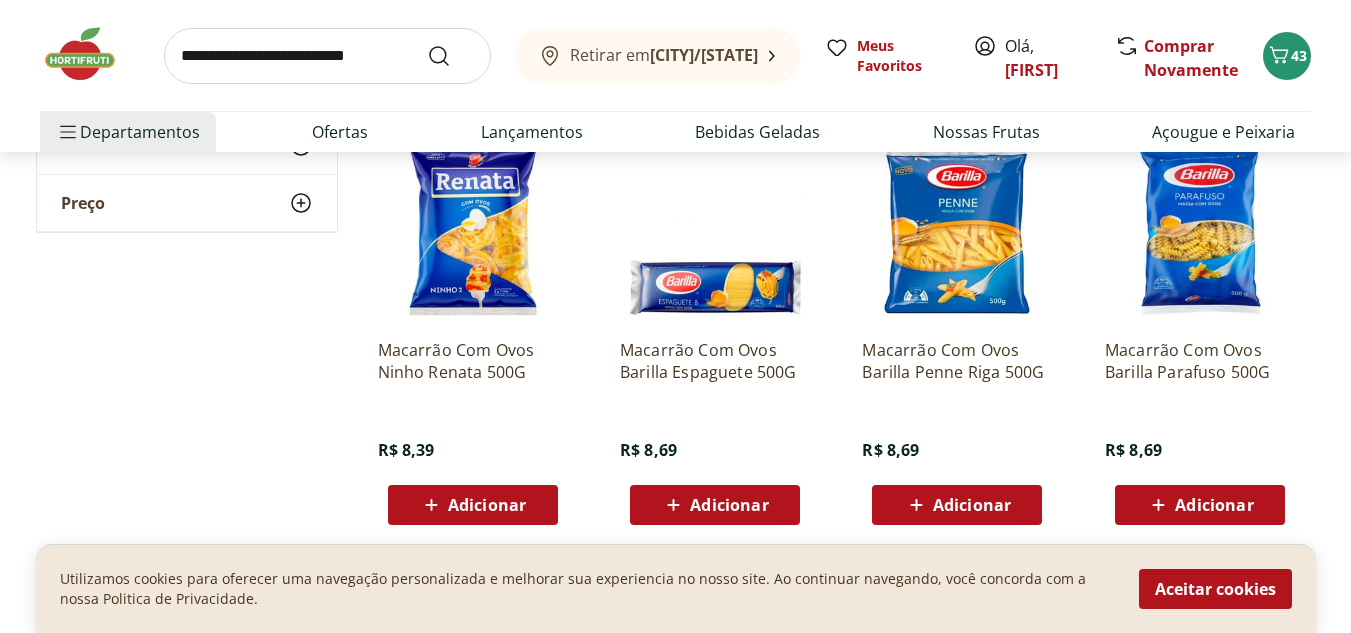 click on "Adicionar" at bounding box center [487, 505] 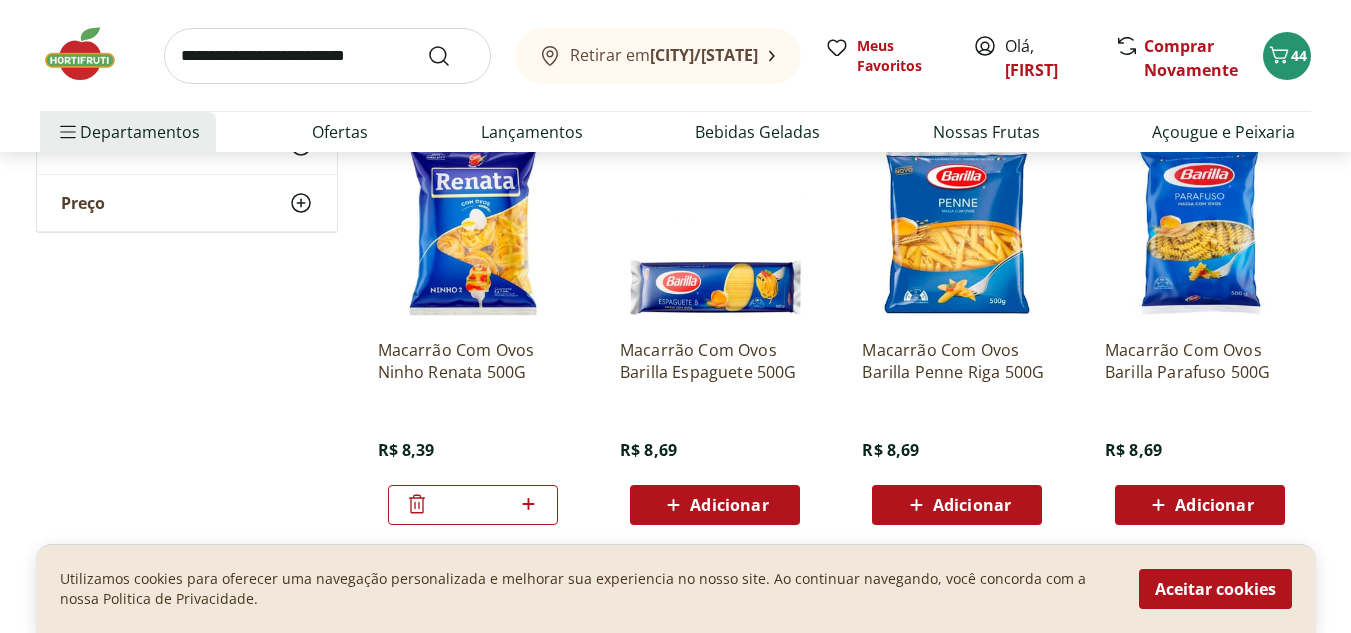 click on "Adicionar" at bounding box center (1200, 505) 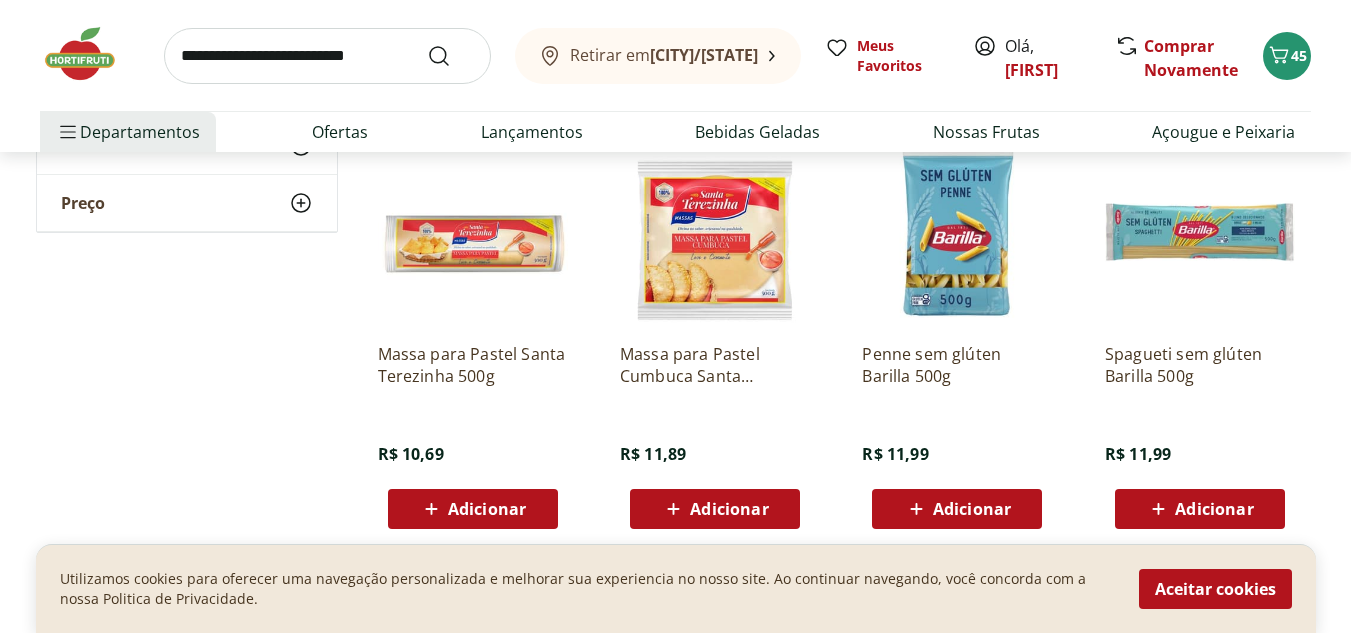 scroll, scrollTop: 2405, scrollLeft: 0, axis: vertical 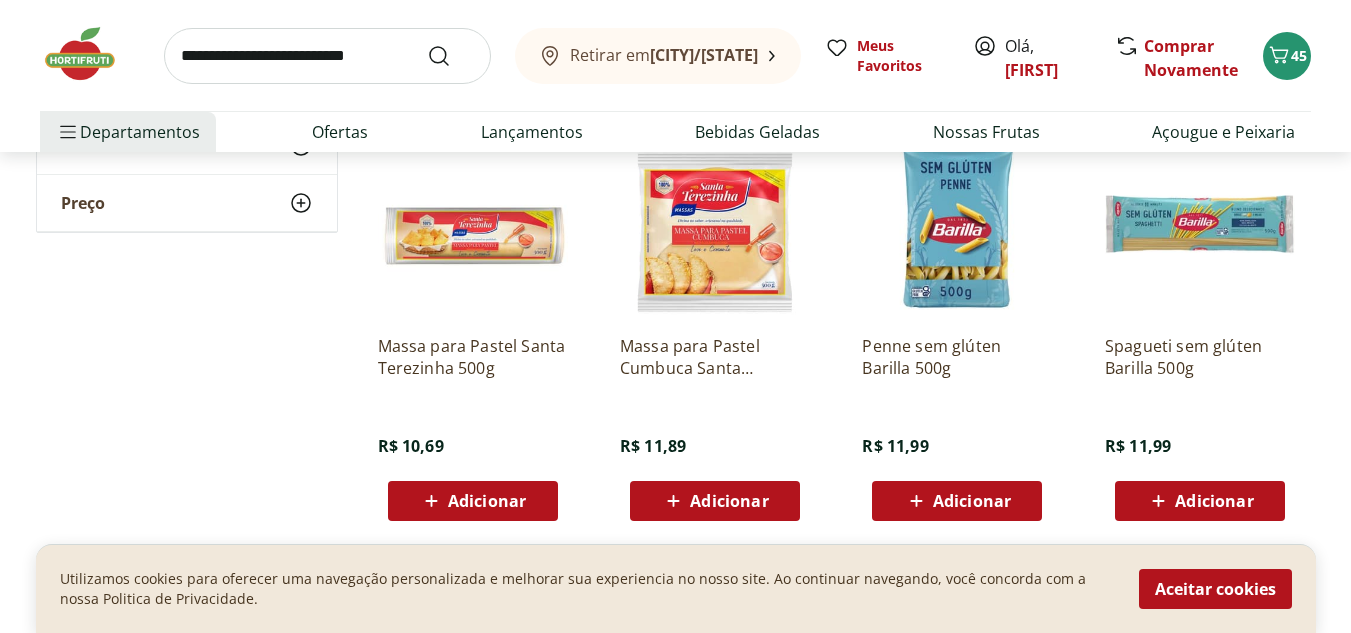 click at bounding box center (473, 224) 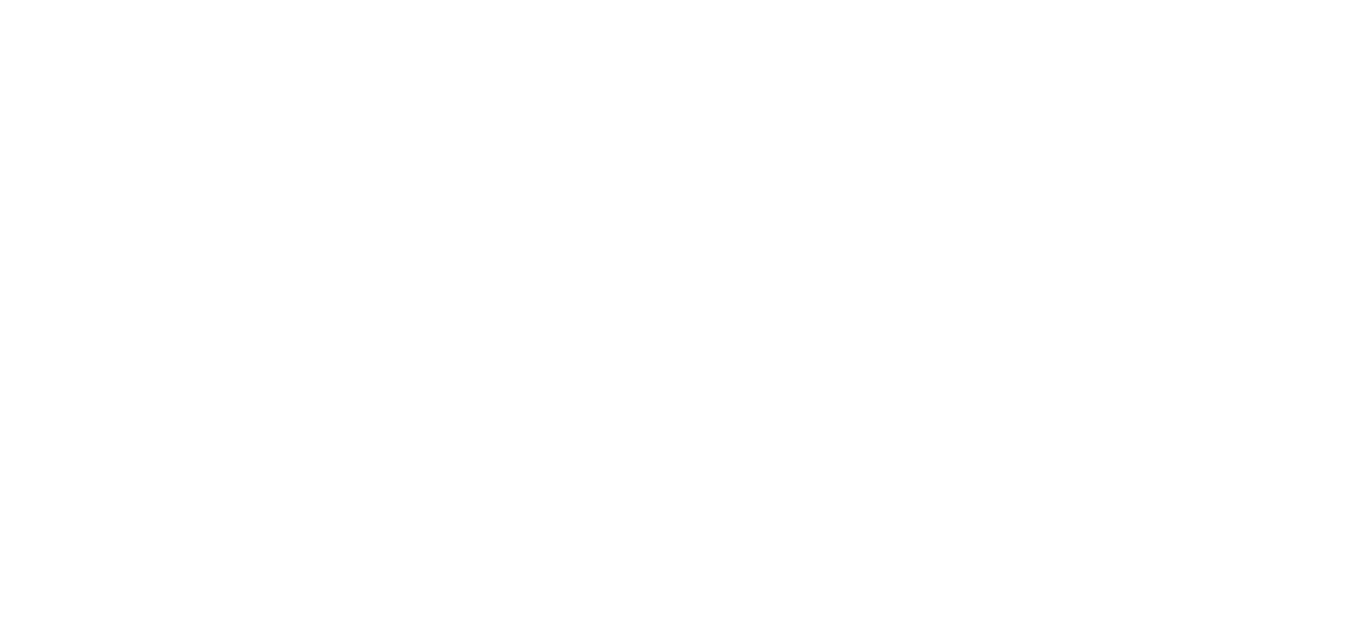 scroll, scrollTop: 0, scrollLeft: 0, axis: both 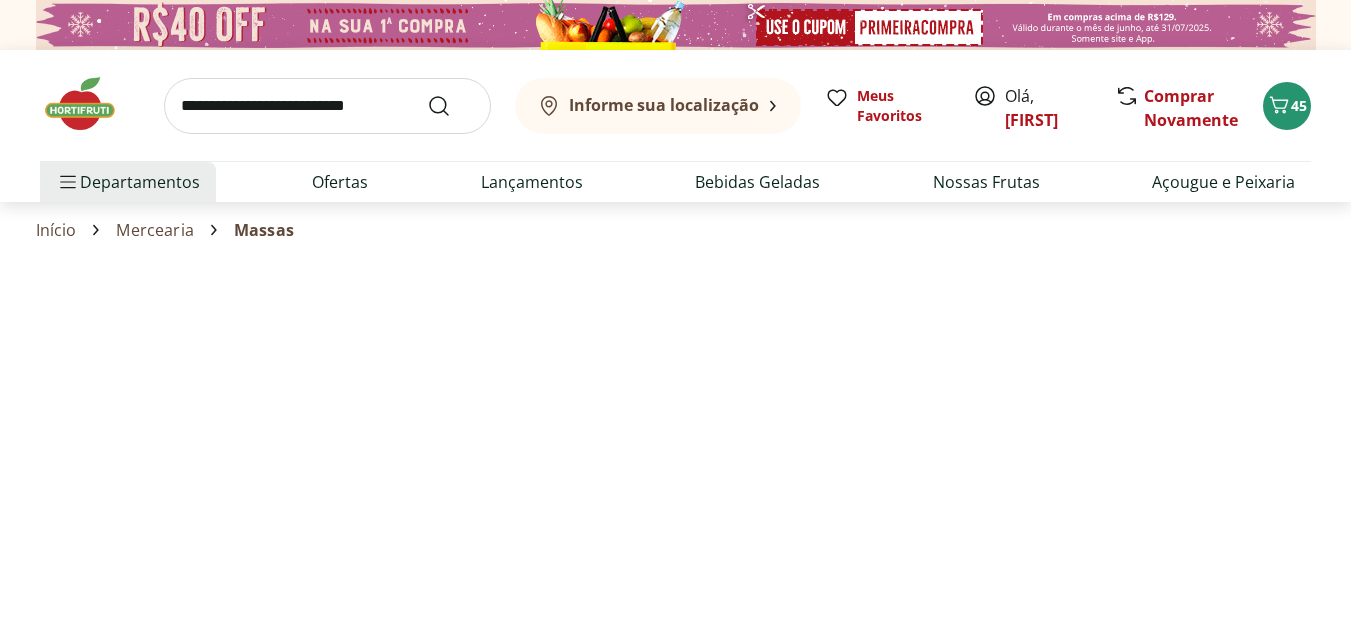 select on "*********" 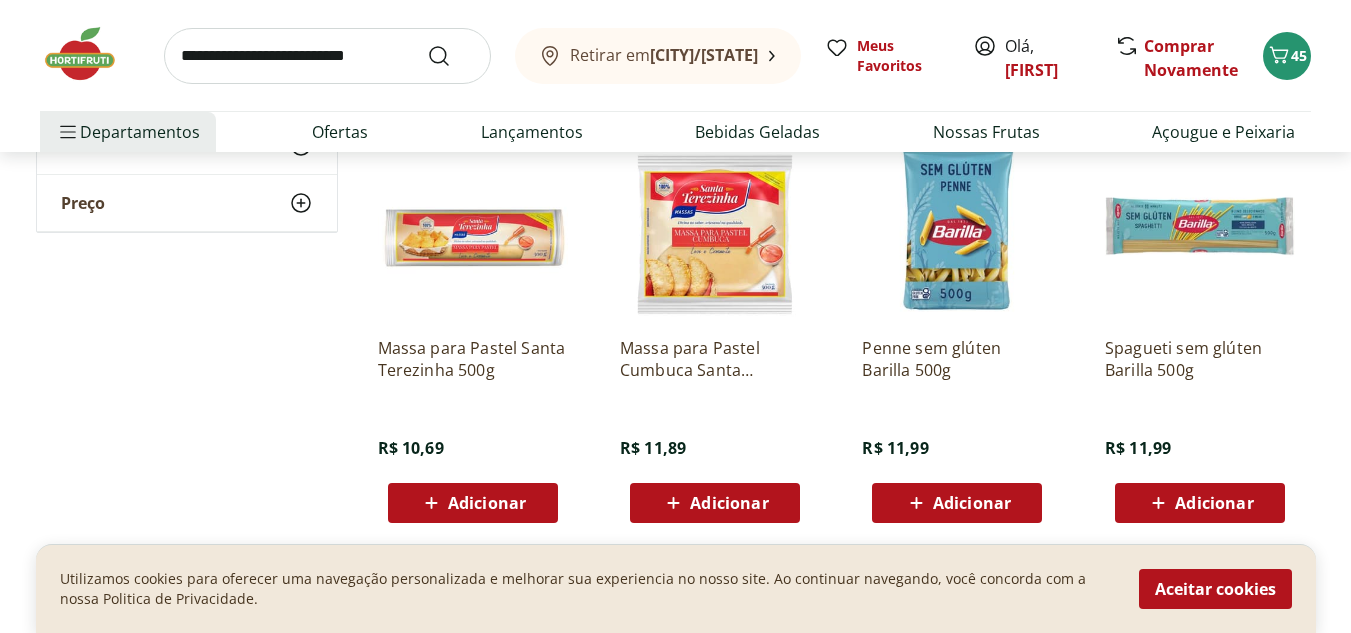 scroll, scrollTop: 2430, scrollLeft: 0, axis: vertical 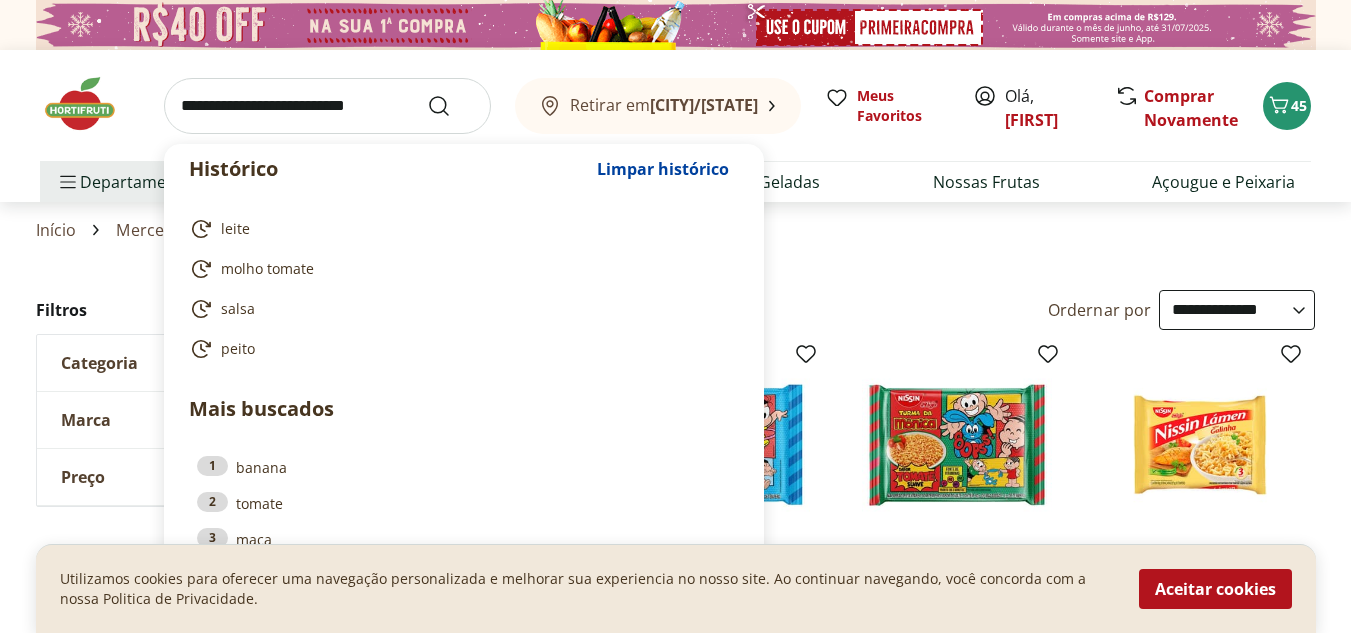 click at bounding box center [327, 106] 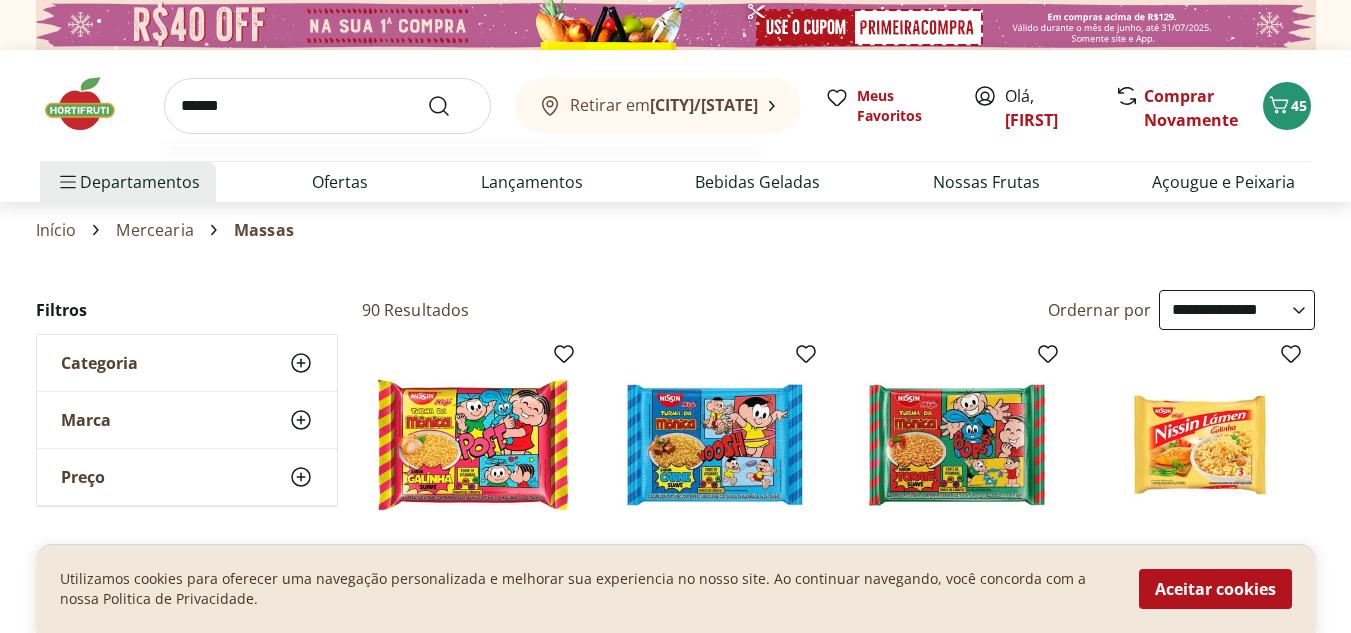 type on "******" 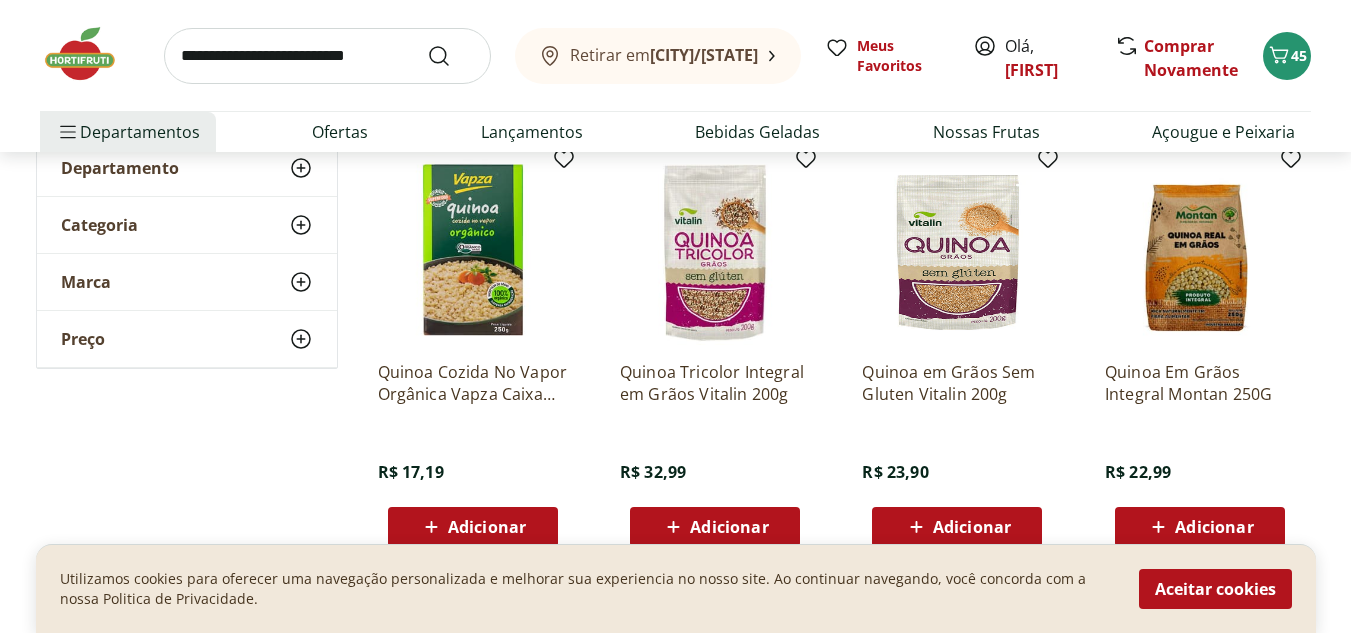 scroll, scrollTop: 233, scrollLeft: 0, axis: vertical 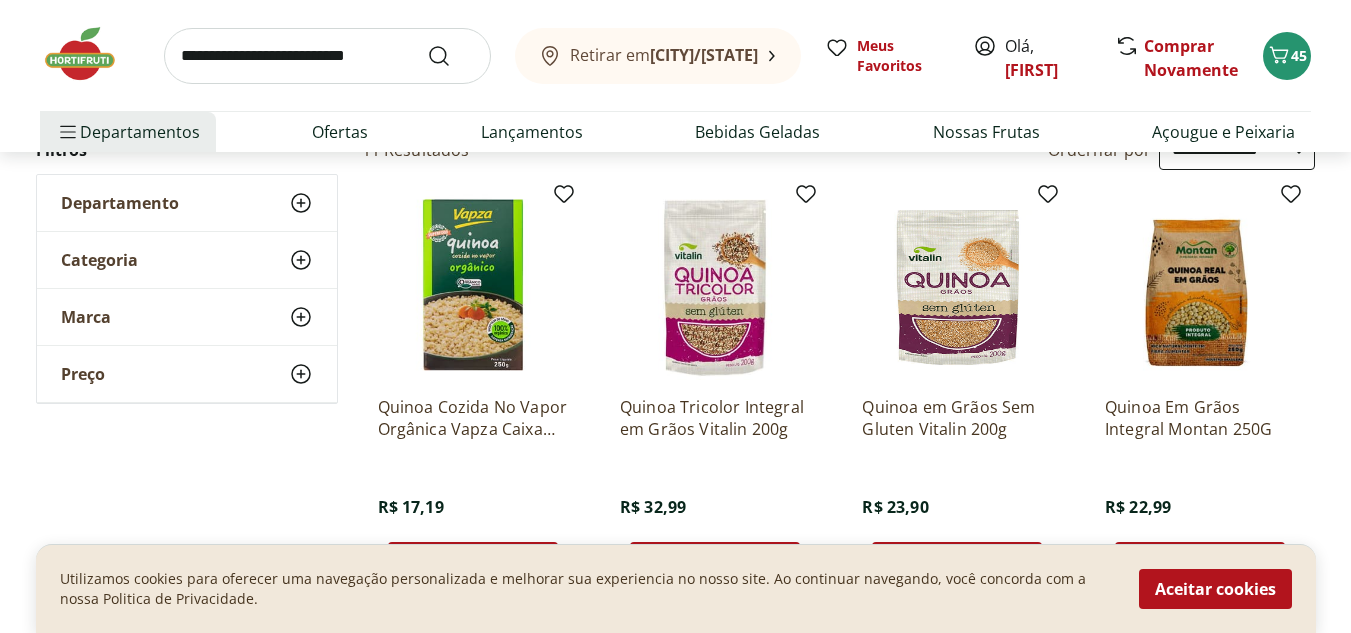 click on "**********" at bounding box center [676, 804] 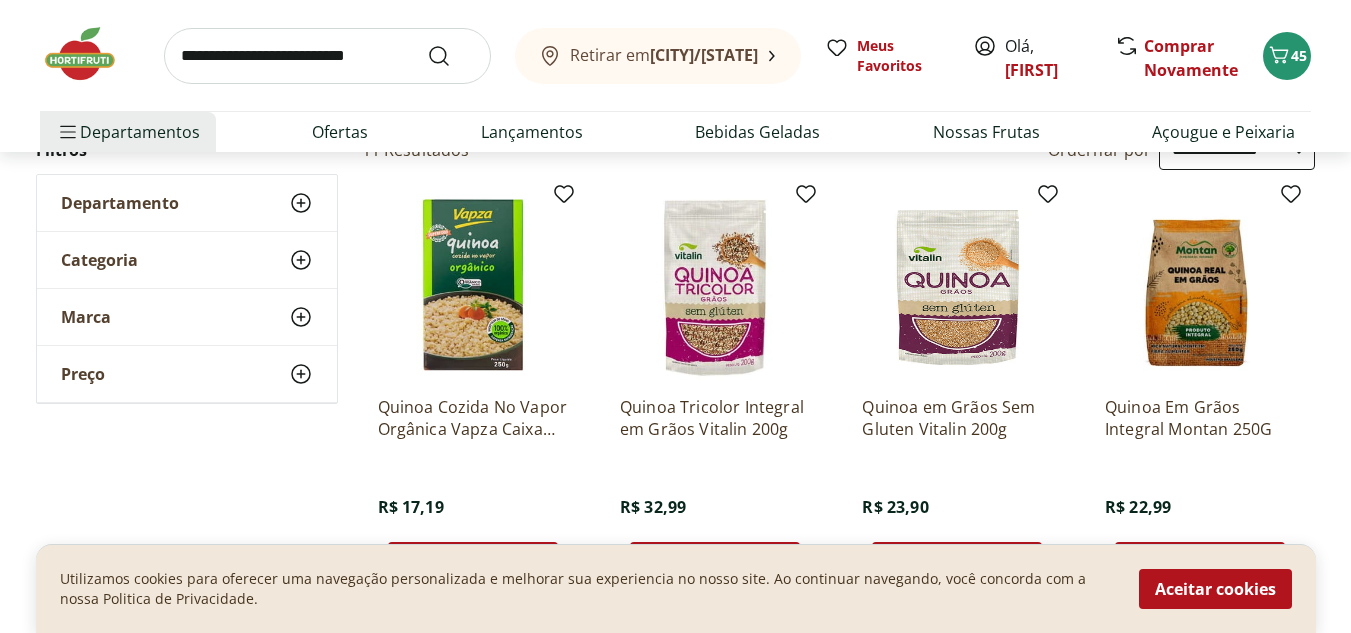 click on "**********" at bounding box center (1237, 150) 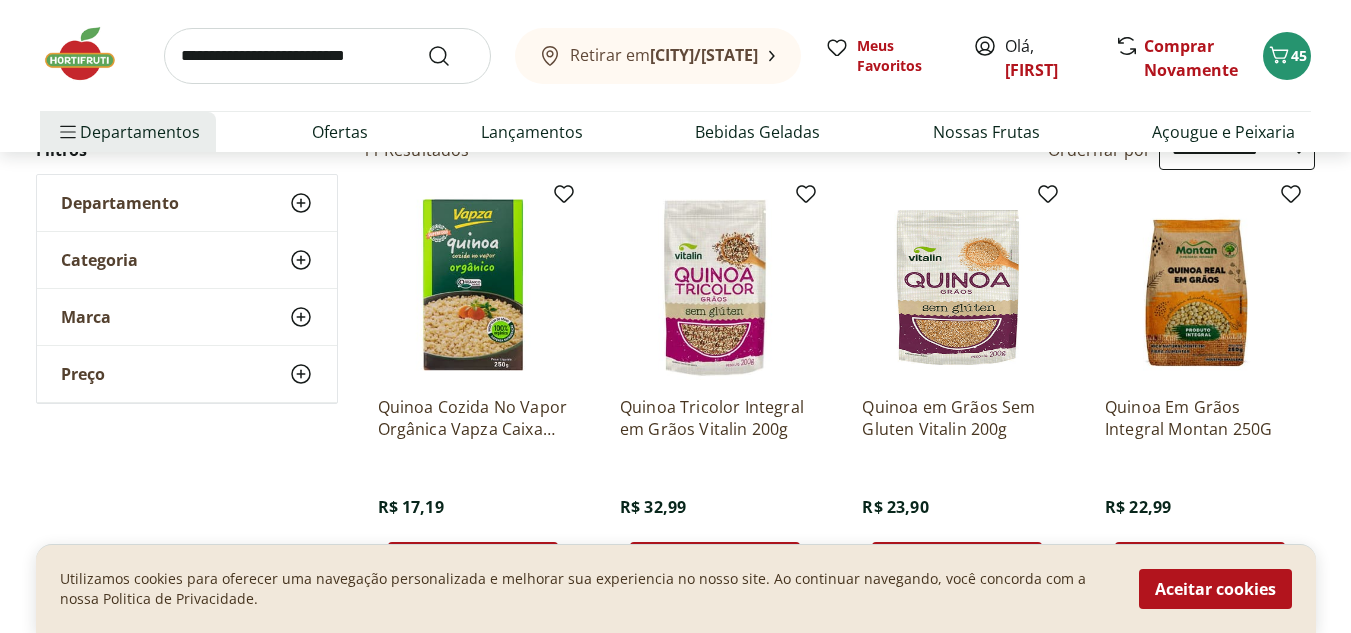 click on "**********" at bounding box center [1237, 150] 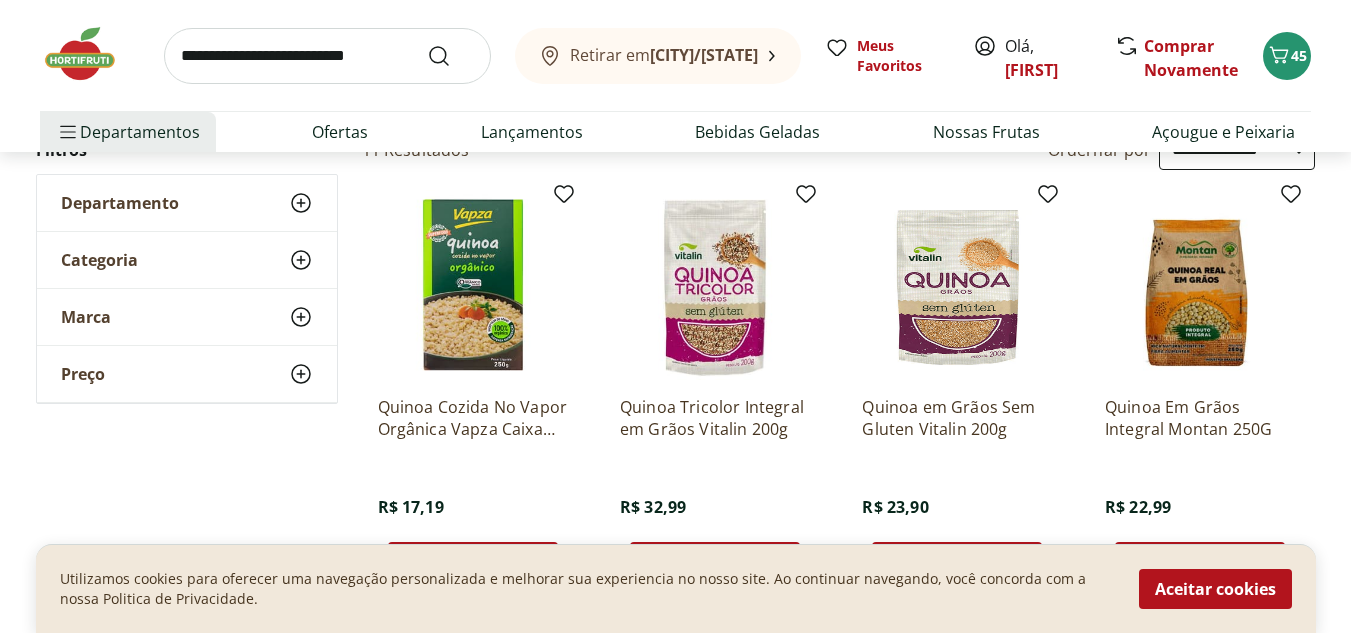 scroll, scrollTop: 0, scrollLeft: 0, axis: both 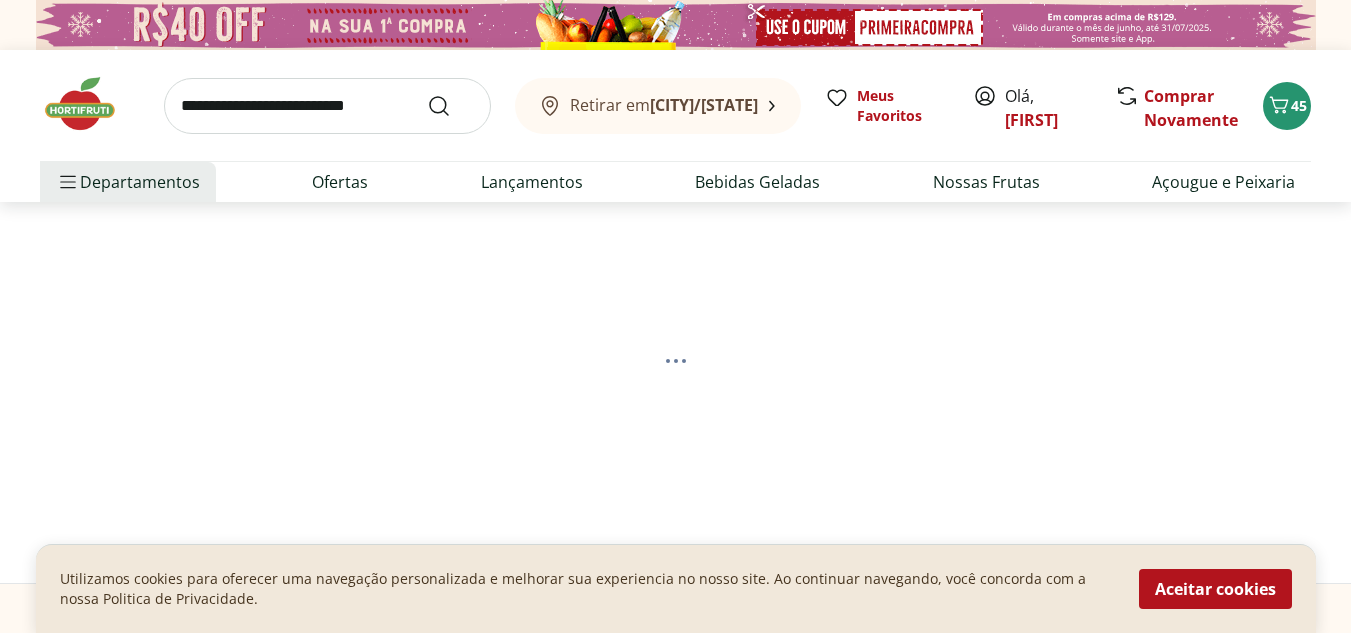 select on "*********" 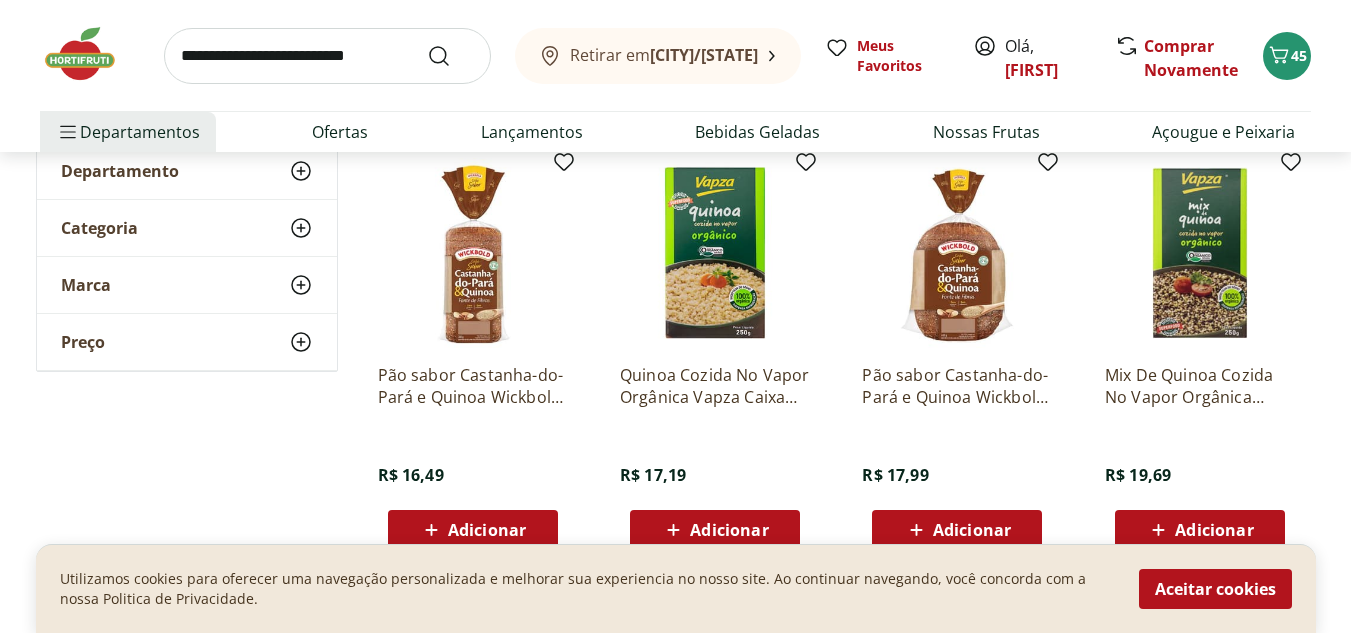 scroll, scrollTop: 274, scrollLeft: 0, axis: vertical 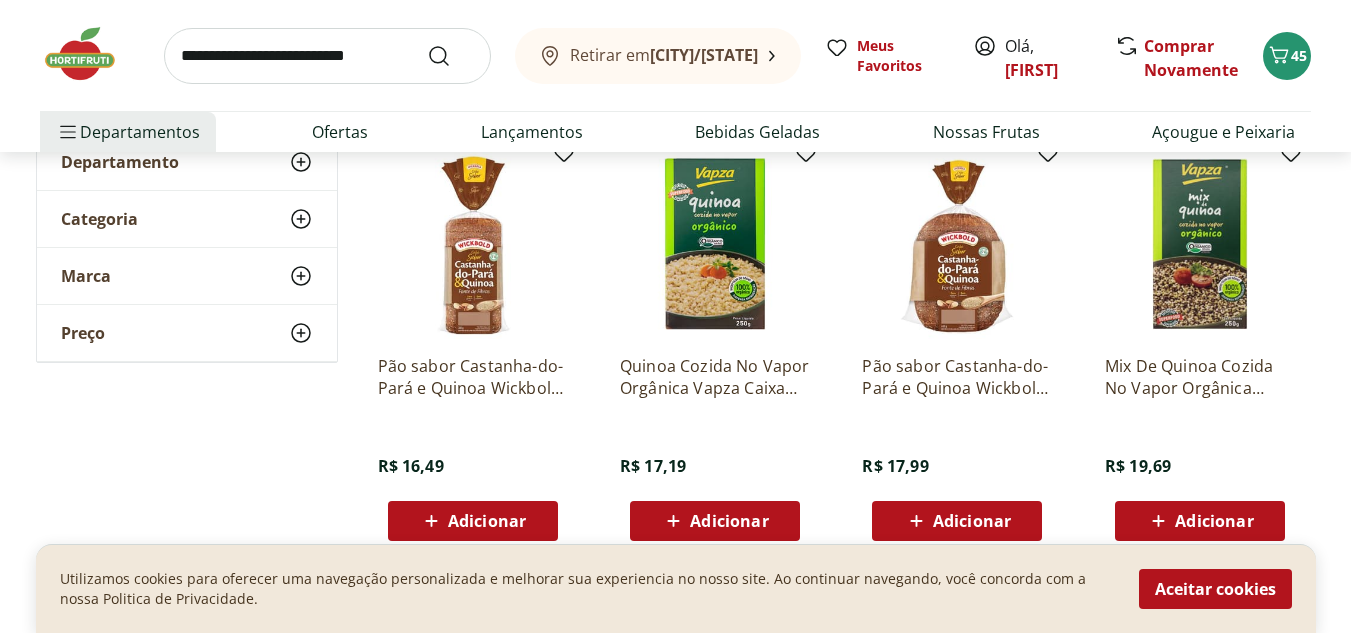 click on "Adicionar" at bounding box center [729, 521] 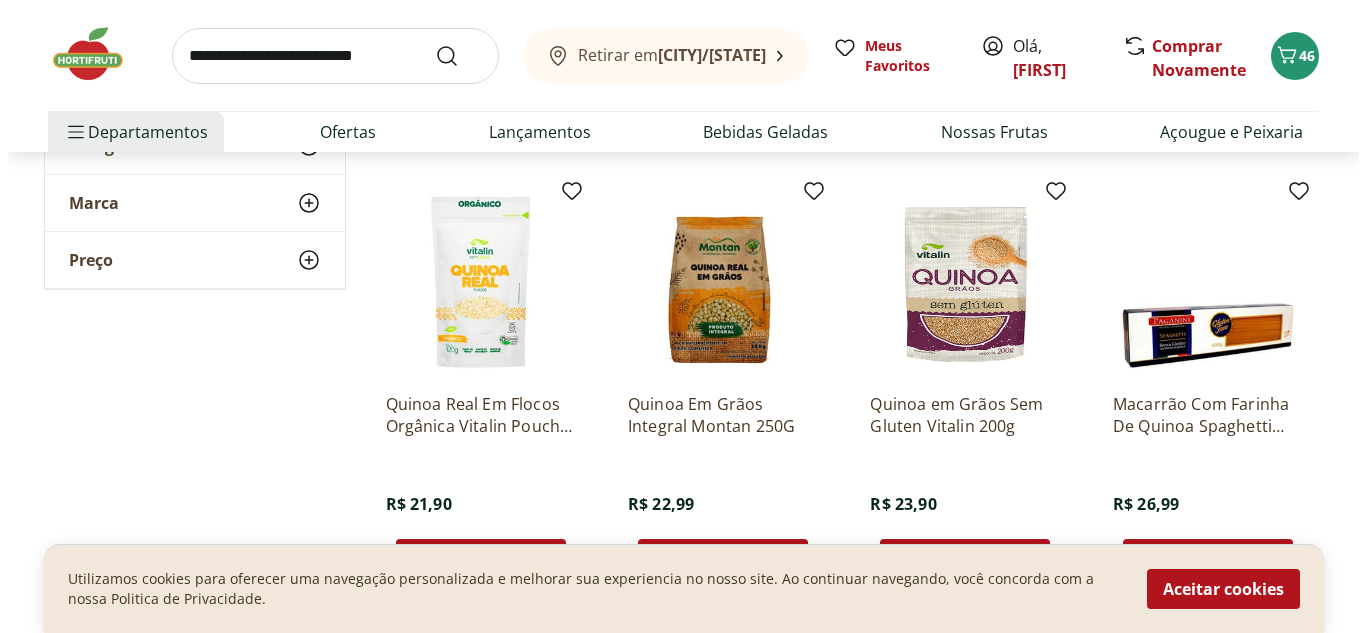 scroll, scrollTop: 693, scrollLeft: 0, axis: vertical 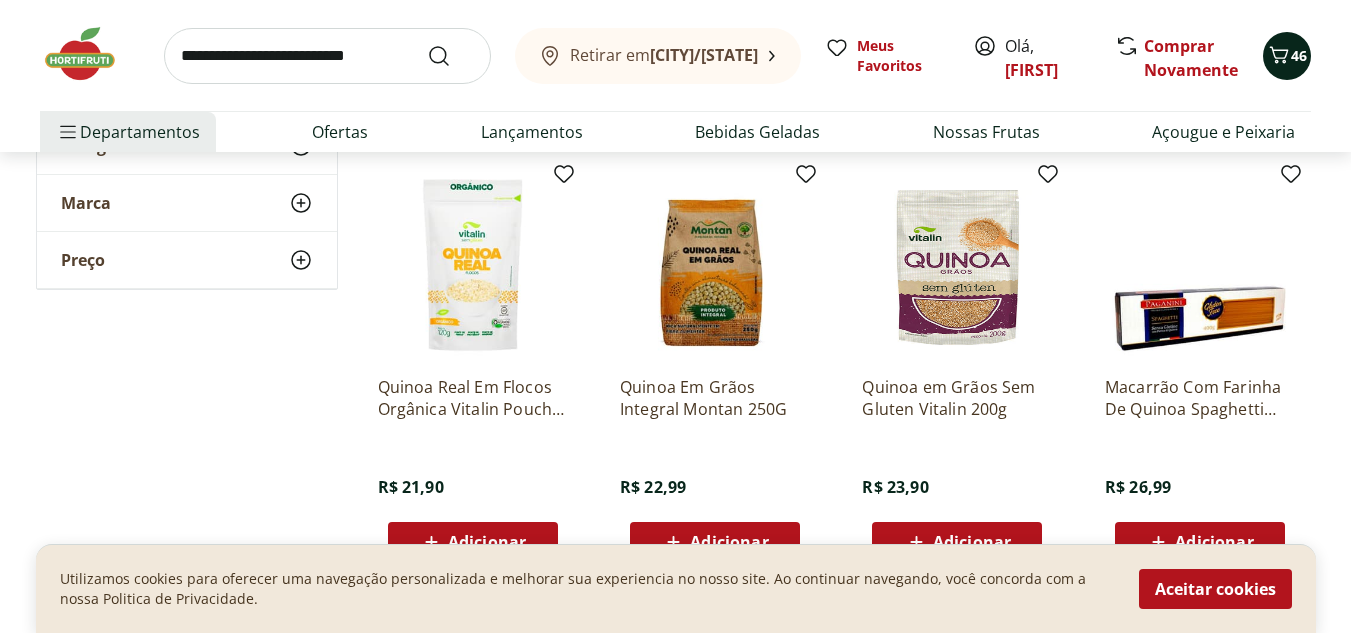 click 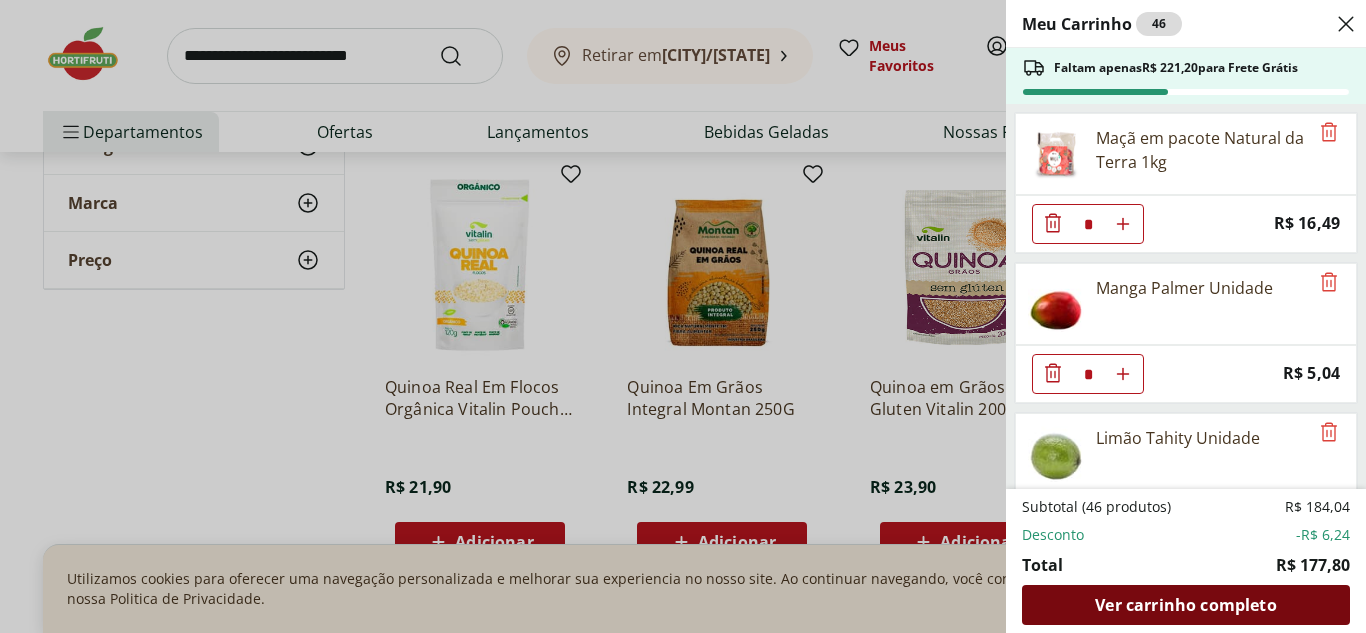 click on "Ver carrinho completo" at bounding box center [1186, 605] 